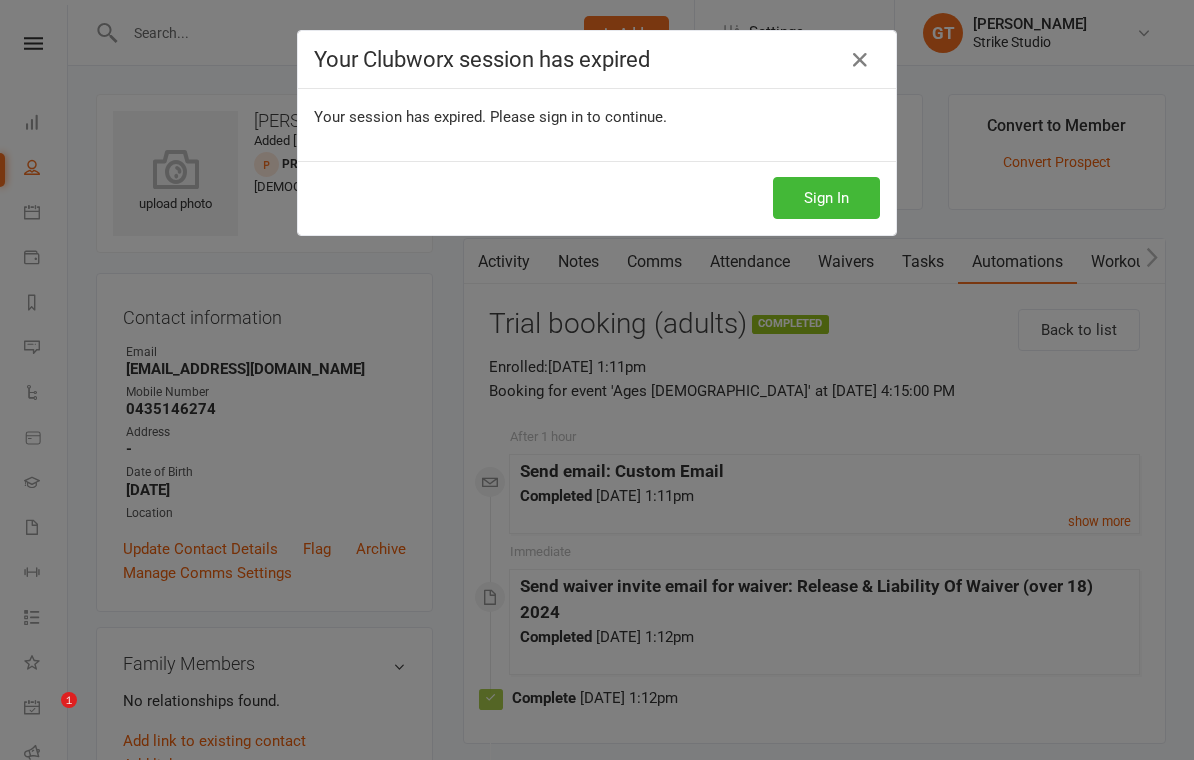 scroll, scrollTop: 0, scrollLeft: 0, axis: both 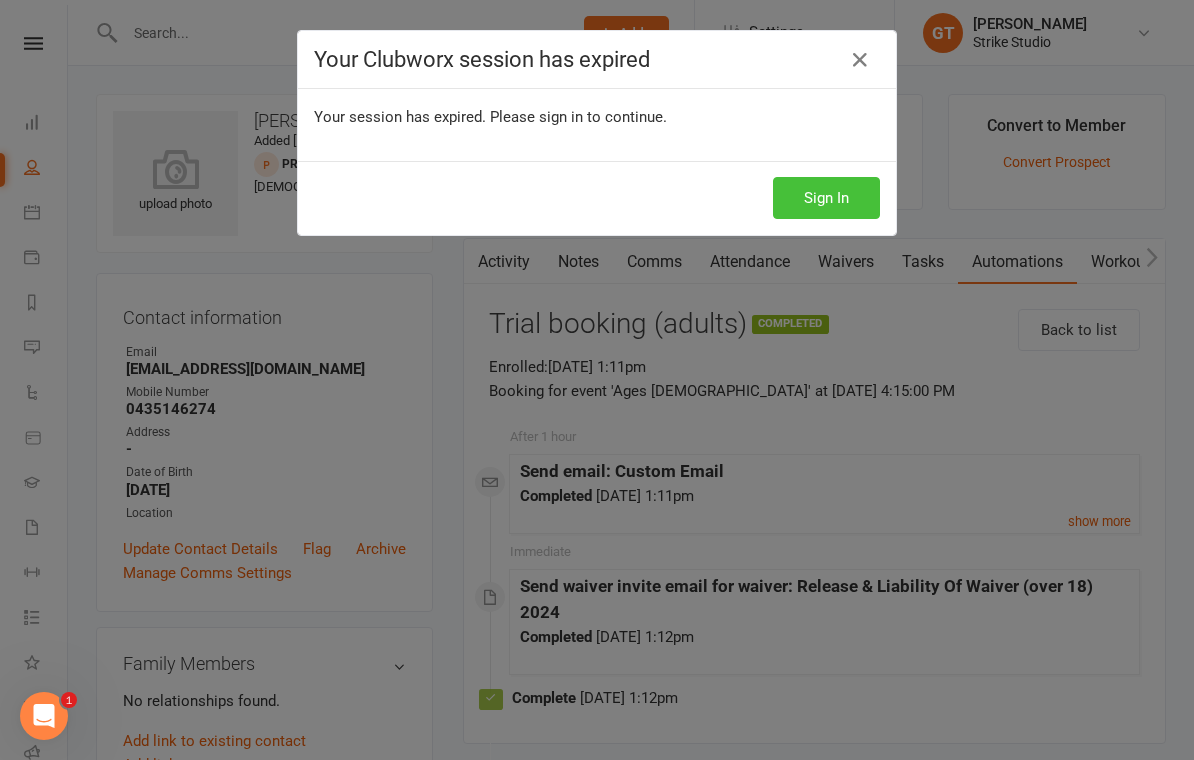 click on "Sign In" at bounding box center (826, 198) 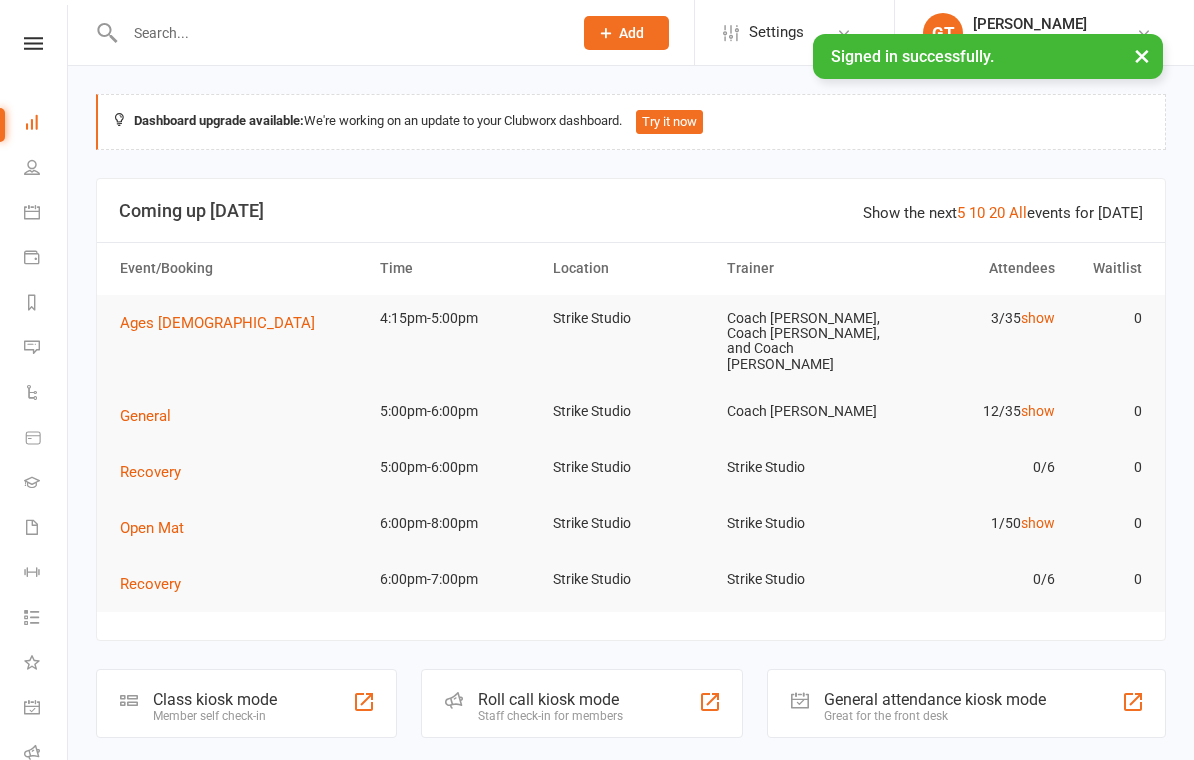 scroll, scrollTop: 0, scrollLeft: 0, axis: both 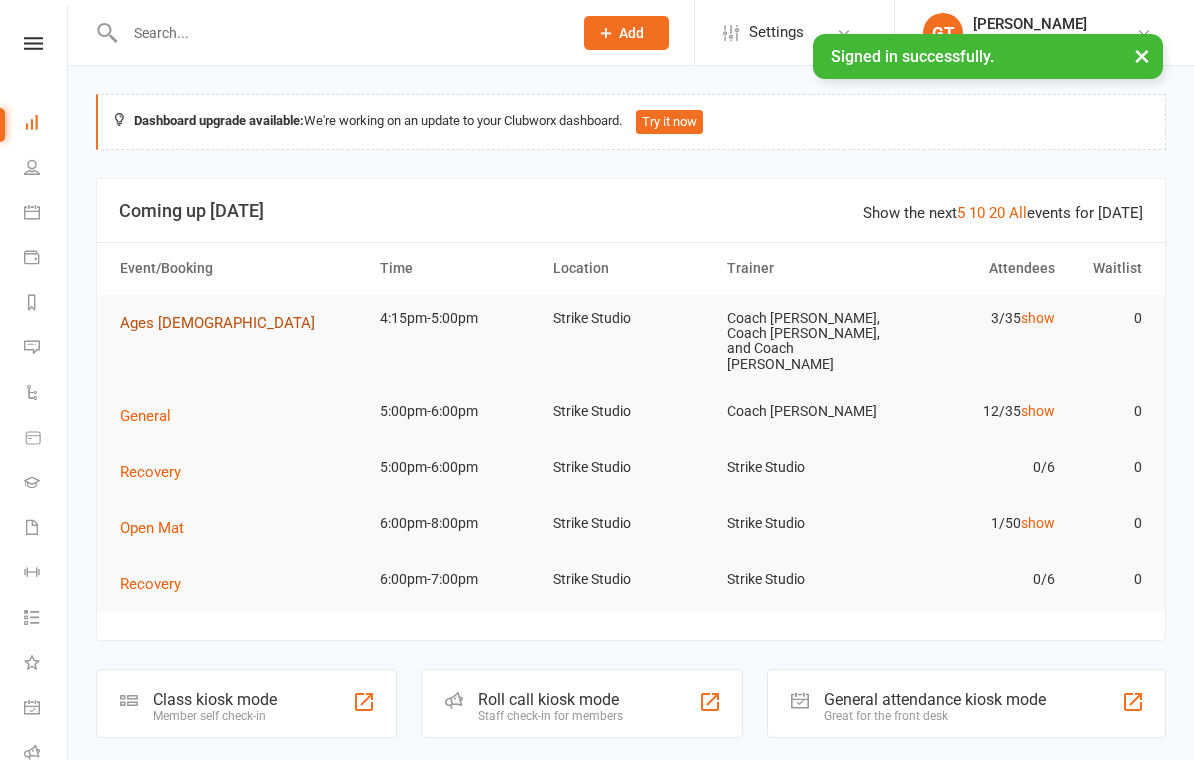 click on "Ages [DEMOGRAPHIC_DATA]" at bounding box center [217, 323] 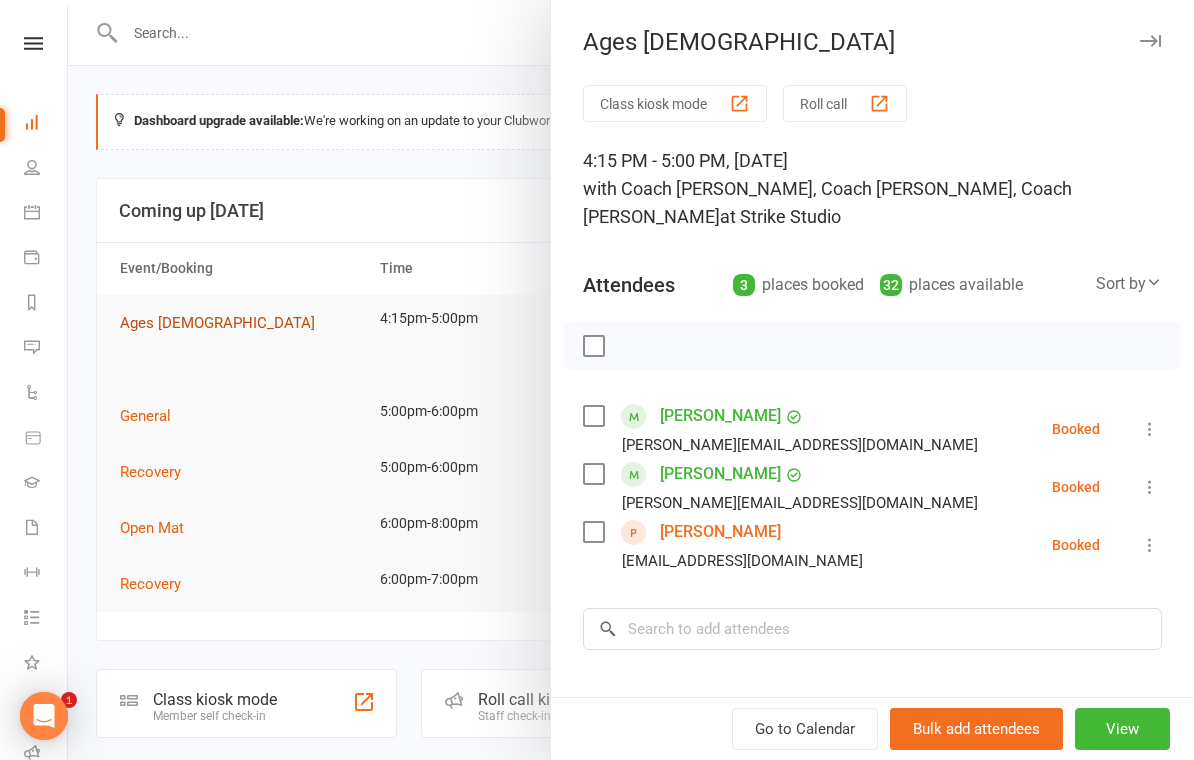 scroll, scrollTop: 0, scrollLeft: 0, axis: both 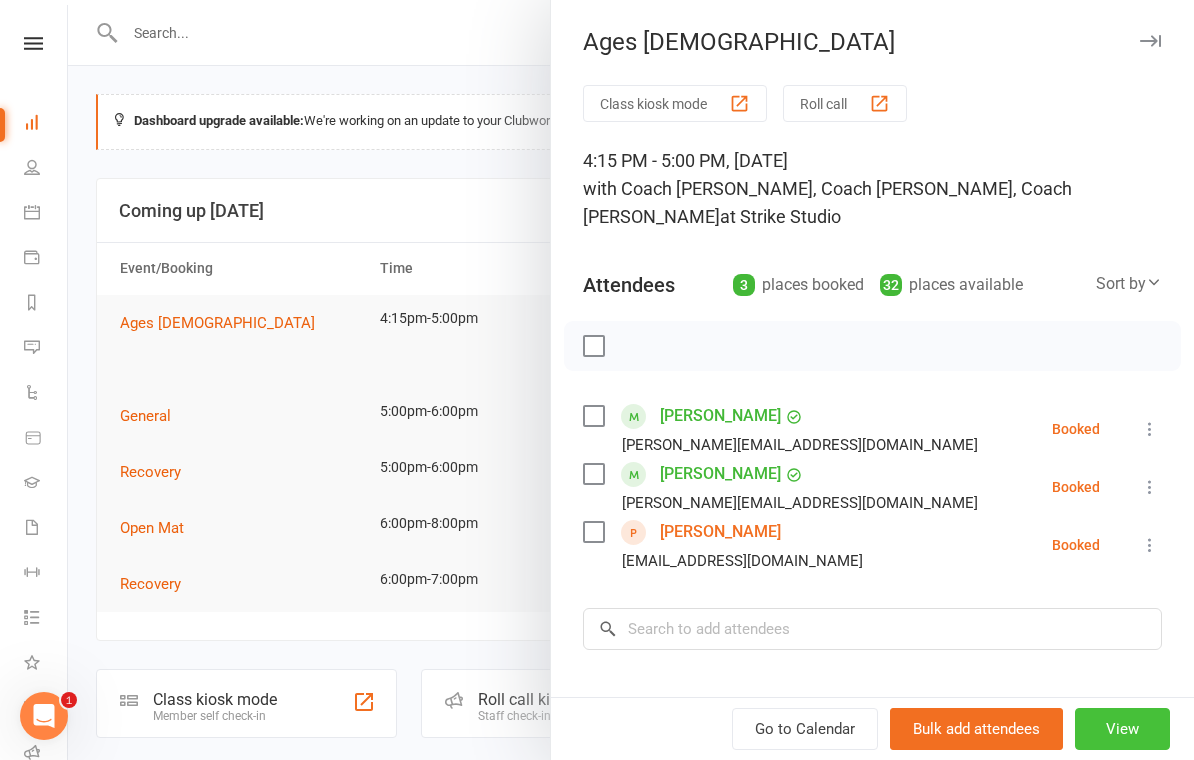 click on "View" at bounding box center (1122, 729) 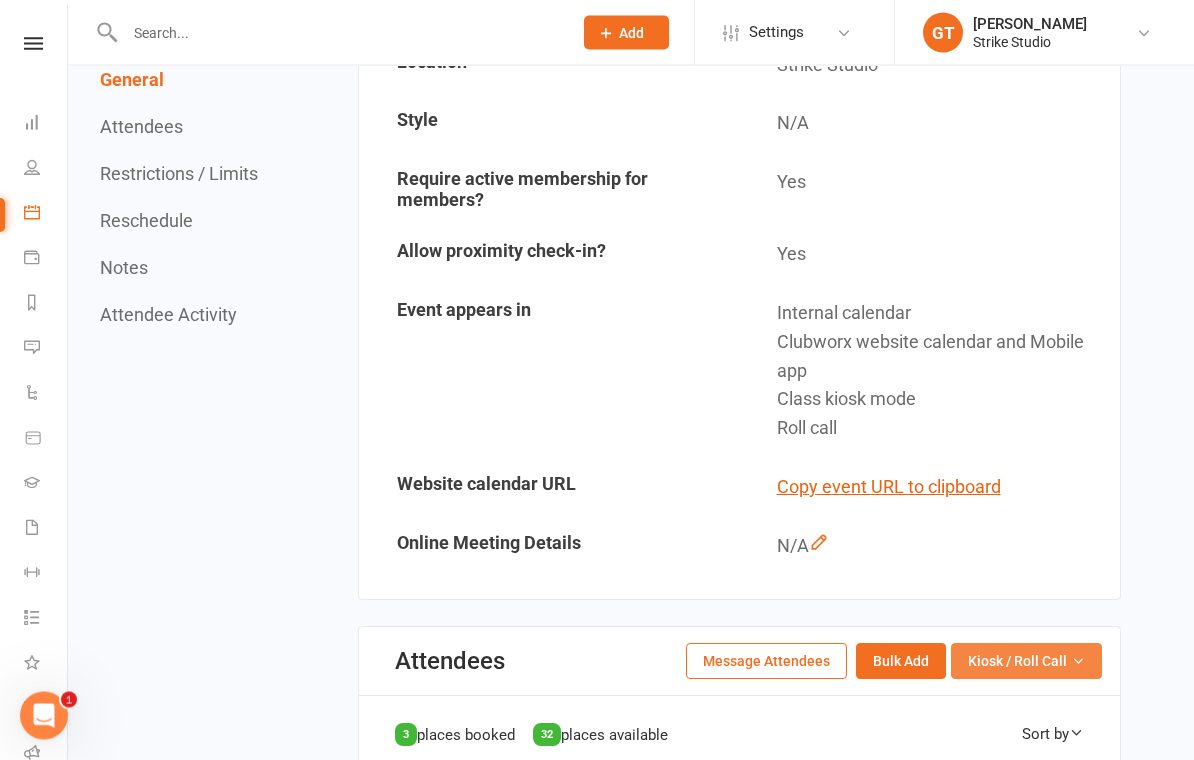 click on "Kiosk / Roll Call" at bounding box center (1017, 662) 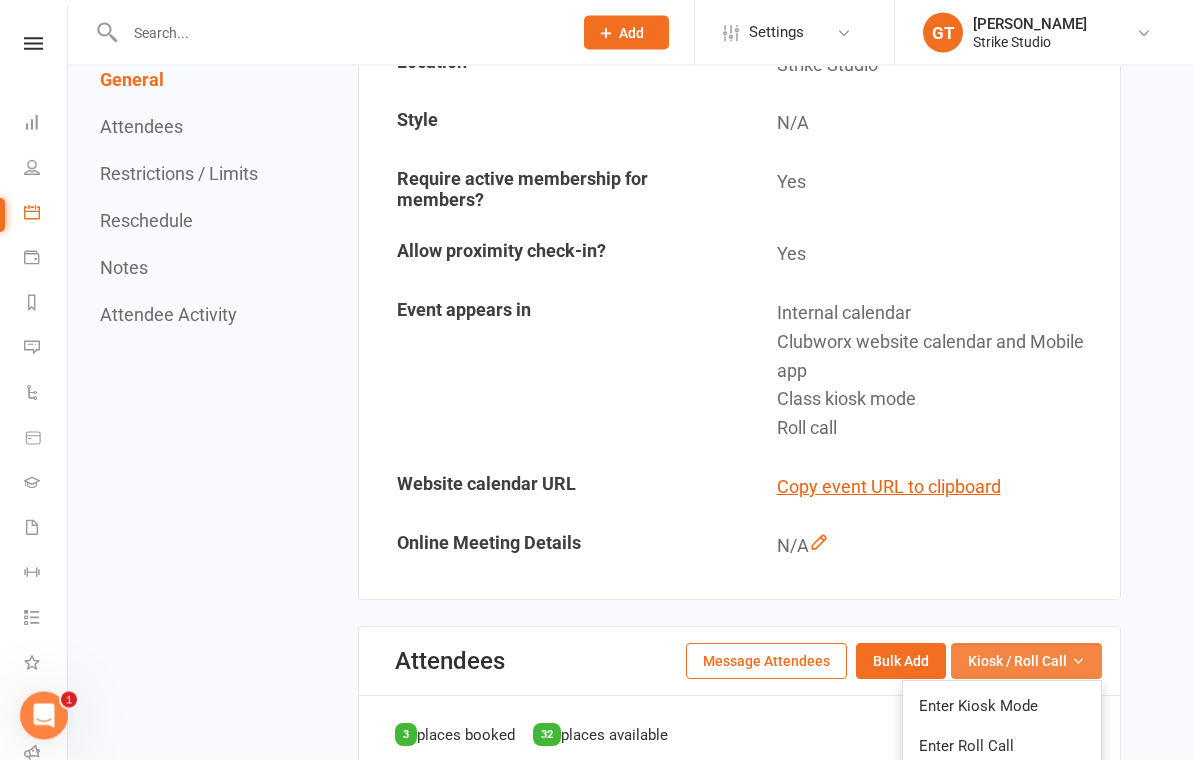 scroll, scrollTop: 842, scrollLeft: 0, axis: vertical 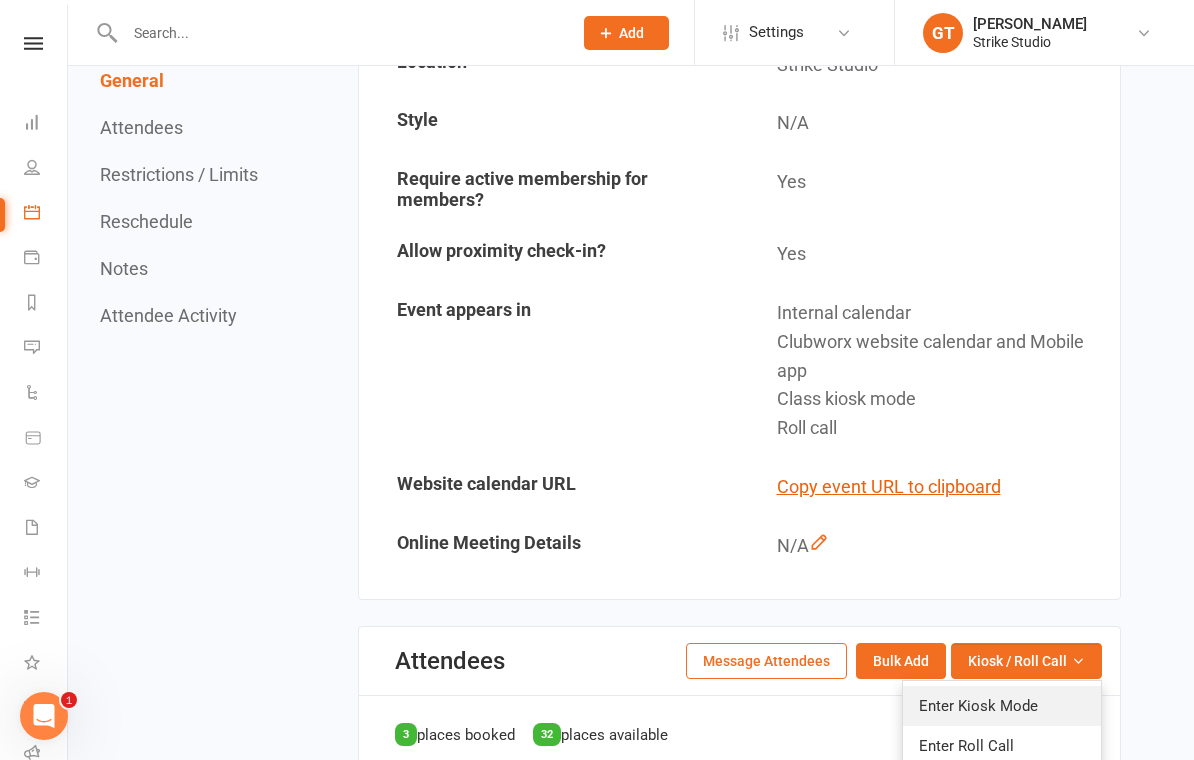click on "Enter Kiosk Mode" at bounding box center (1002, 706) 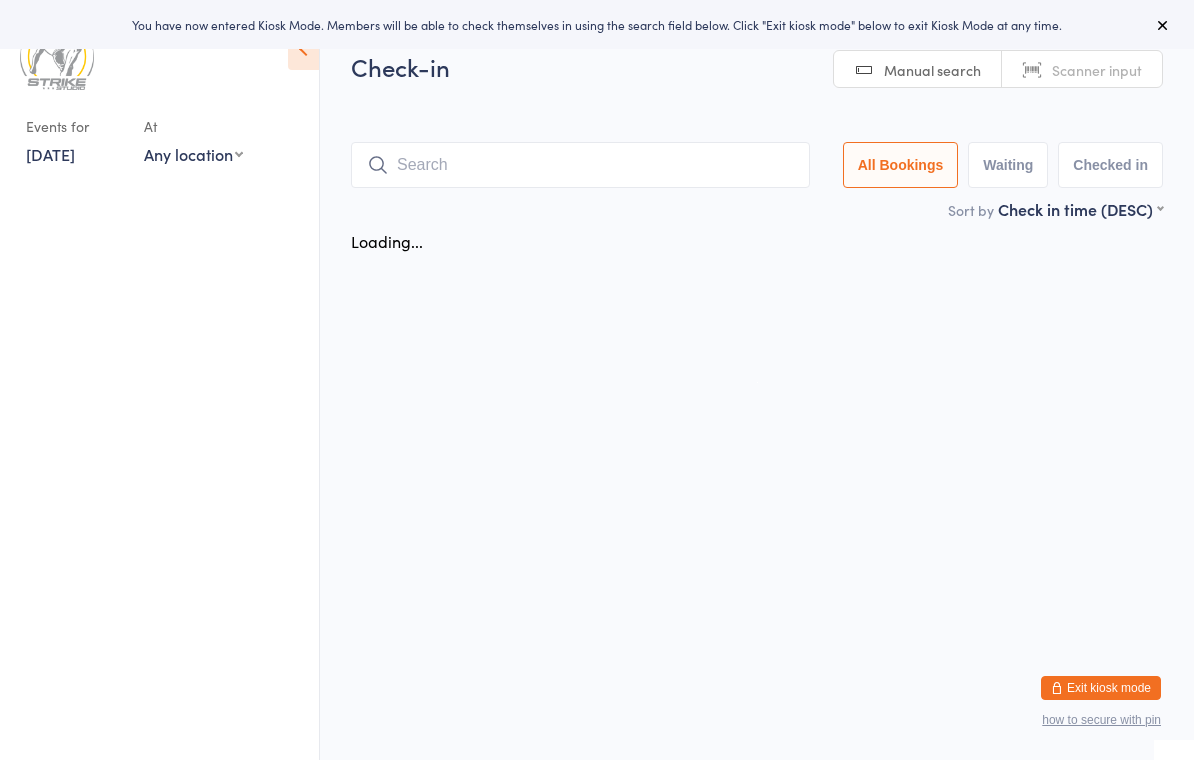 scroll, scrollTop: 0, scrollLeft: 0, axis: both 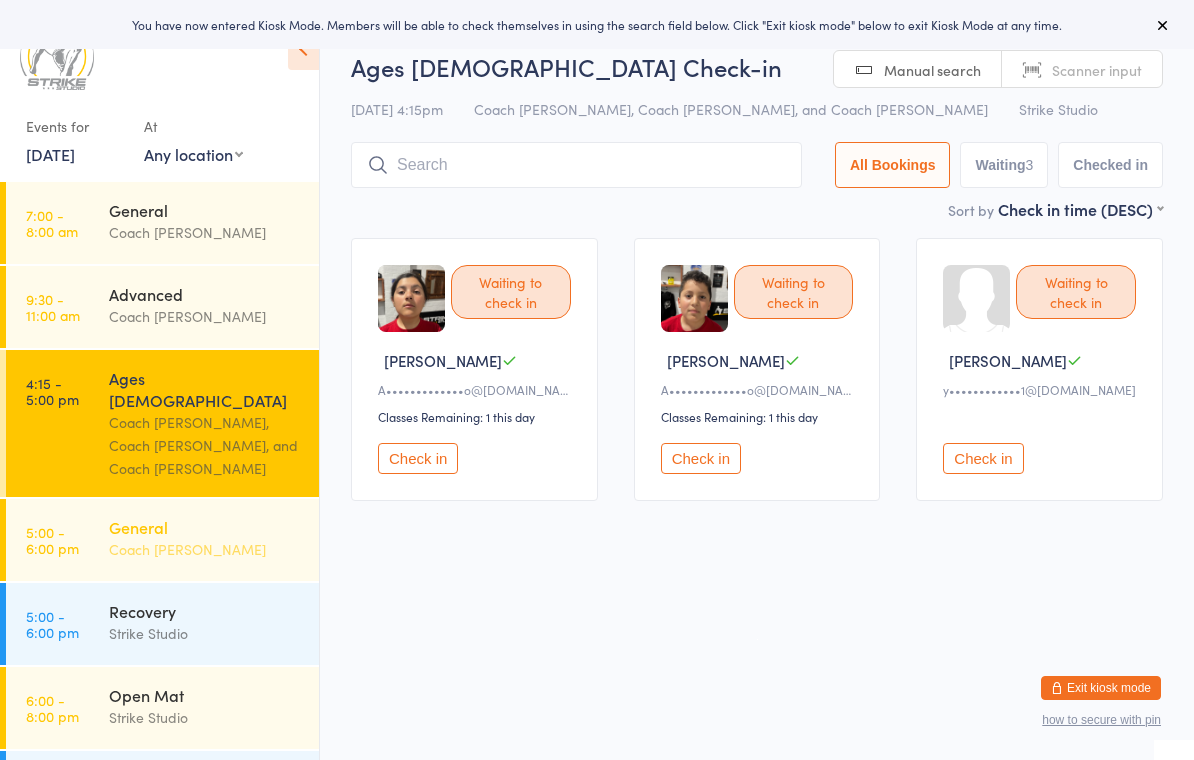 click on "Coach [PERSON_NAME]" at bounding box center (205, 549) 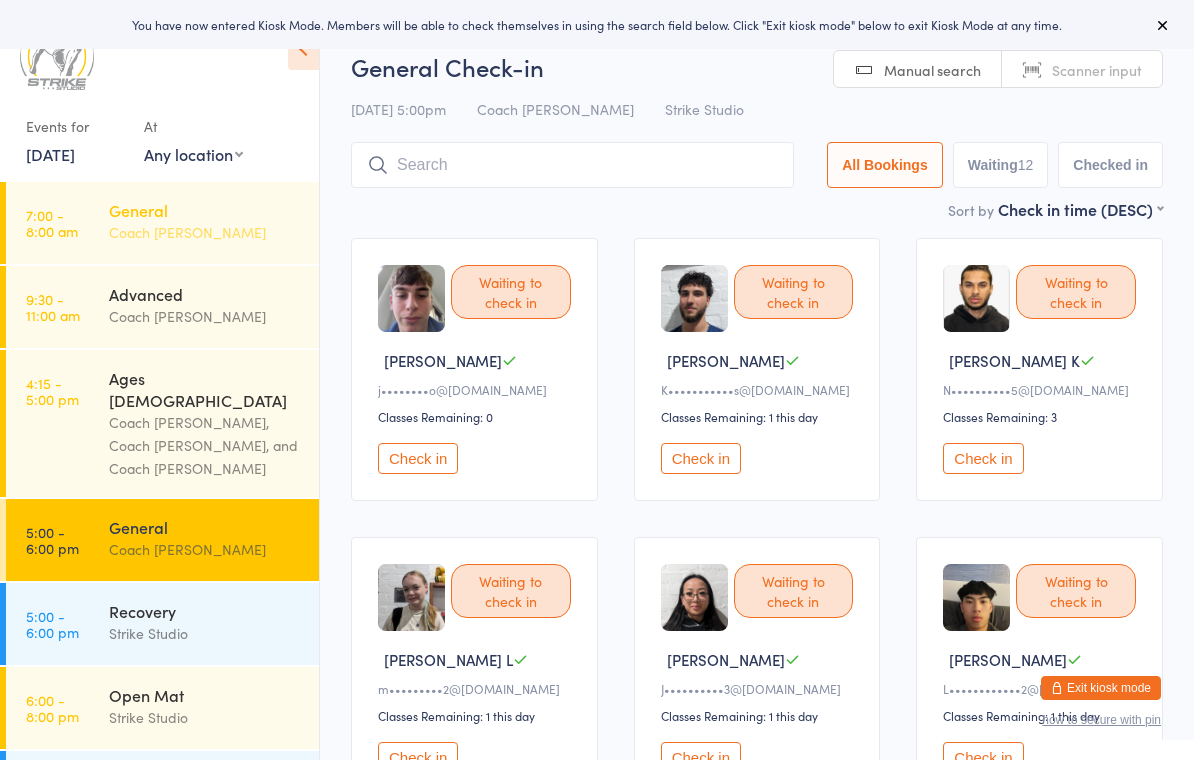click on "Coach [PERSON_NAME]" at bounding box center (205, 232) 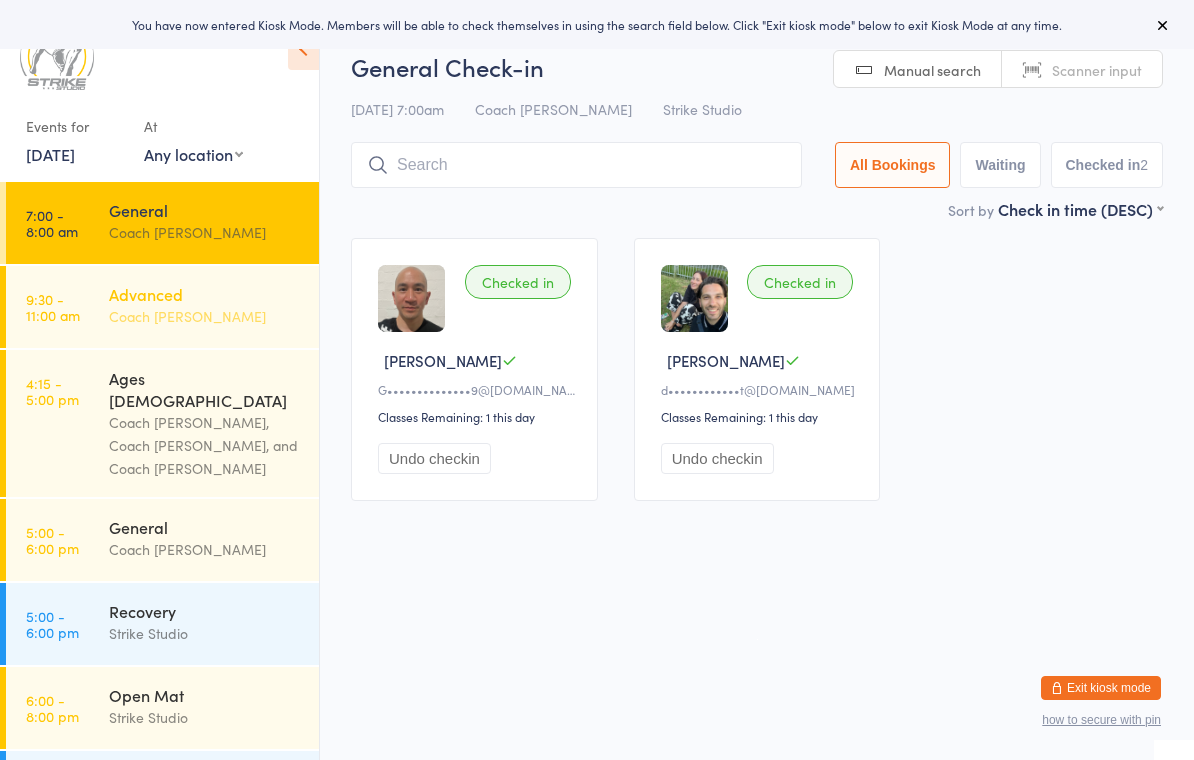 click on "Advanced Coach Quang" at bounding box center (214, 305) 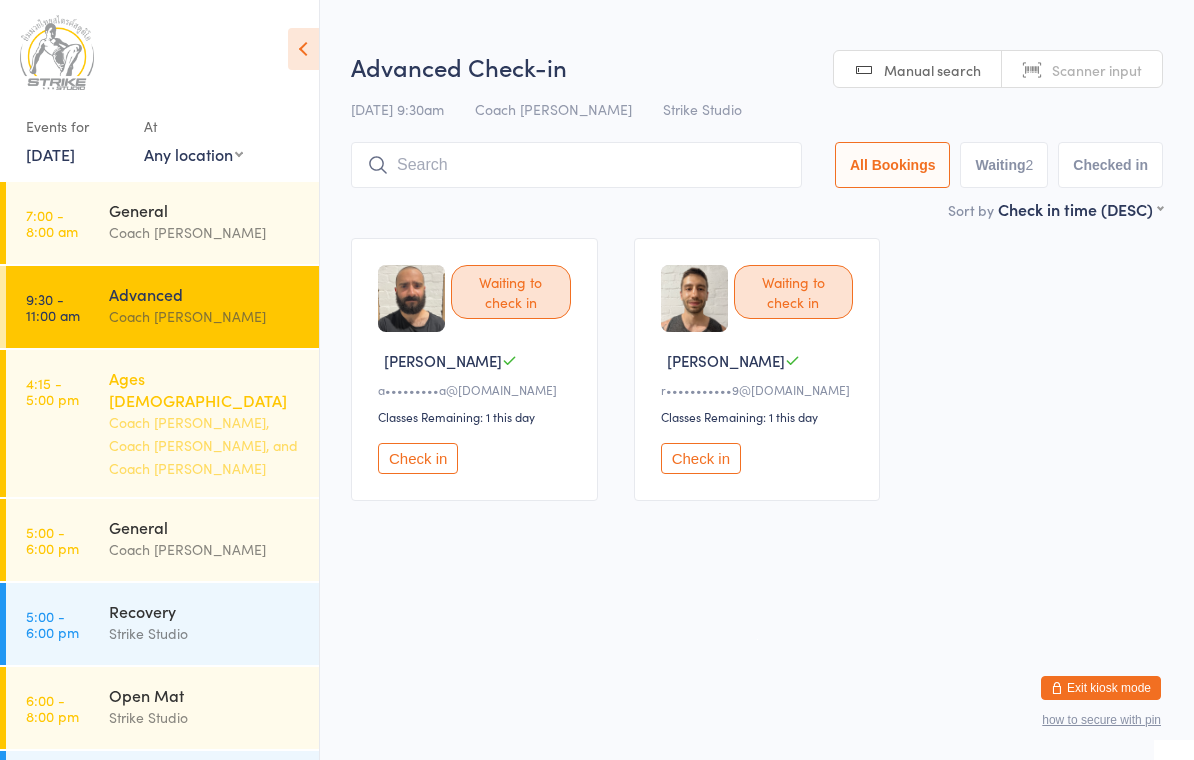 click on "Coach Quang, Coach Adi, and Coach Chris" at bounding box center [205, 445] 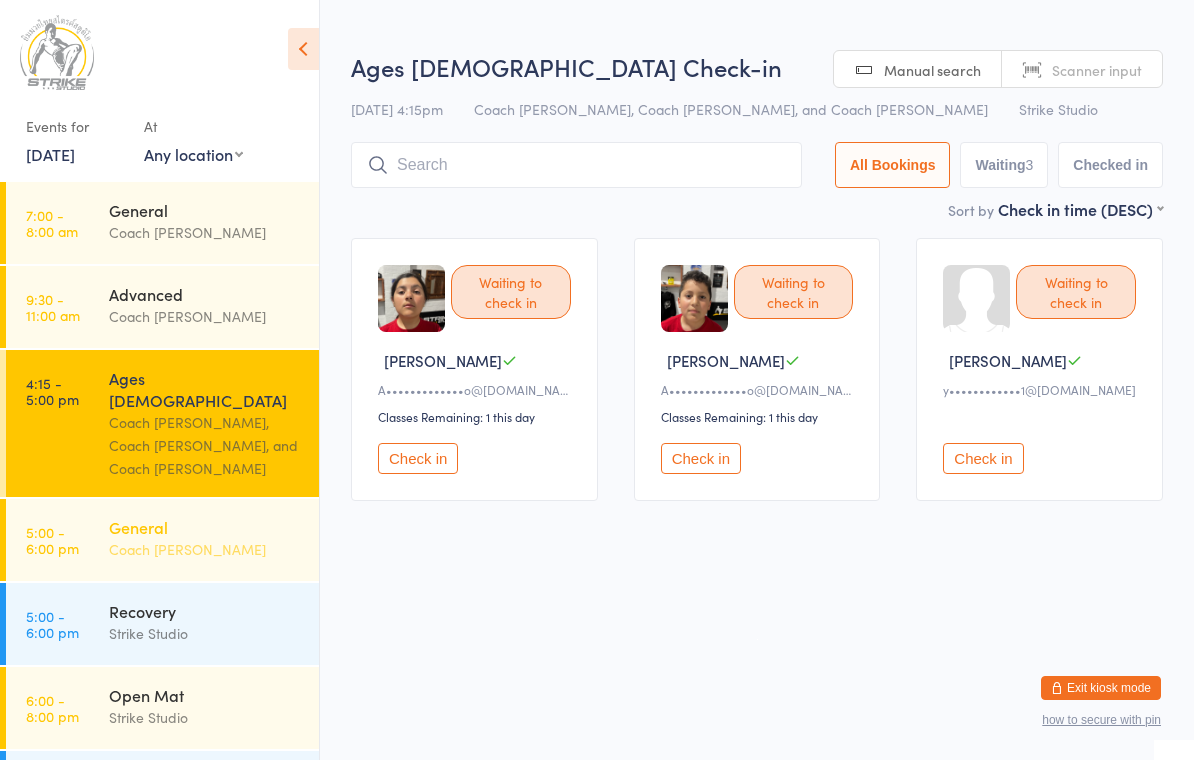 click on "Coach [PERSON_NAME]" at bounding box center (205, 549) 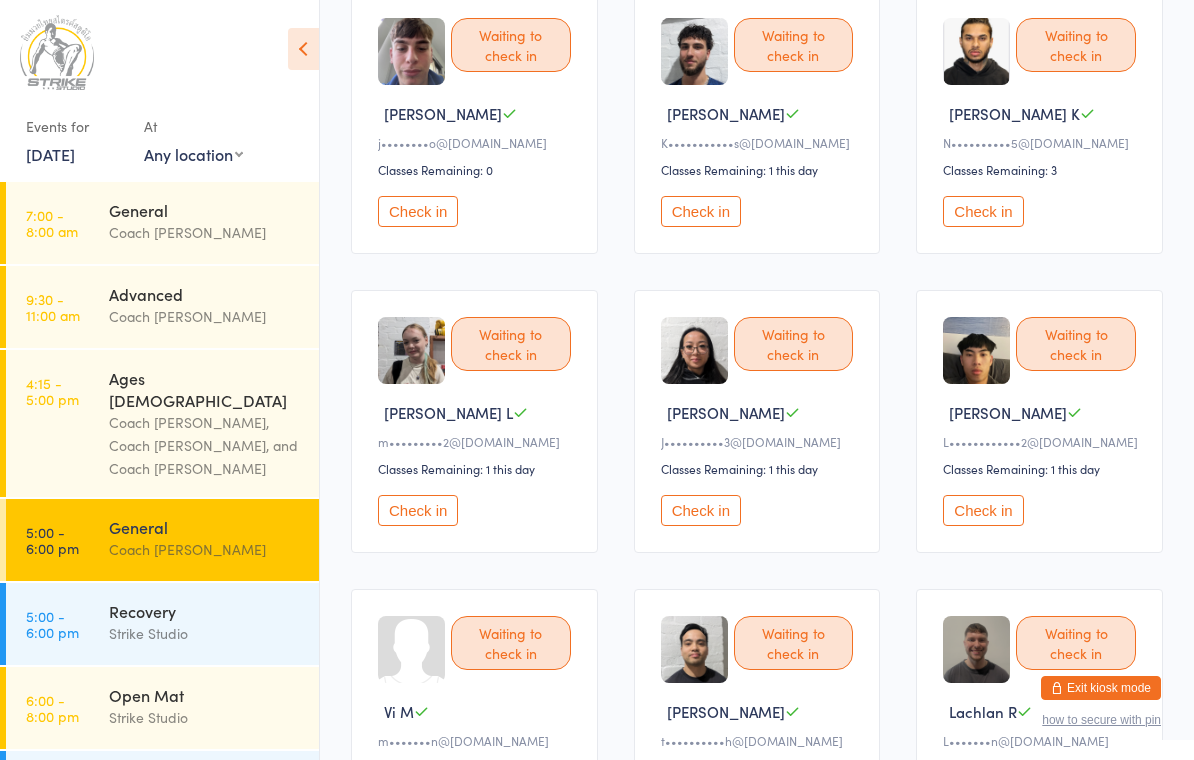 scroll, scrollTop: 246, scrollLeft: 0, axis: vertical 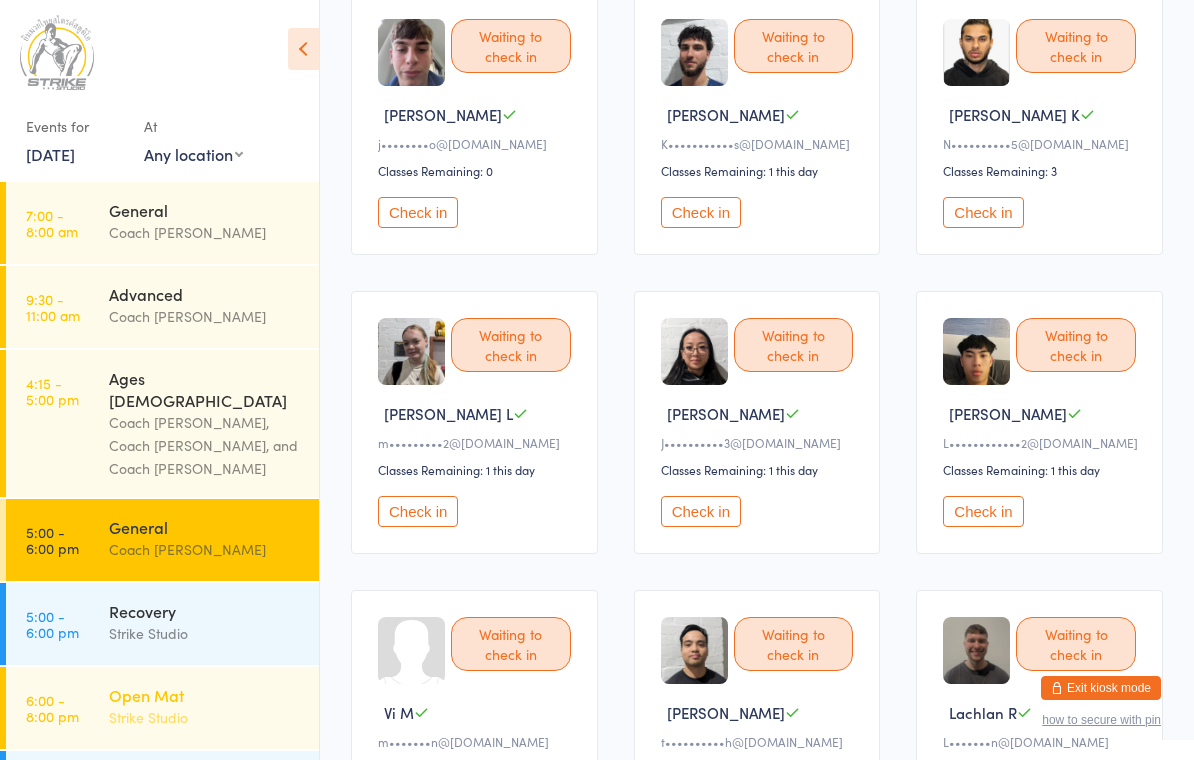 click on "Strike Studio" at bounding box center (205, 717) 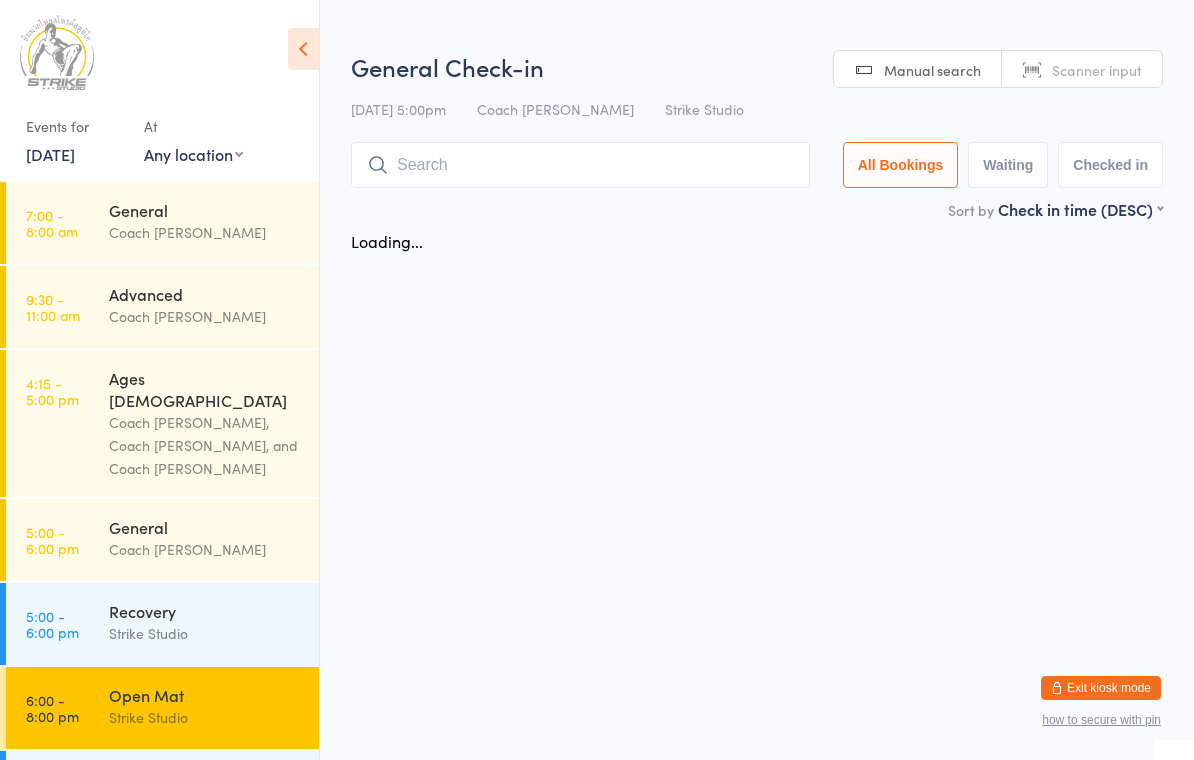 scroll, scrollTop: 0, scrollLeft: 0, axis: both 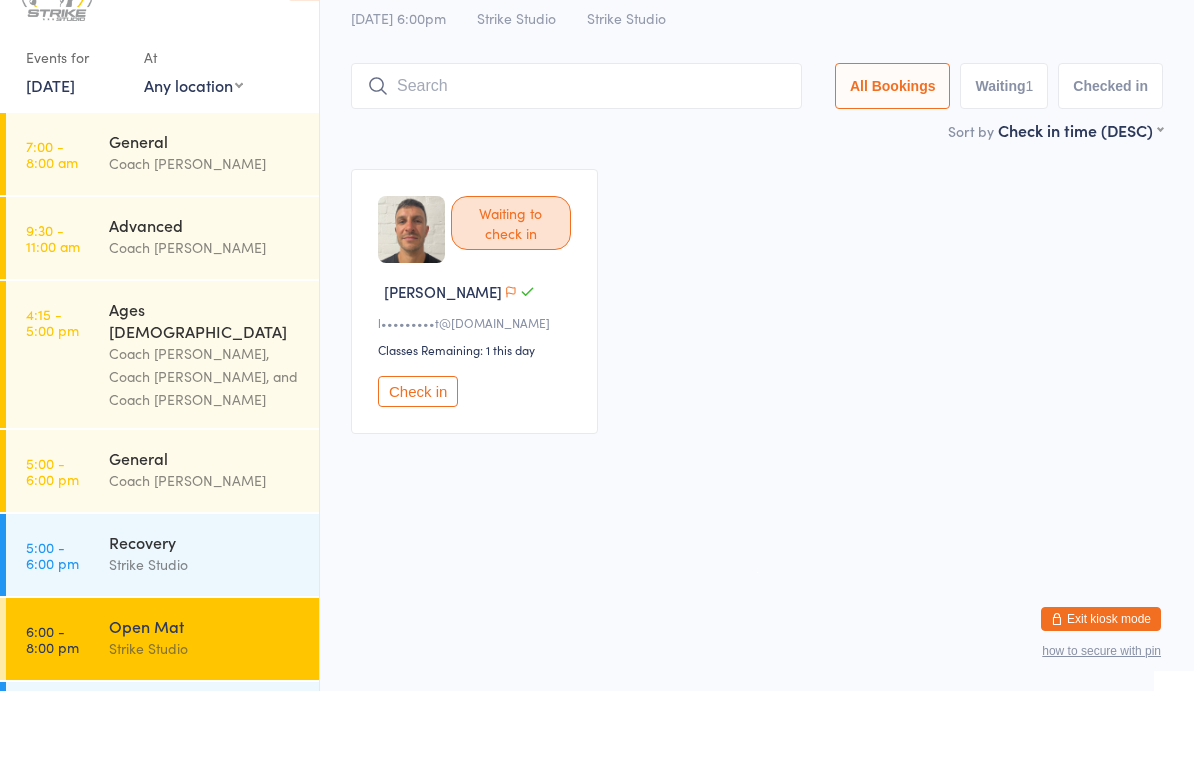 click on "Exit kiosk mode" at bounding box center (1101, 688) 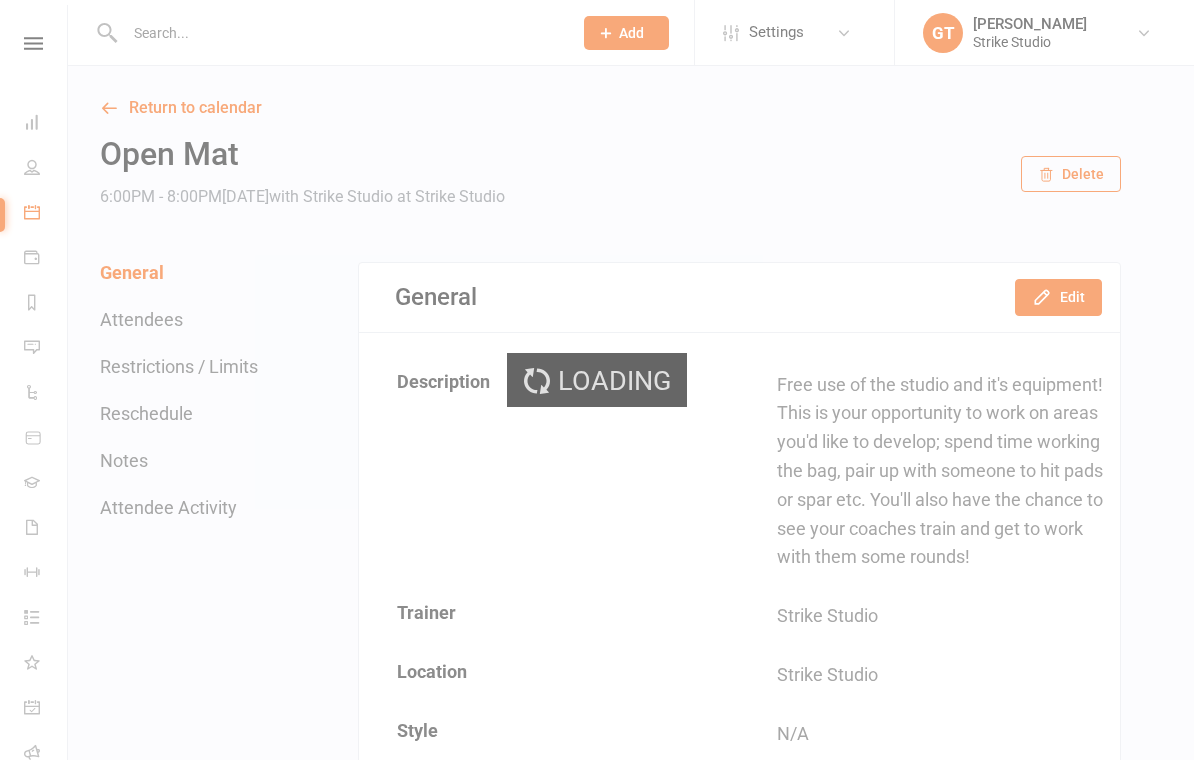 scroll, scrollTop: 0, scrollLeft: 0, axis: both 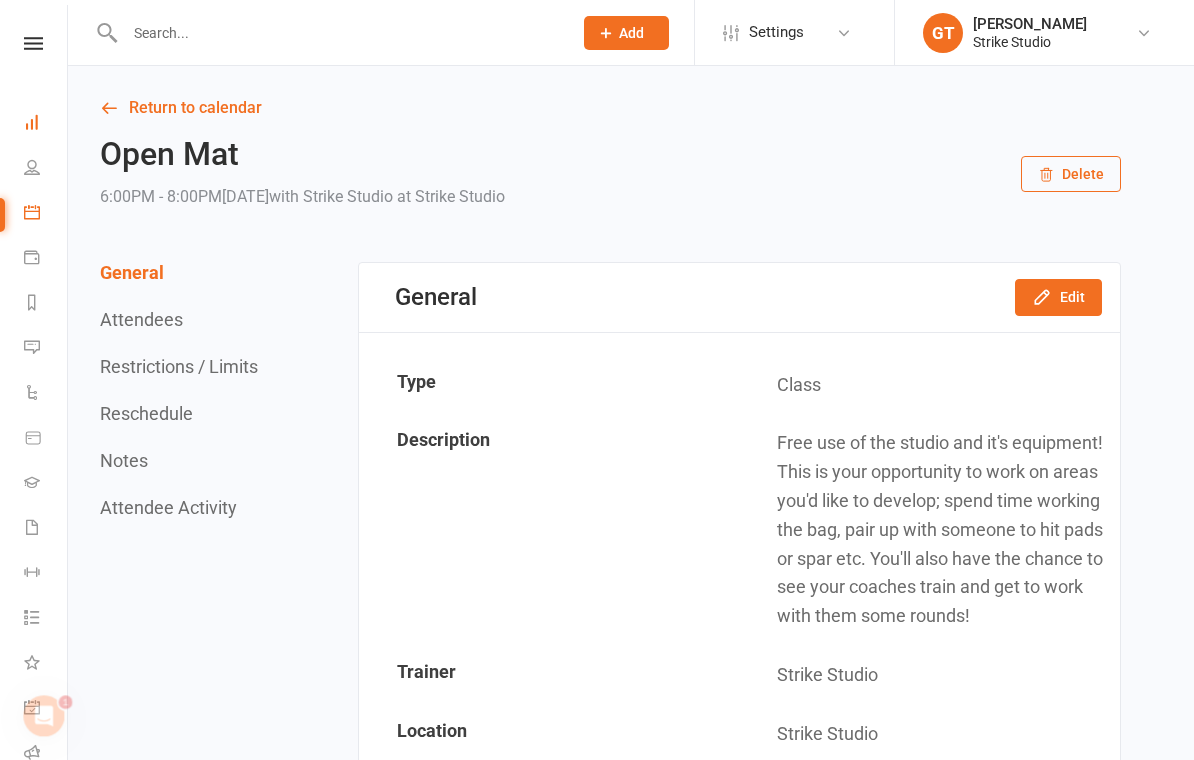 click on "Dashboard" at bounding box center [46, 124] 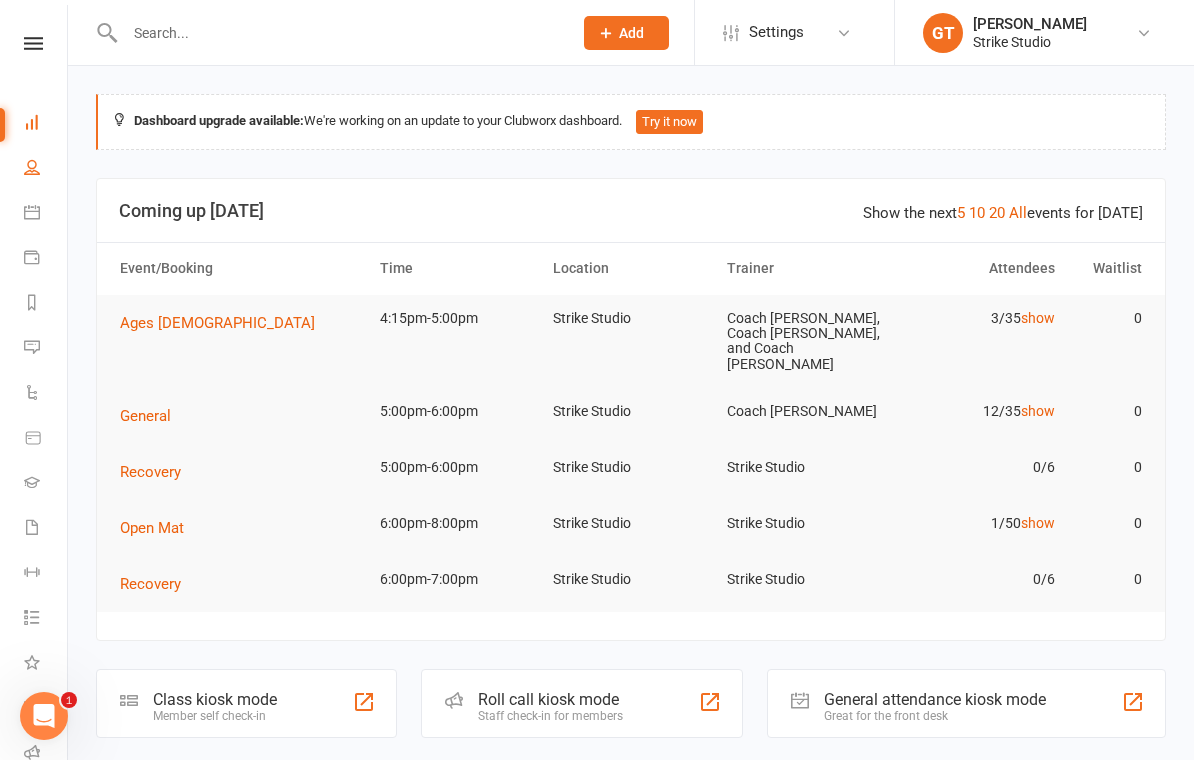 click on "People" at bounding box center [46, 169] 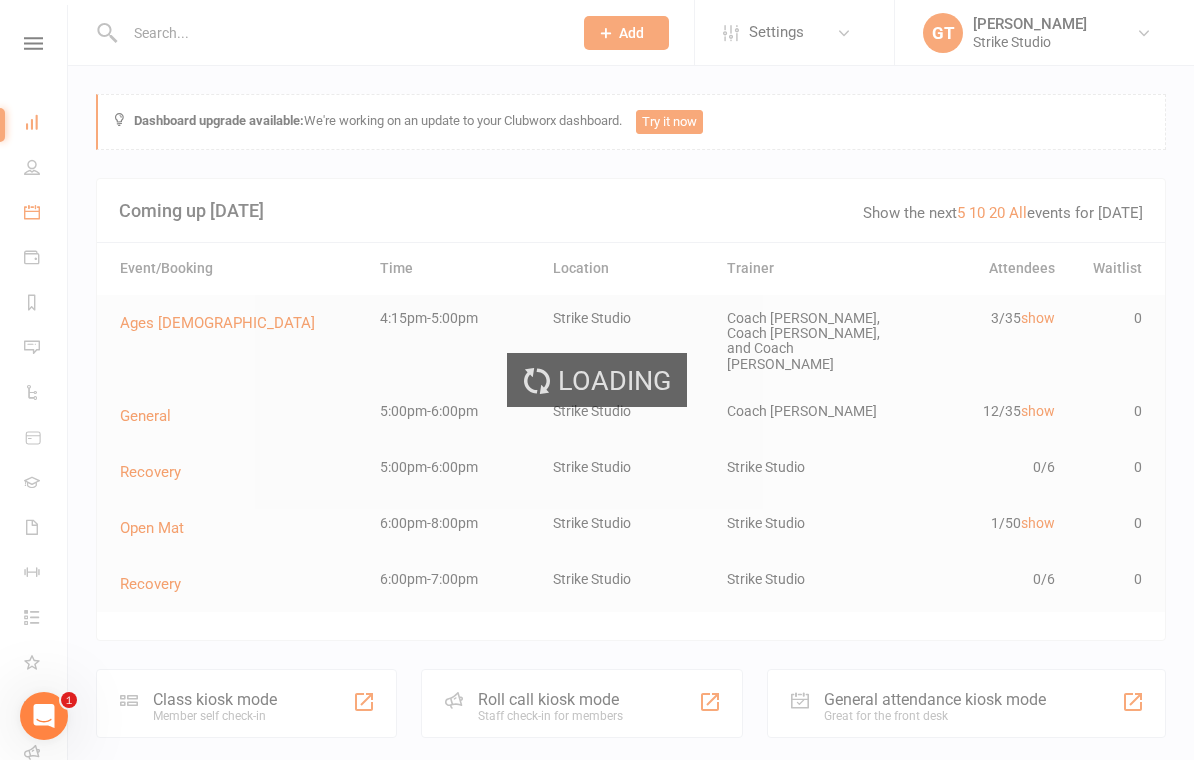 select on "100" 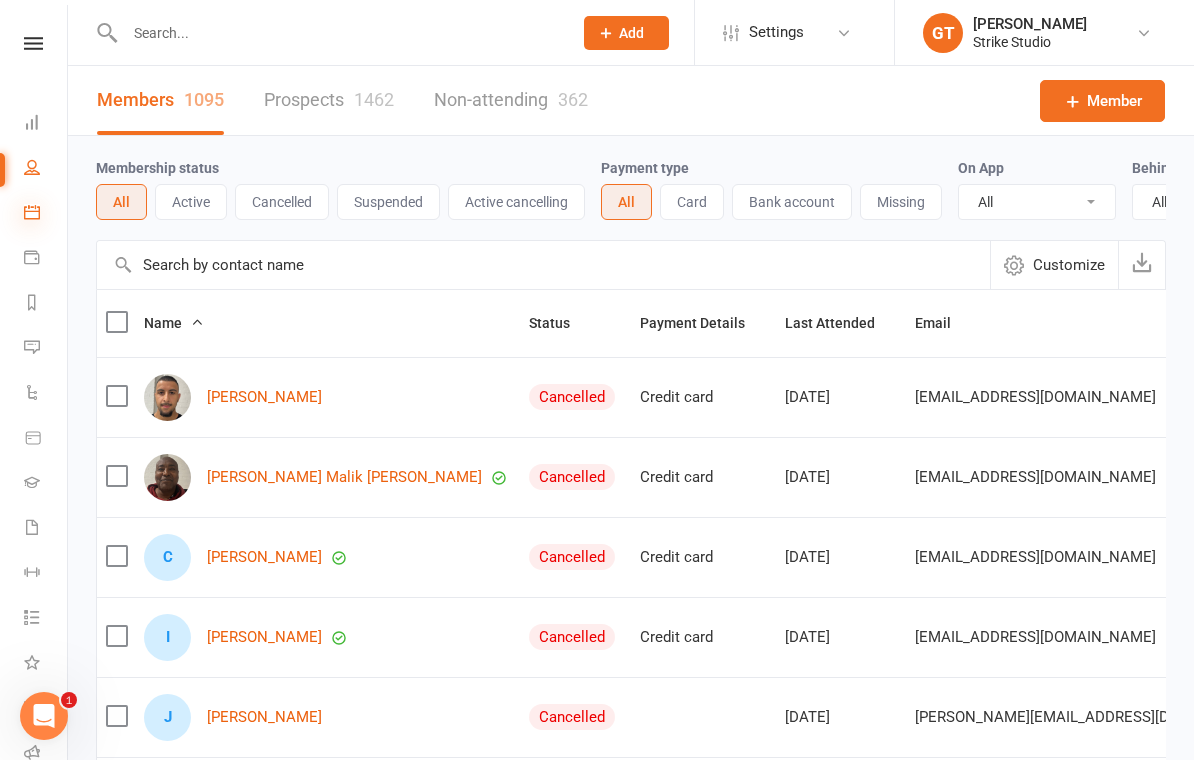 click at bounding box center [32, 212] 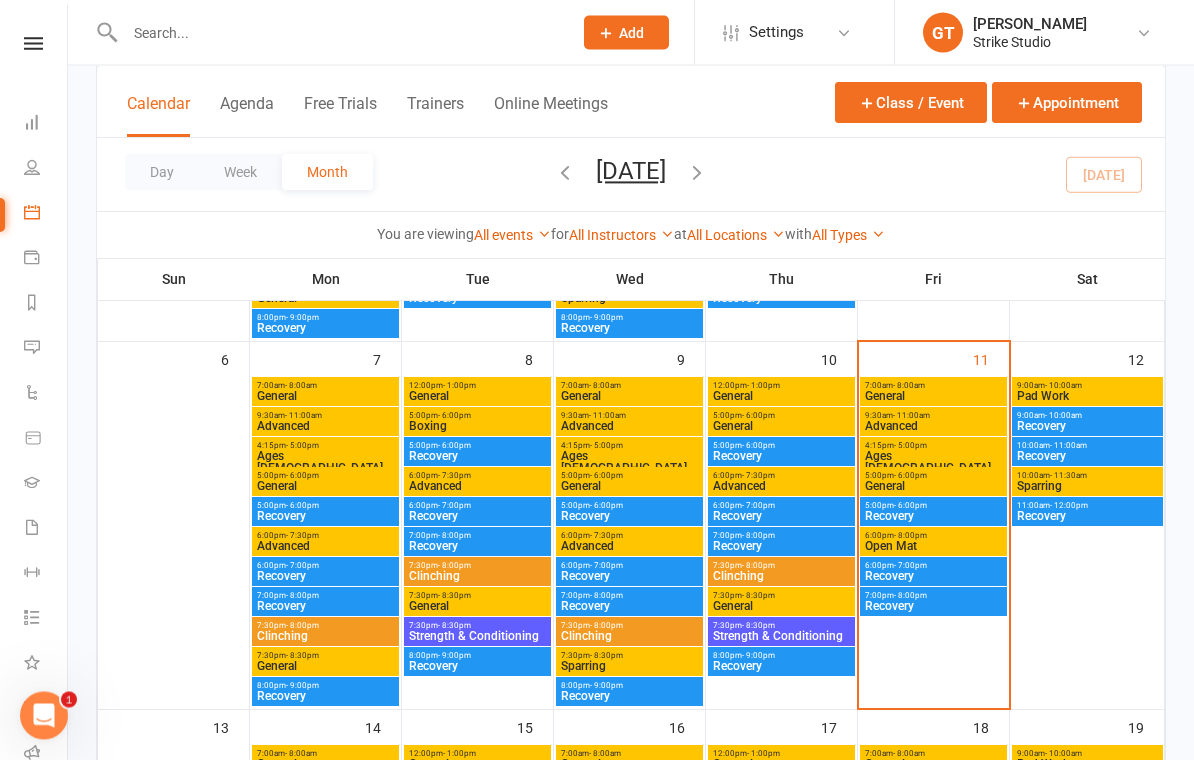 click on "12:00pm  - 1:00pm" at bounding box center [781, 386] 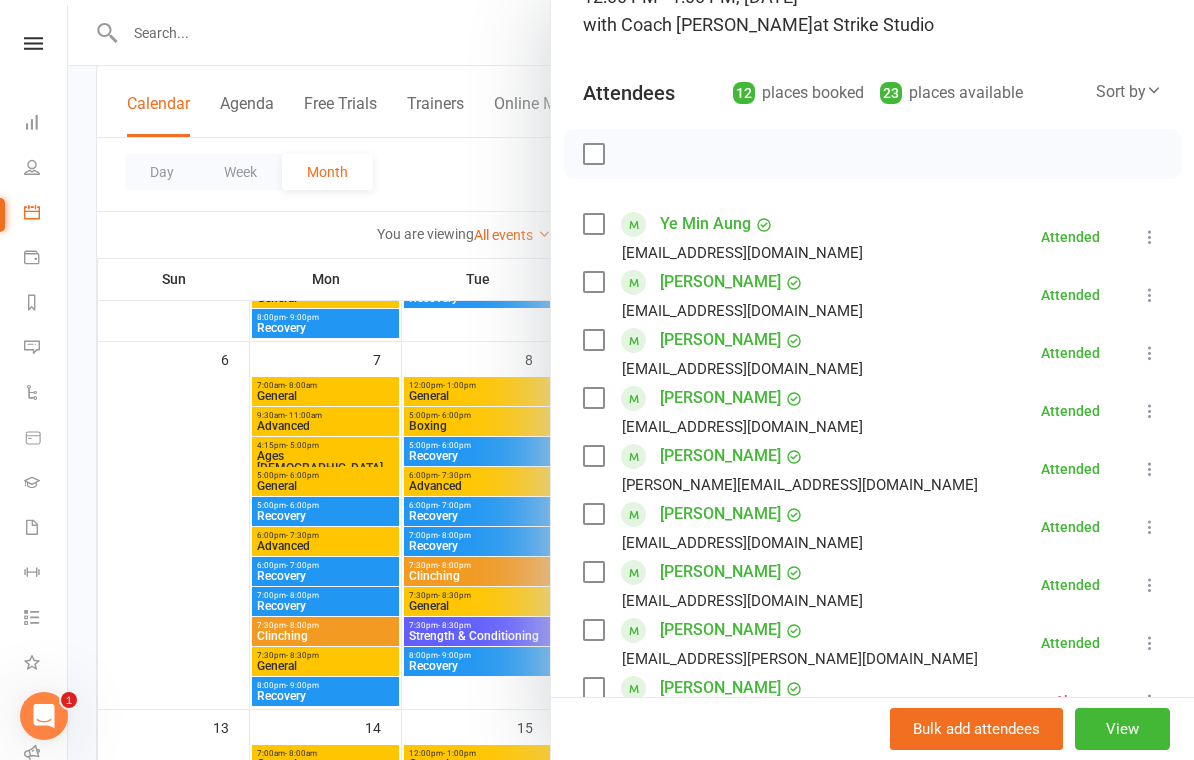 scroll, scrollTop: 182, scrollLeft: 0, axis: vertical 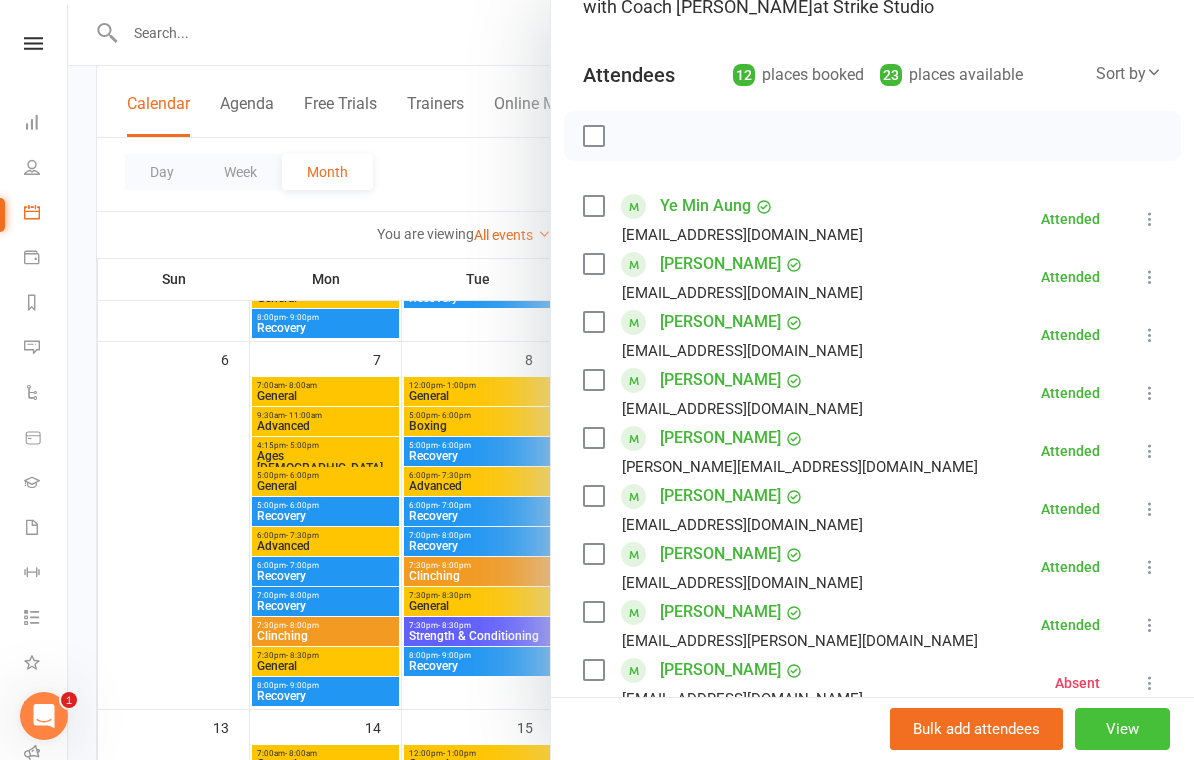 click on "View" at bounding box center [1122, 729] 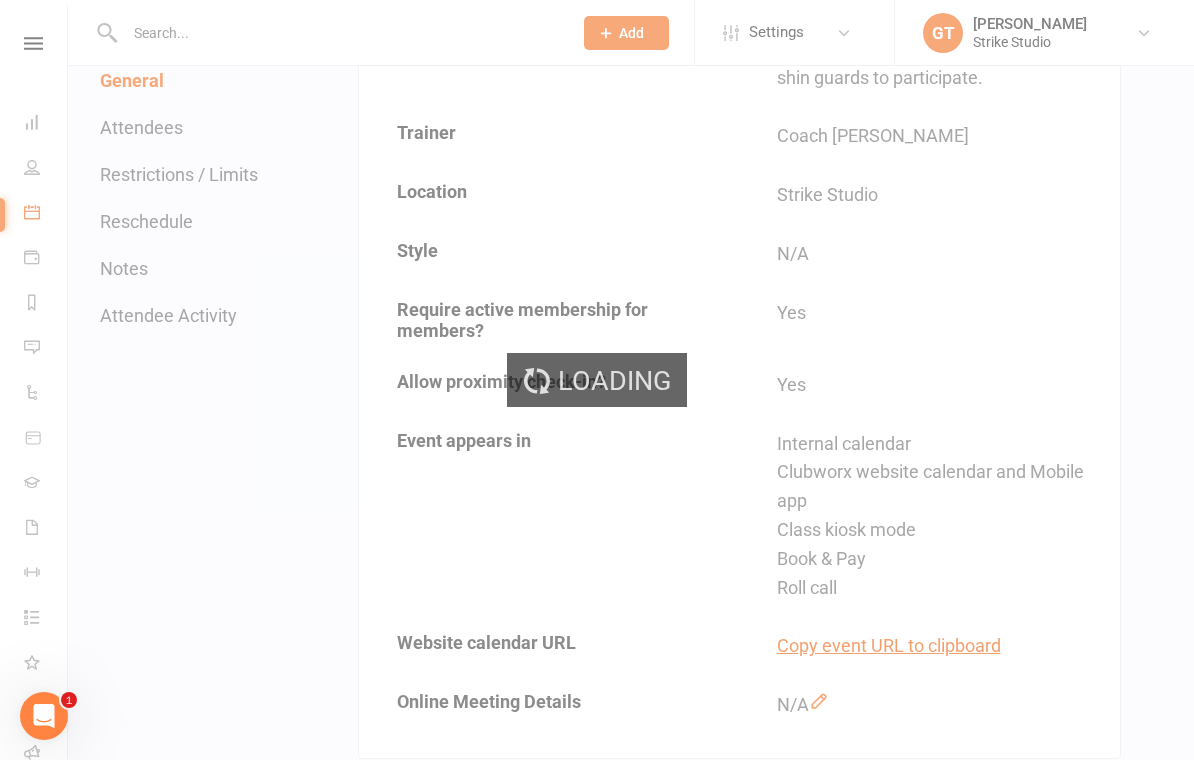 scroll, scrollTop: 0, scrollLeft: 0, axis: both 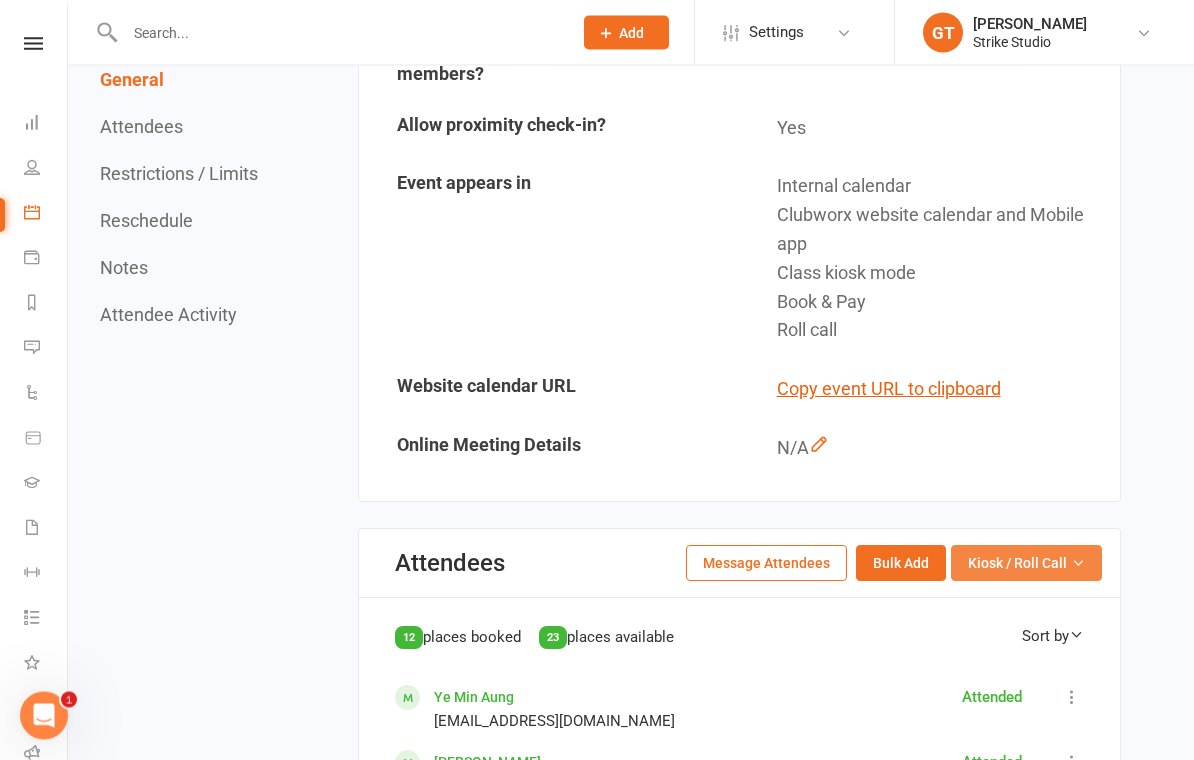 click on "Kiosk / Roll Call" at bounding box center (1017, 564) 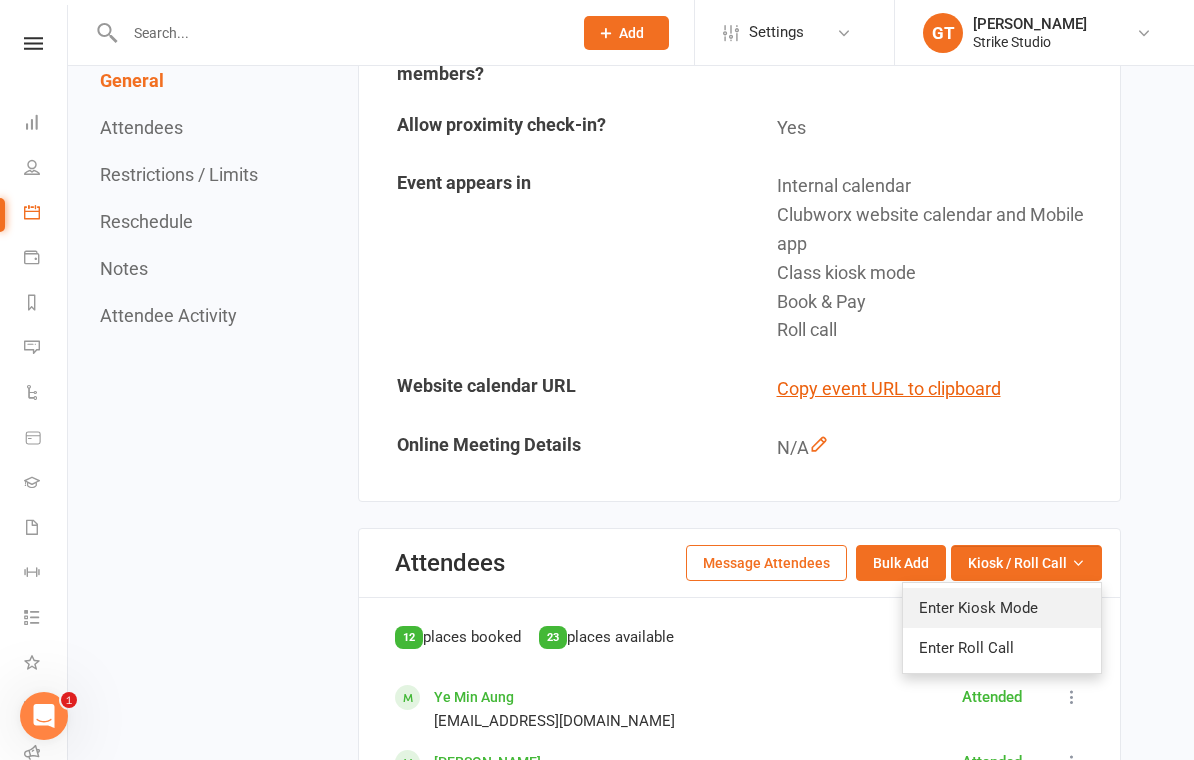 click on "Enter Kiosk Mode" at bounding box center [1002, 608] 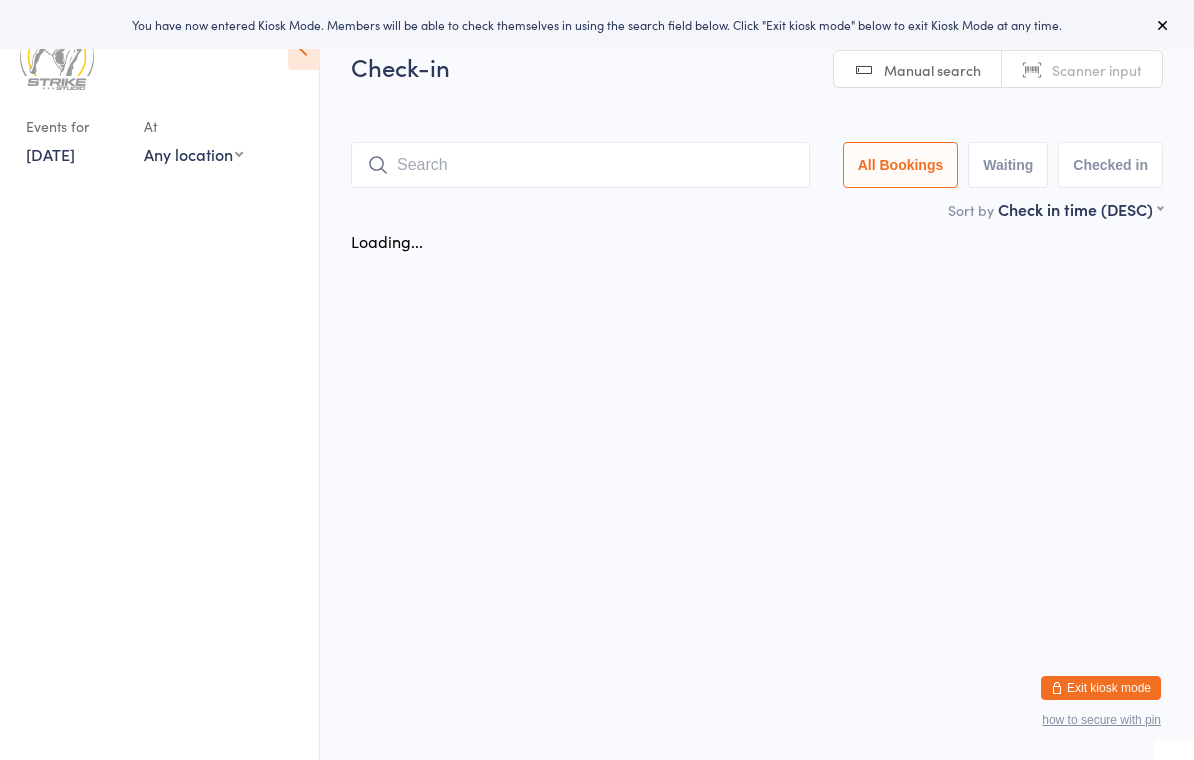 scroll, scrollTop: 0, scrollLeft: 0, axis: both 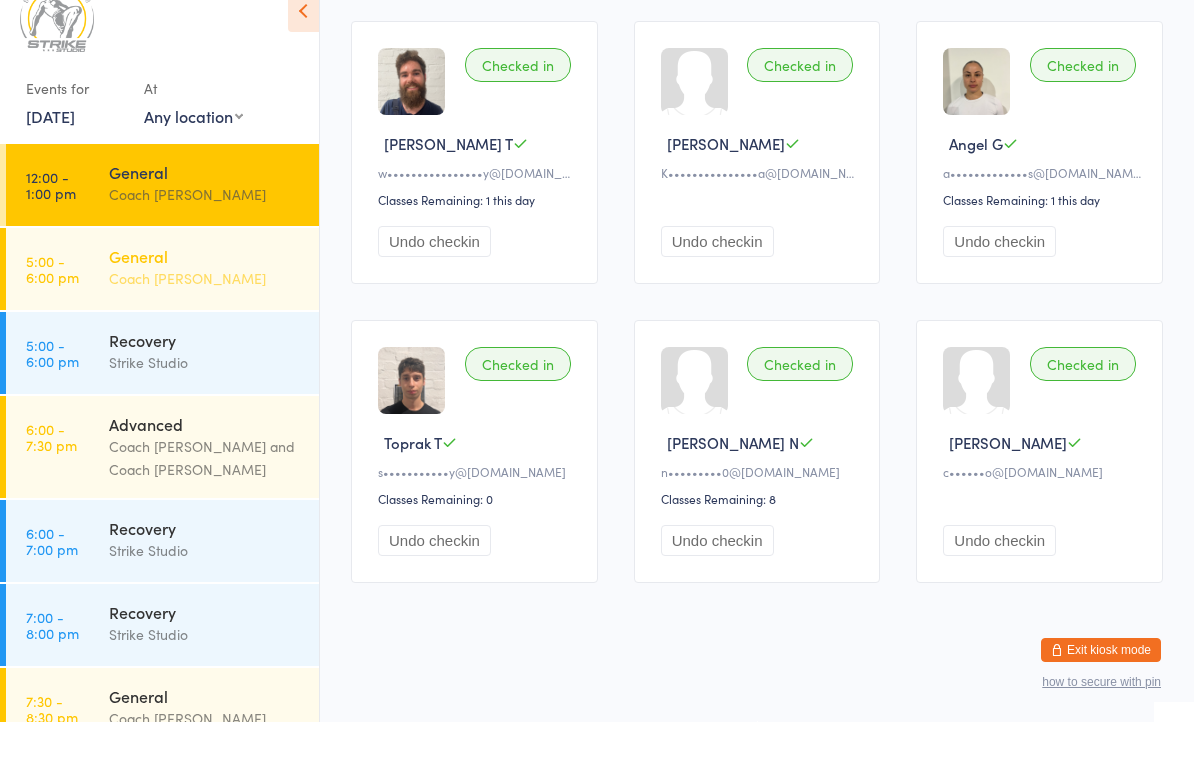 click on "Coach [PERSON_NAME]" at bounding box center [205, 316] 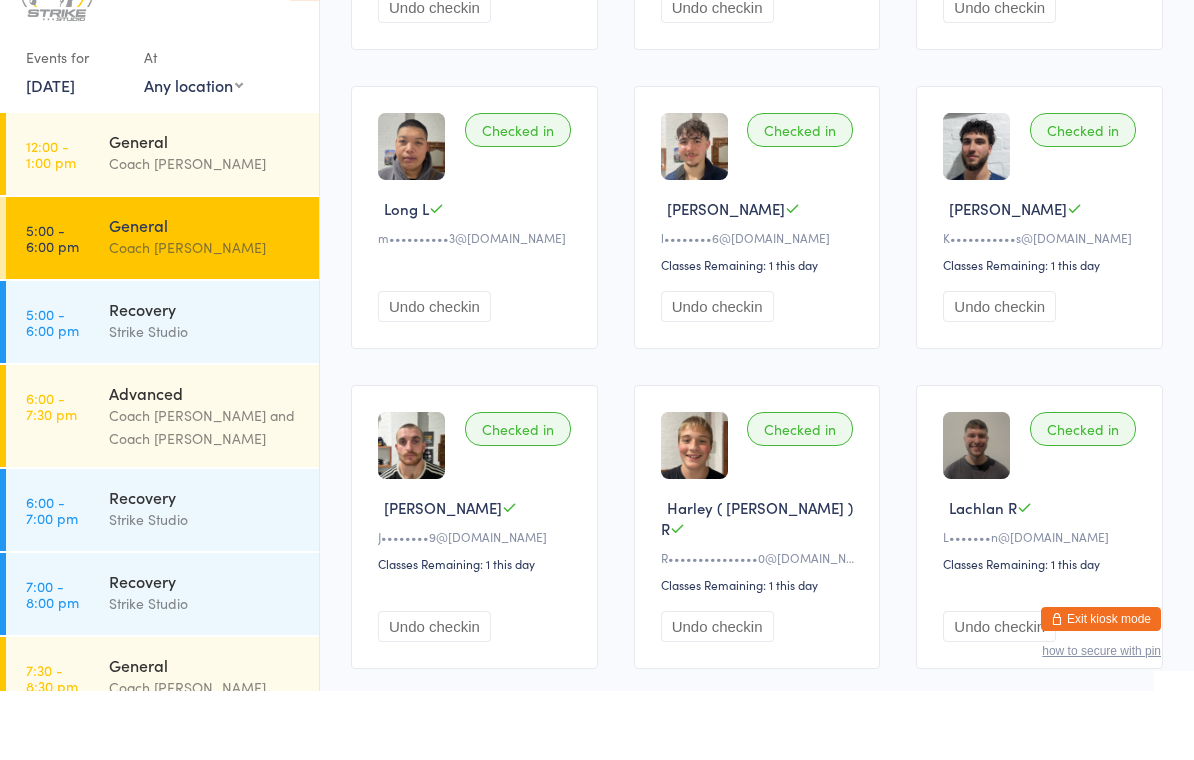 scroll, scrollTop: 820, scrollLeft: 0, axis: vertical 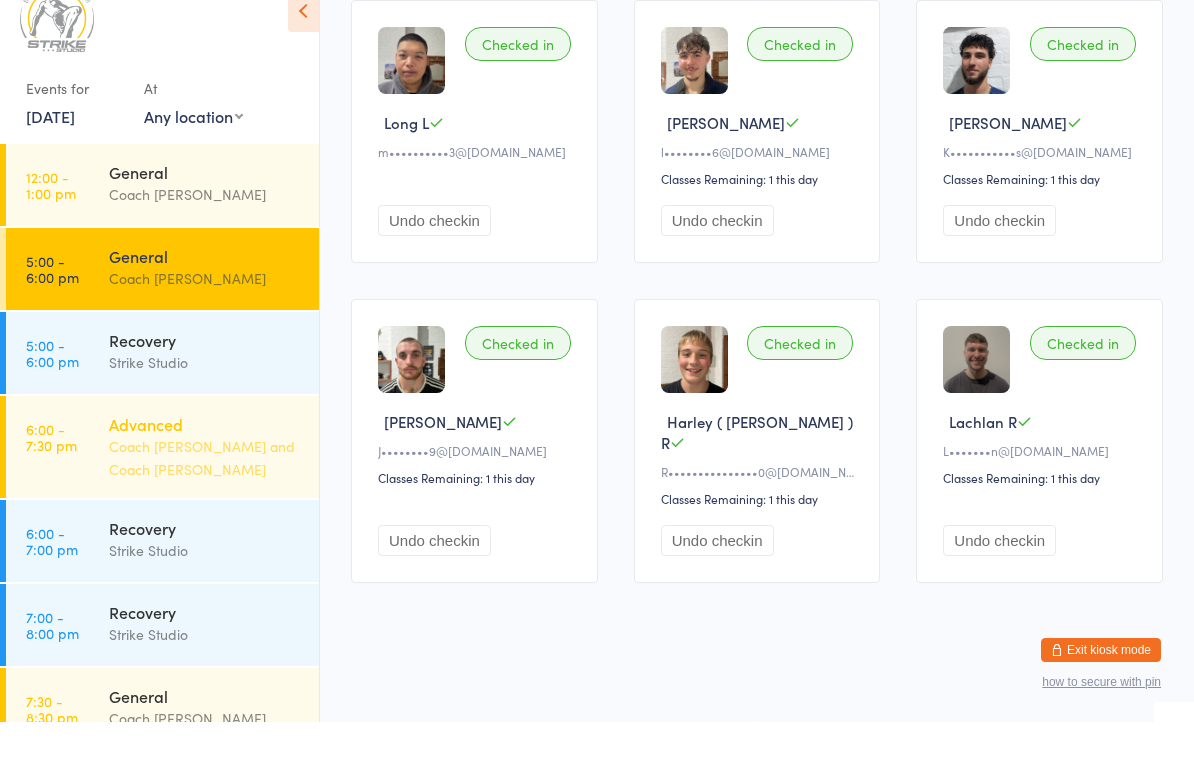 click on "Coach [PERSON_NAME] and Coach [PERSON_NAME]" at bounding box center [205, 496] 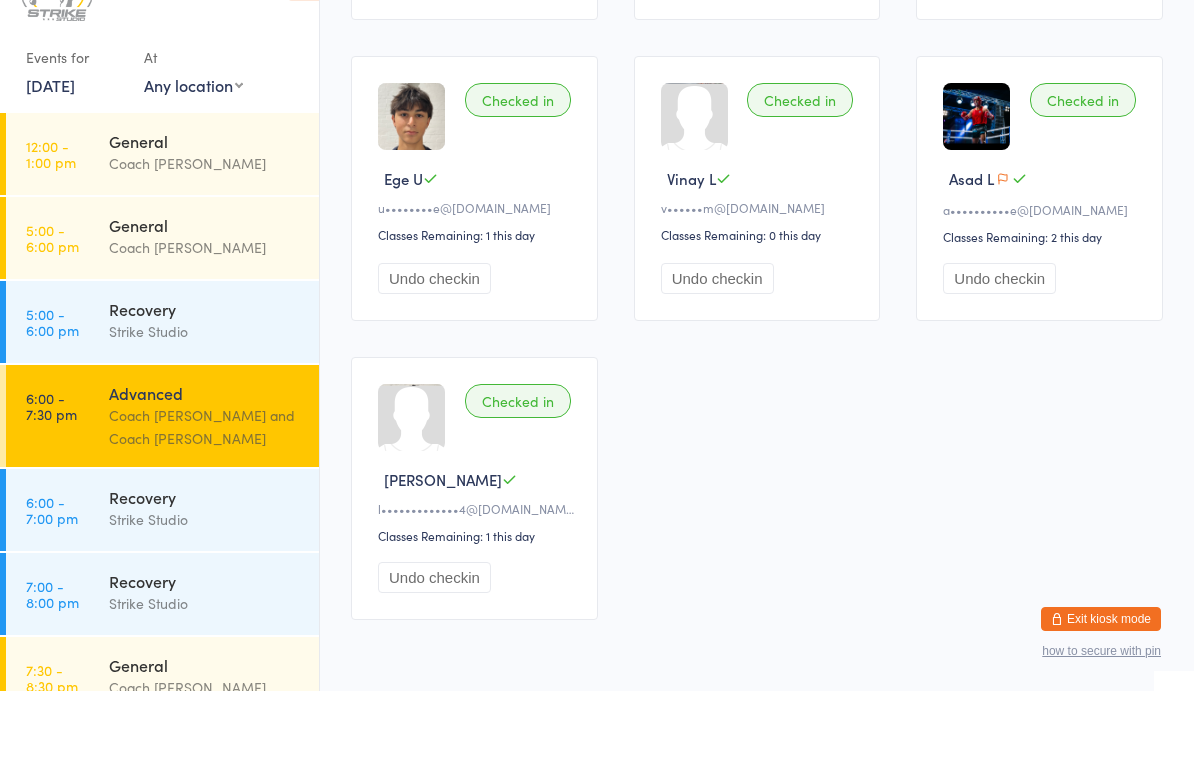 scroll, scrollTop: 2347, scrollLeft: 0, axis: vertical 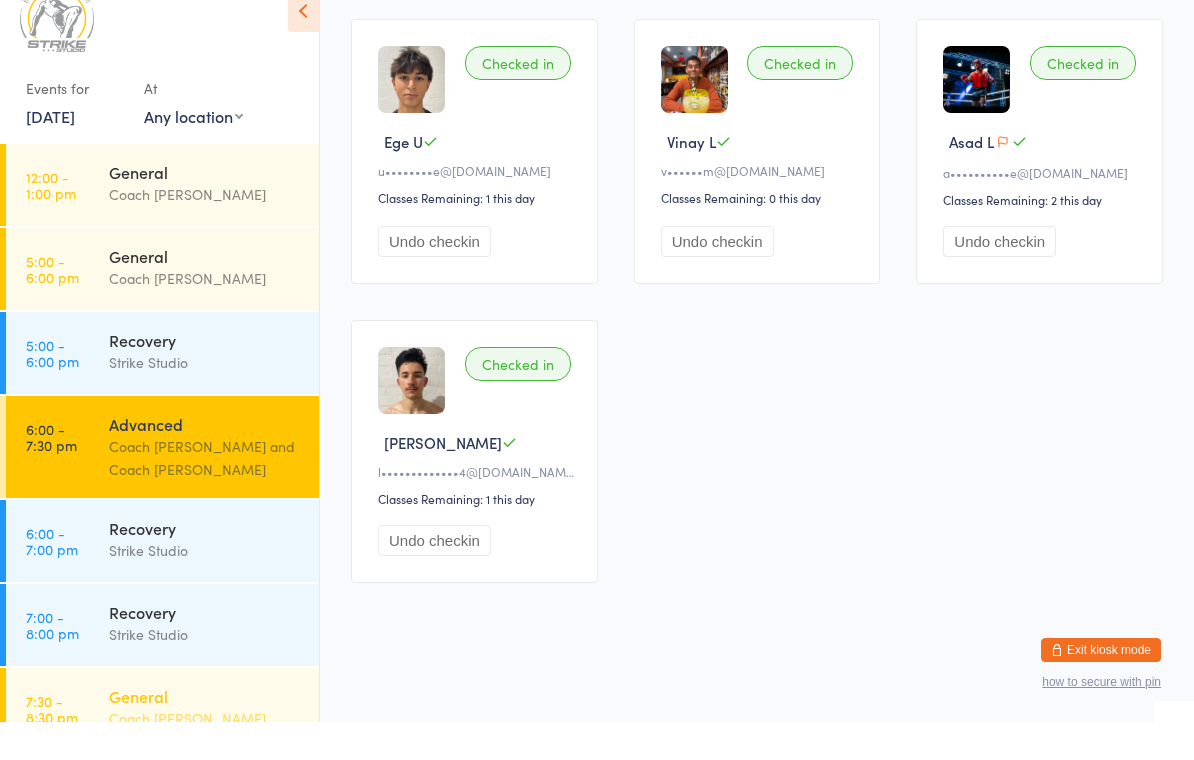 click on "General" at bounding box center [205, 734] 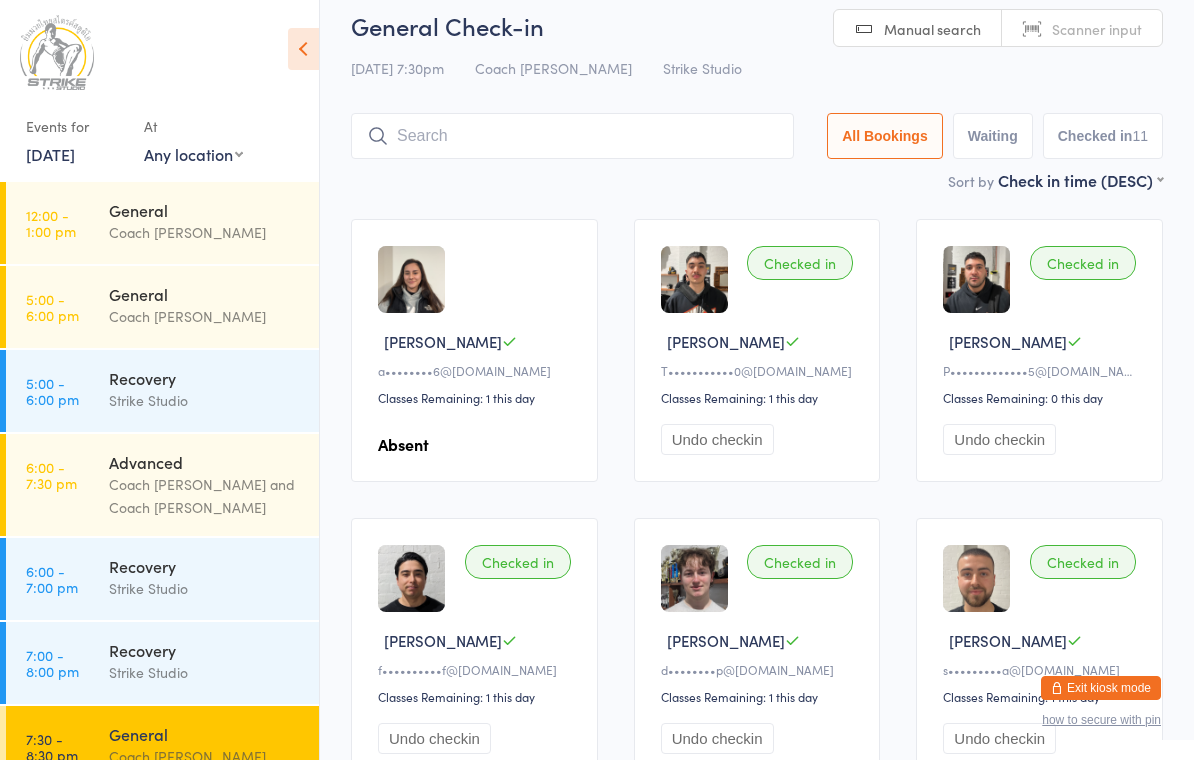 scroll, scrollTop: 0, scrollLeft: 0, axis: both 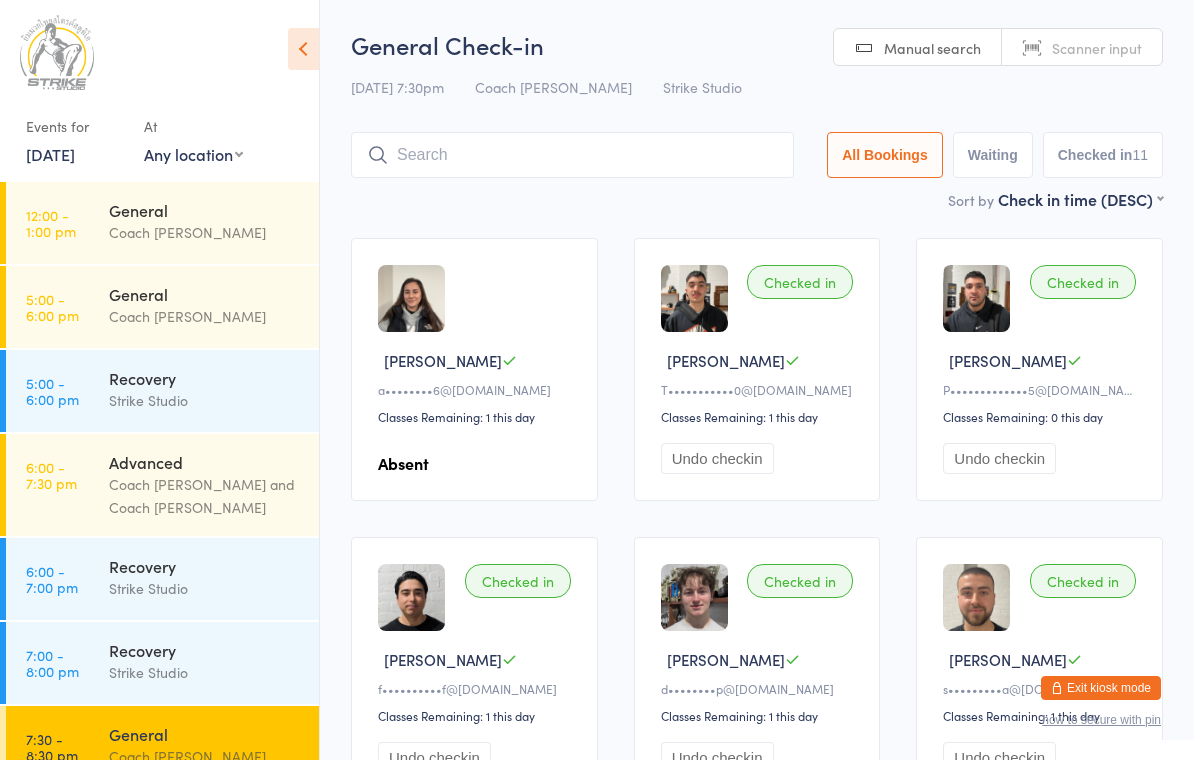 click on "Exit kiosk mode" at bounding box center (1101, 688) 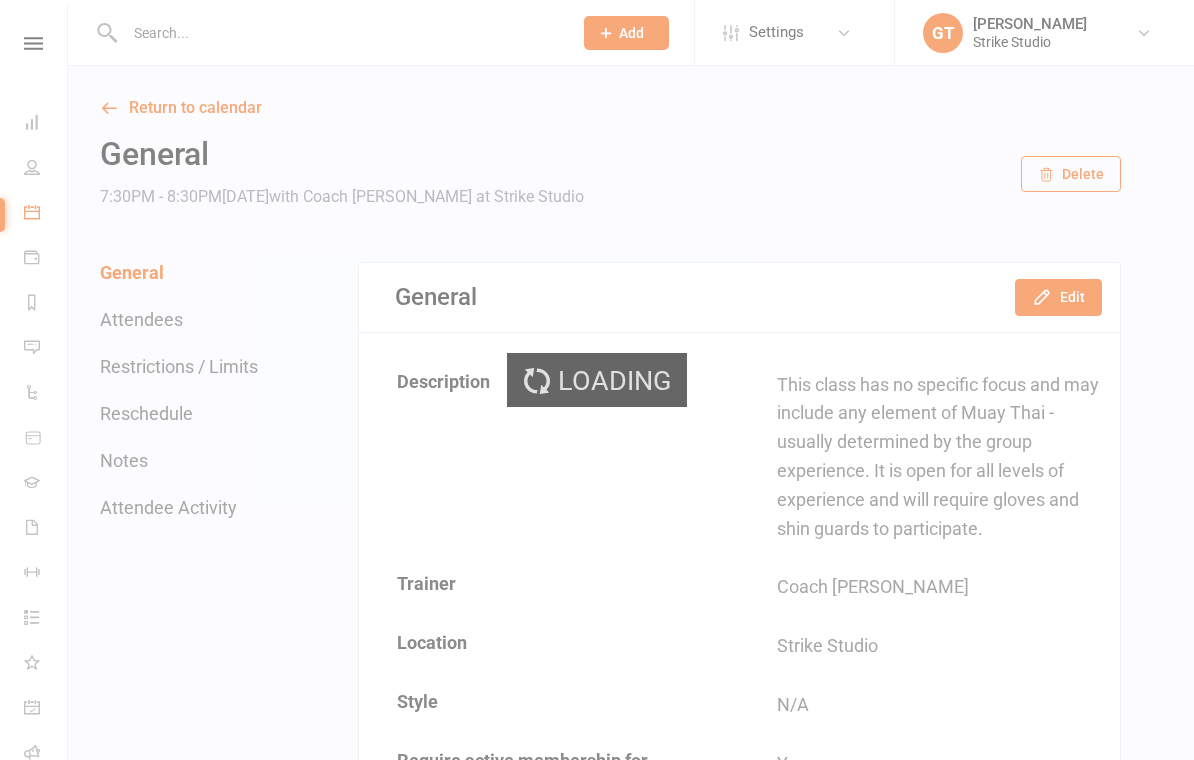 scroll, scrollTop: 0, scrollLeft: 0, axis: both 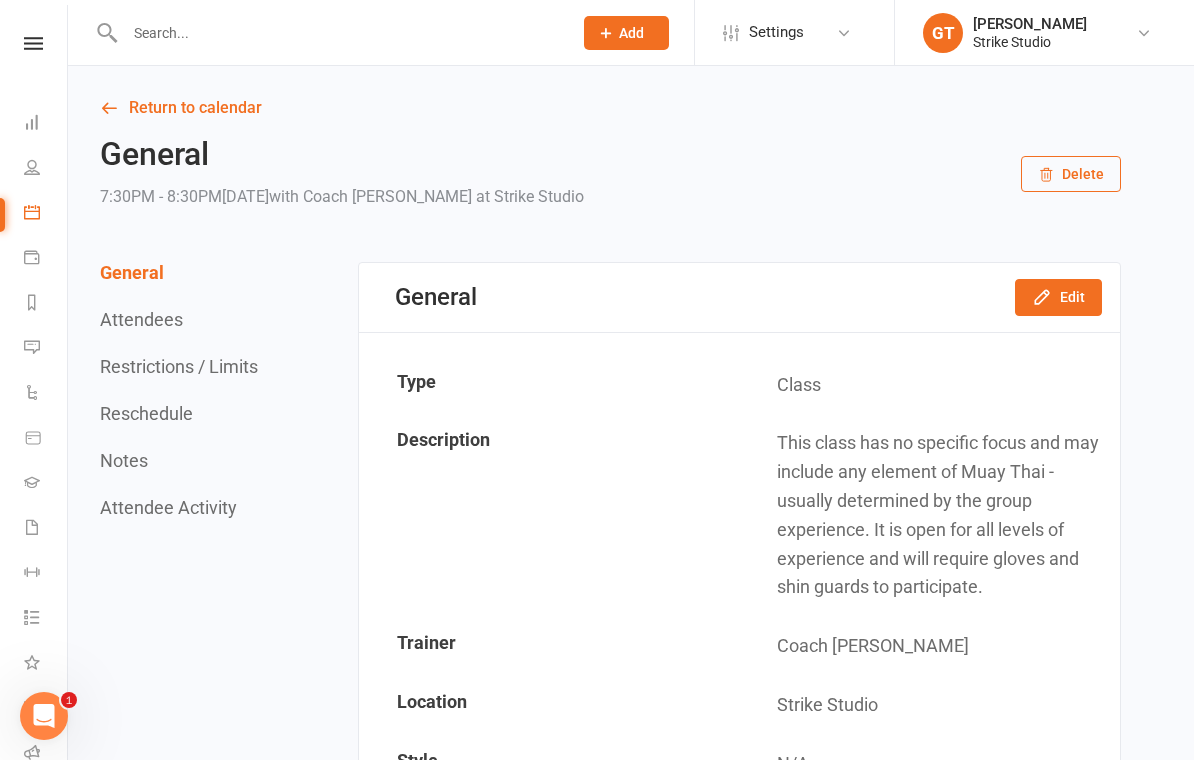 click on "Dashboard" at bounding box center (33, 124) 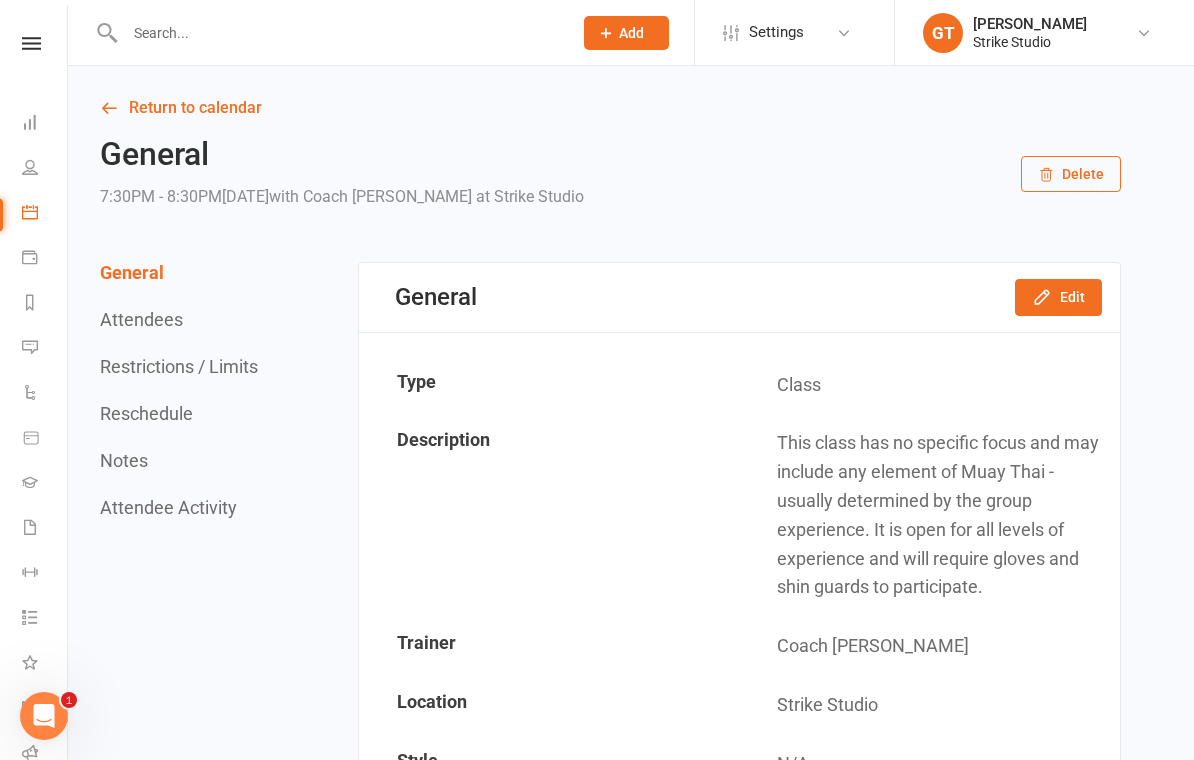 scroll, scrollTop: 0, scrollLeft: 2, axis: horizontal 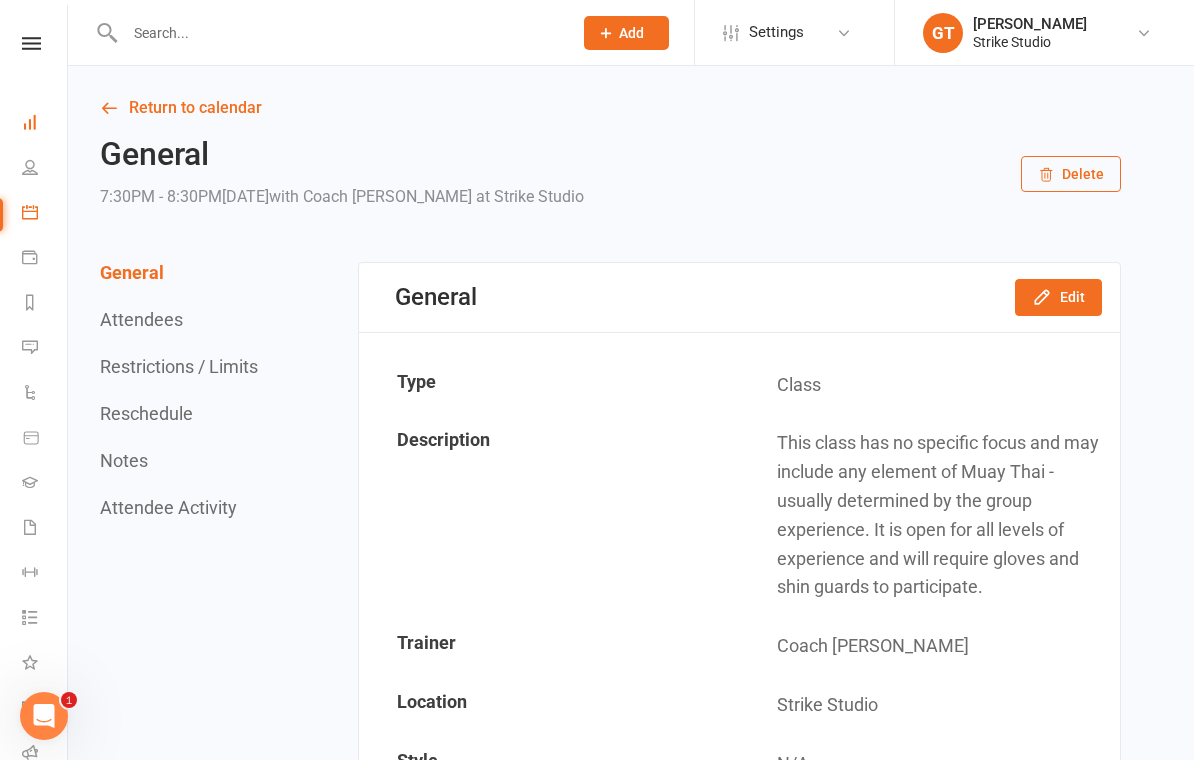 click on "Dashboard" at bounding box center (44, 124) 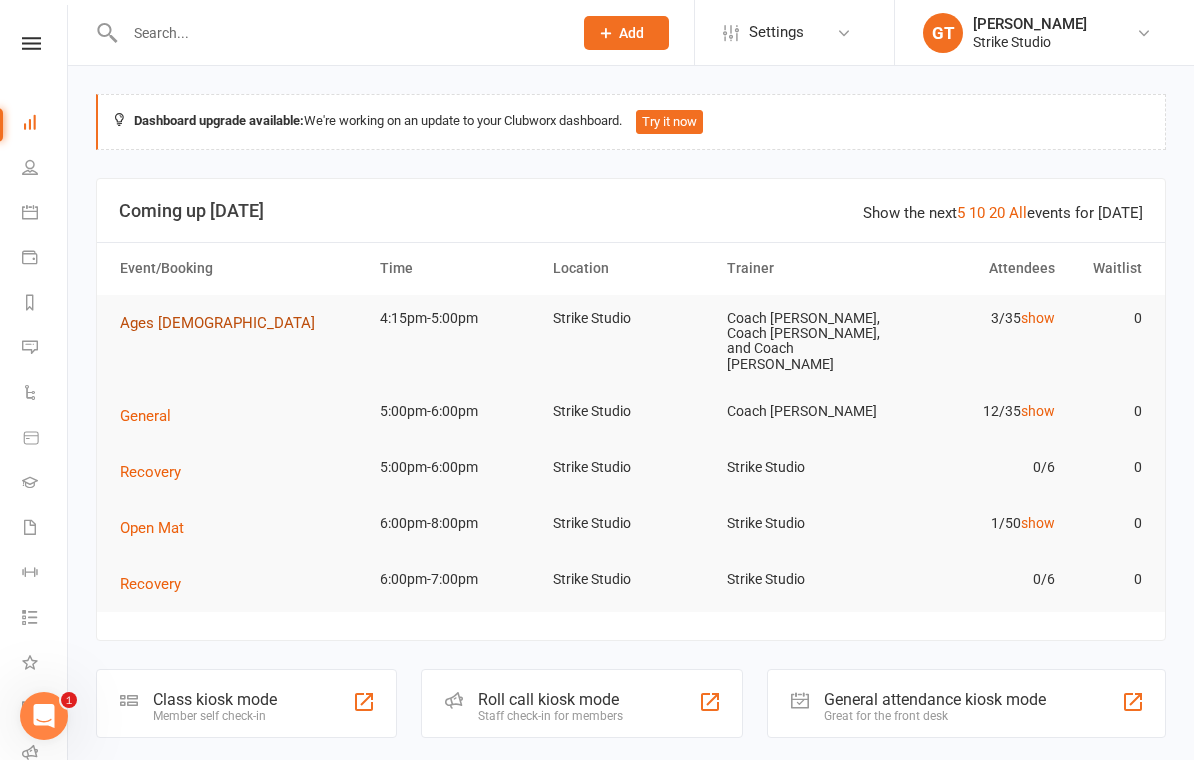 click on "Ages [DEMOGRAPHIC_DATA]" at bounding box center (224, 323) 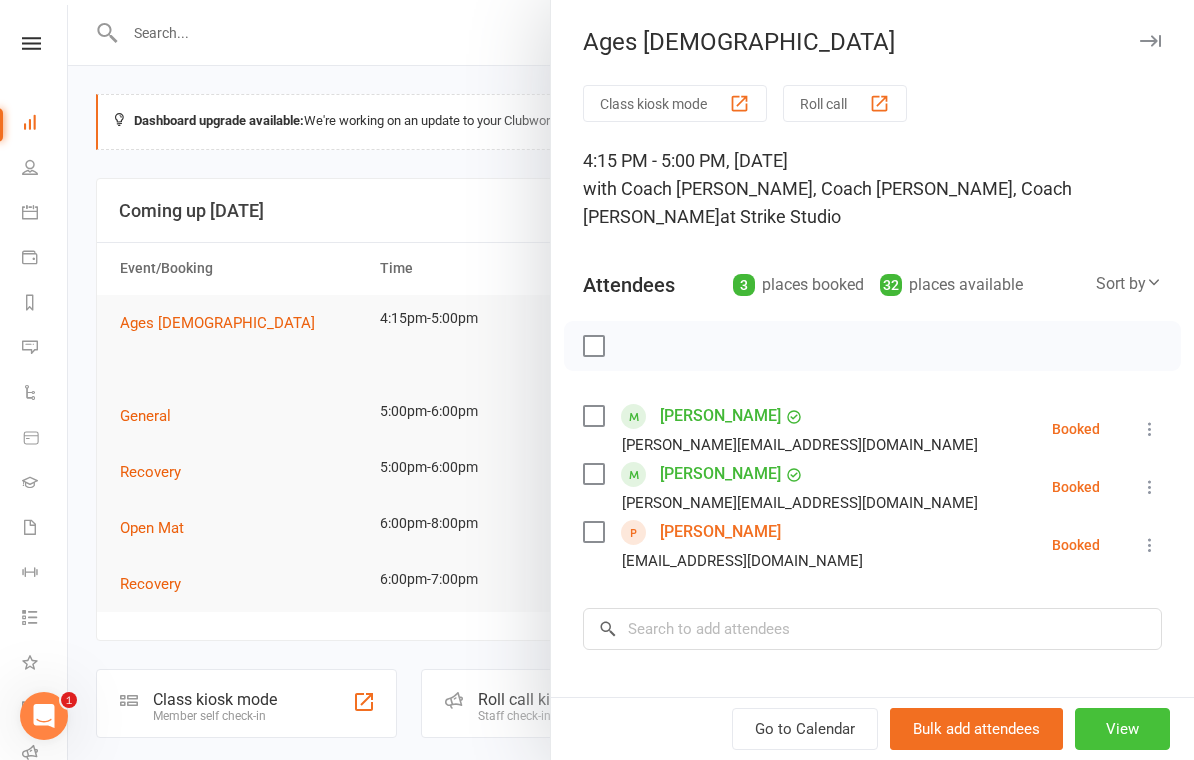 click on "View" at bounding box center (1122, 729) 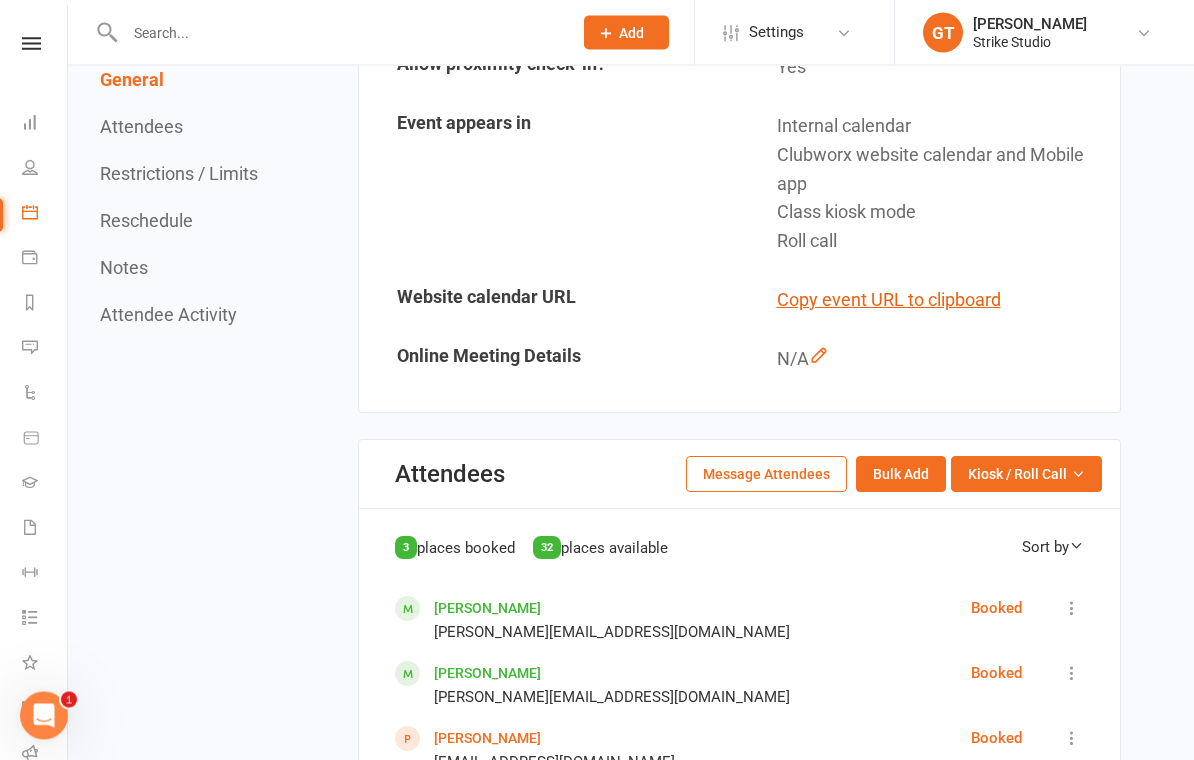 scroll, scrollTop: 1029, scrollLeft: 0, axis: vertical 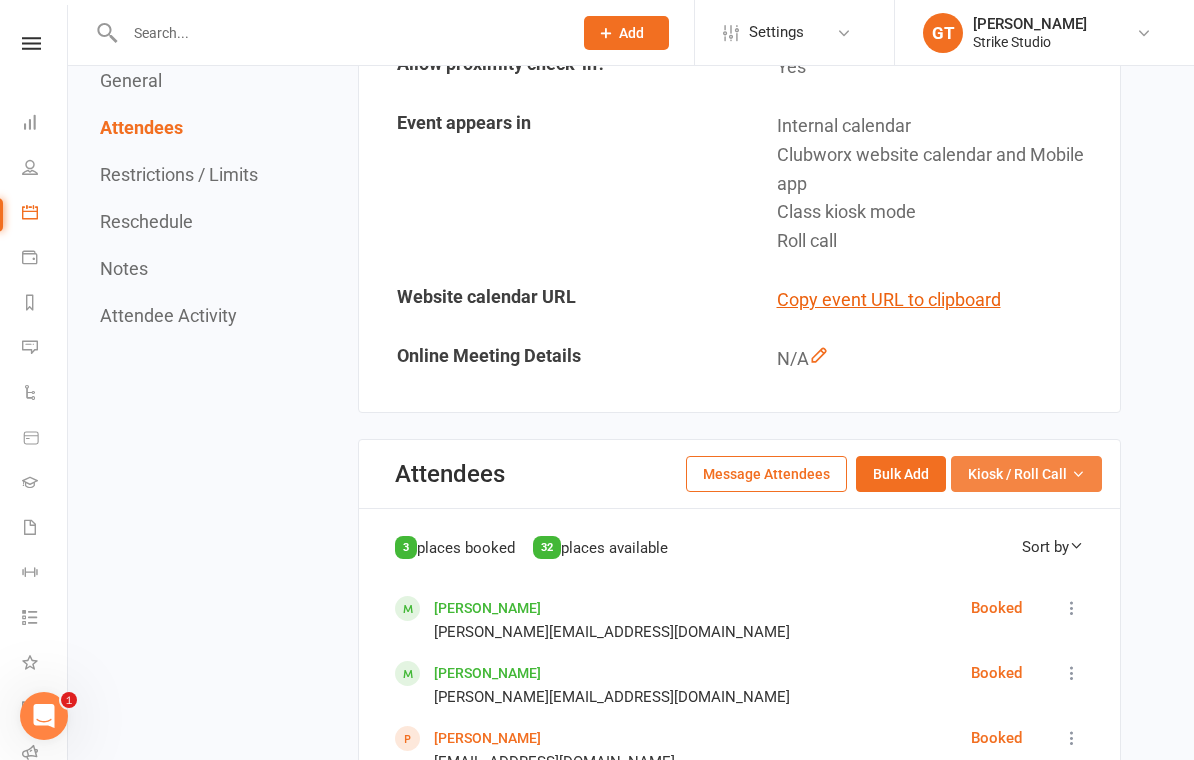 click on "Kiosk / Roll Call" at bounding box center [1017, 474] 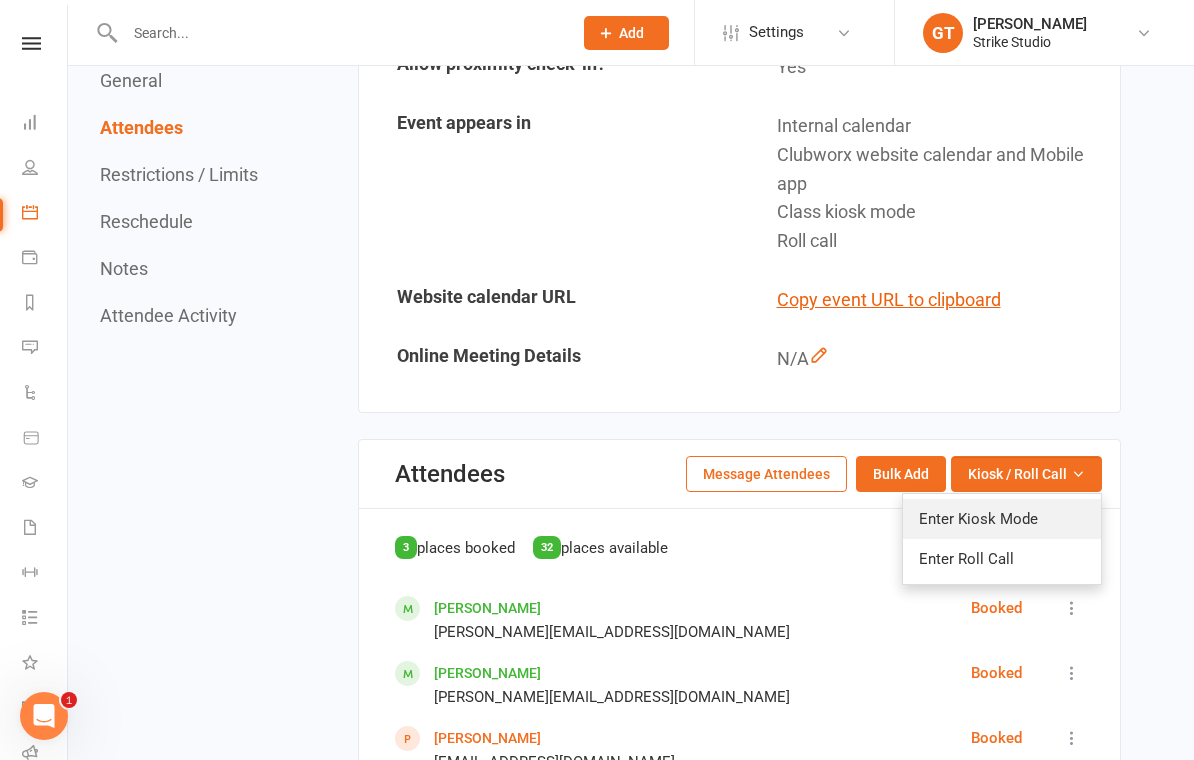click on "Enter Kiosk Mode" at bounding box center [1002, 519] 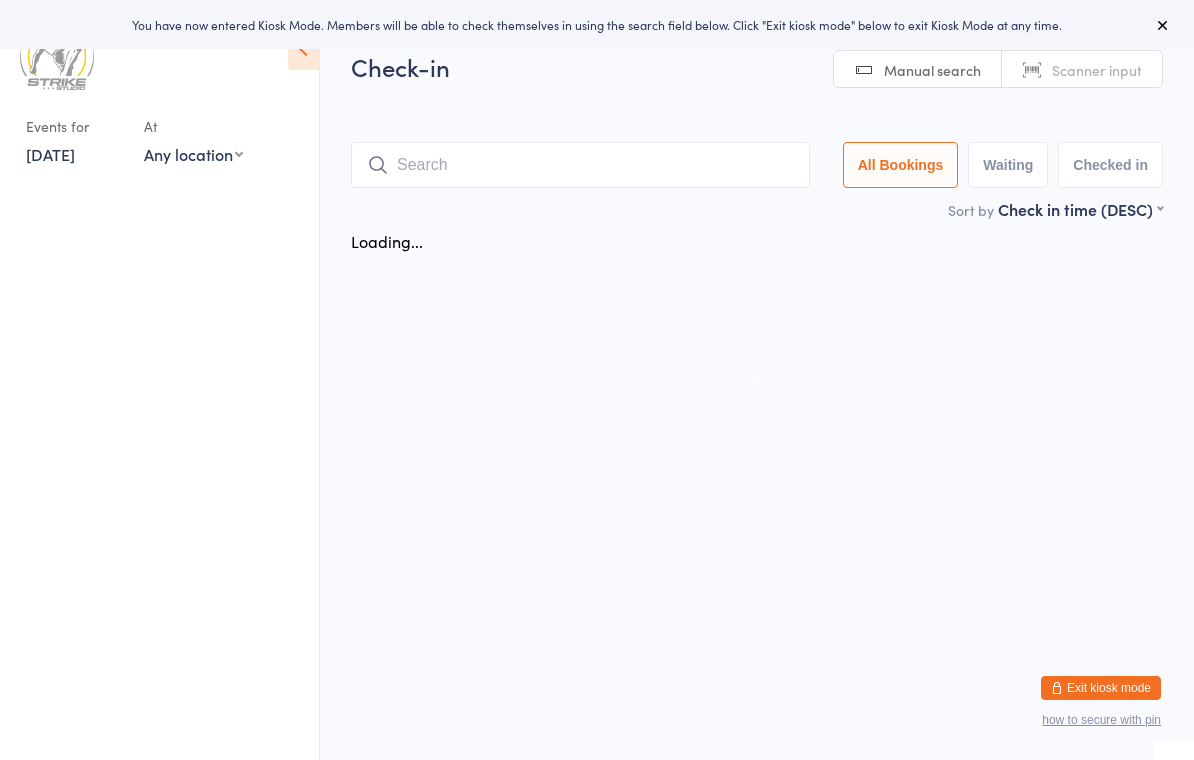 scroll, scrollTop: 0, scrollLeft: 0, axis: both 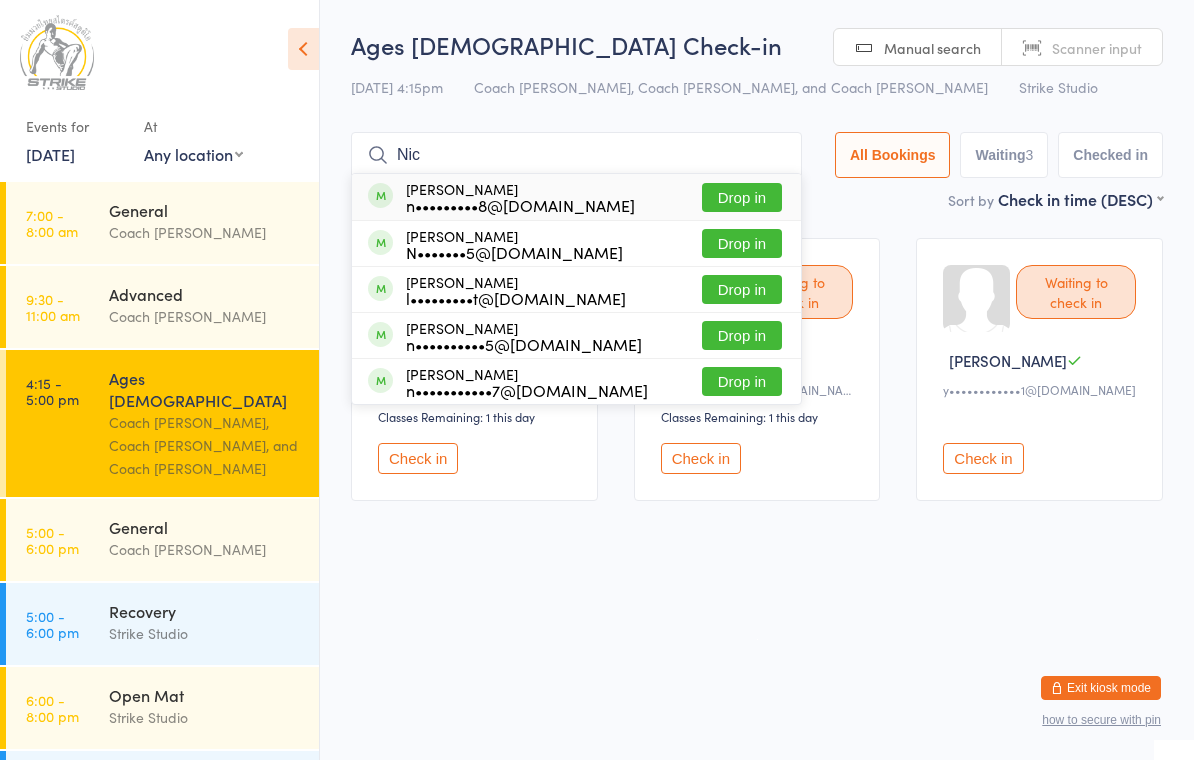 type on "Nic" 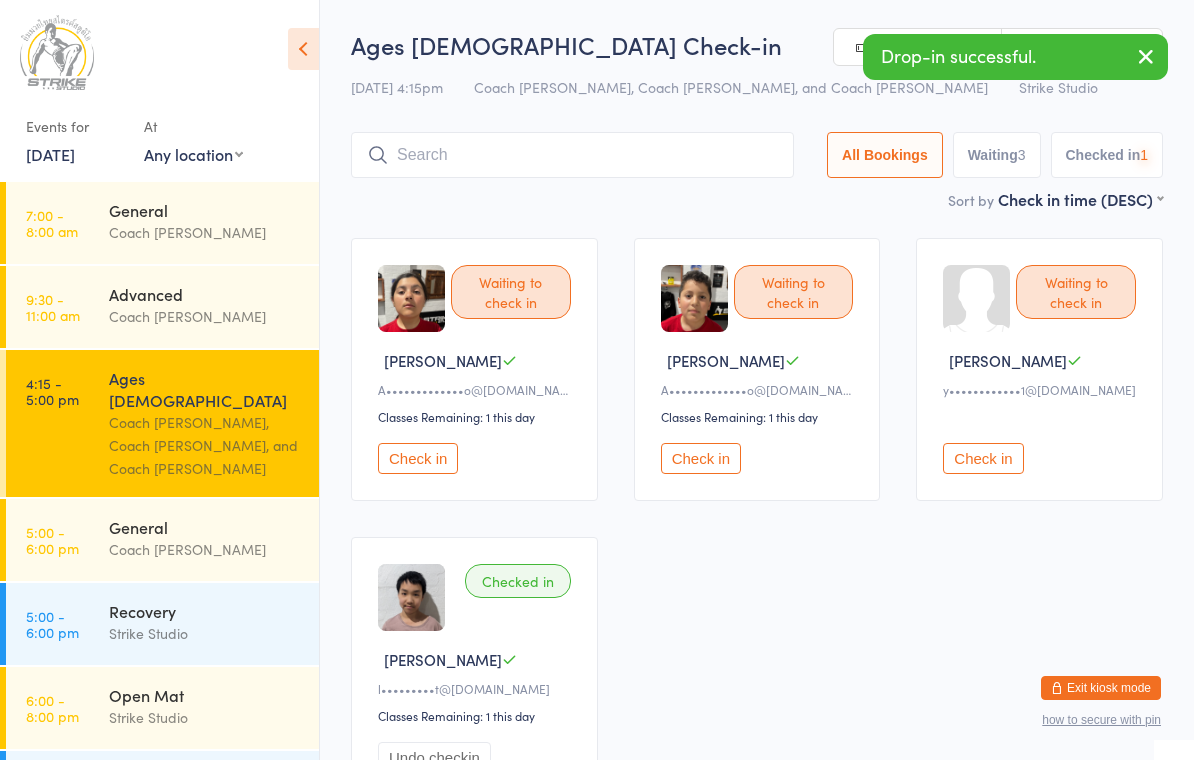 click at bounding box center (572, 155) 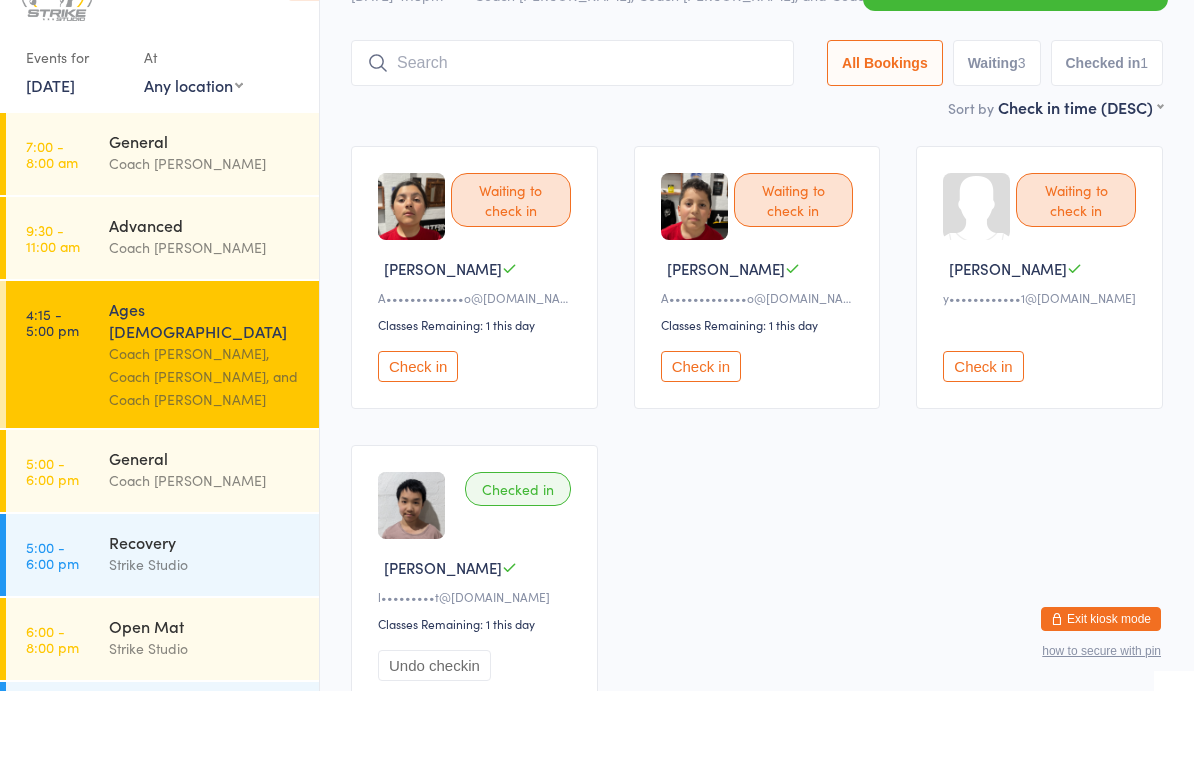 scroll, scrollTop: 65, scrollLeft: 0, axis: vertical 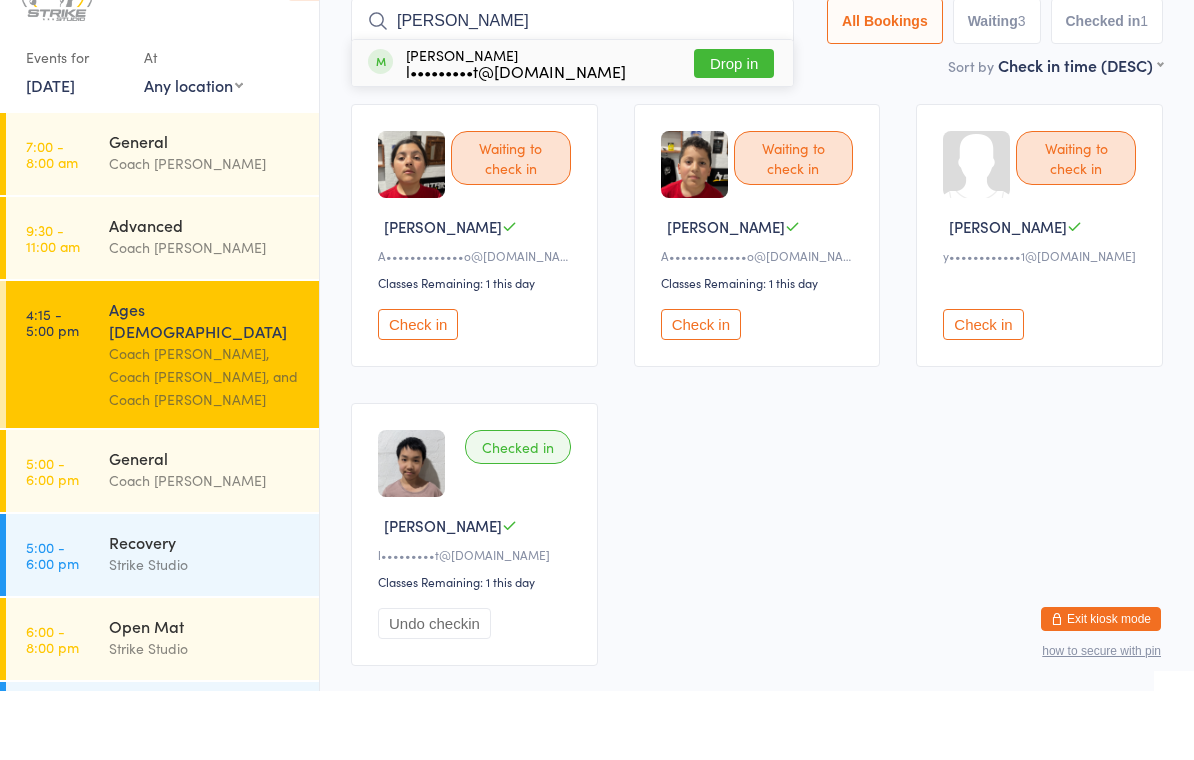 type on "Fred" 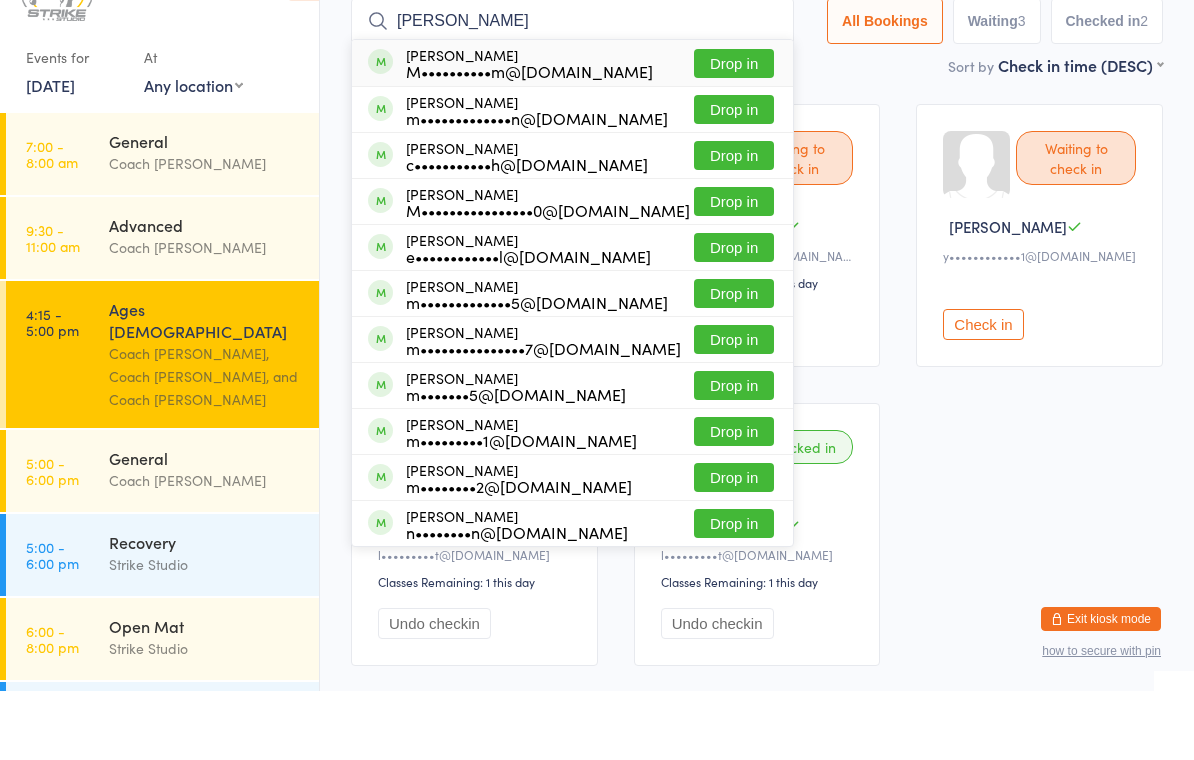 type on "Michael c" 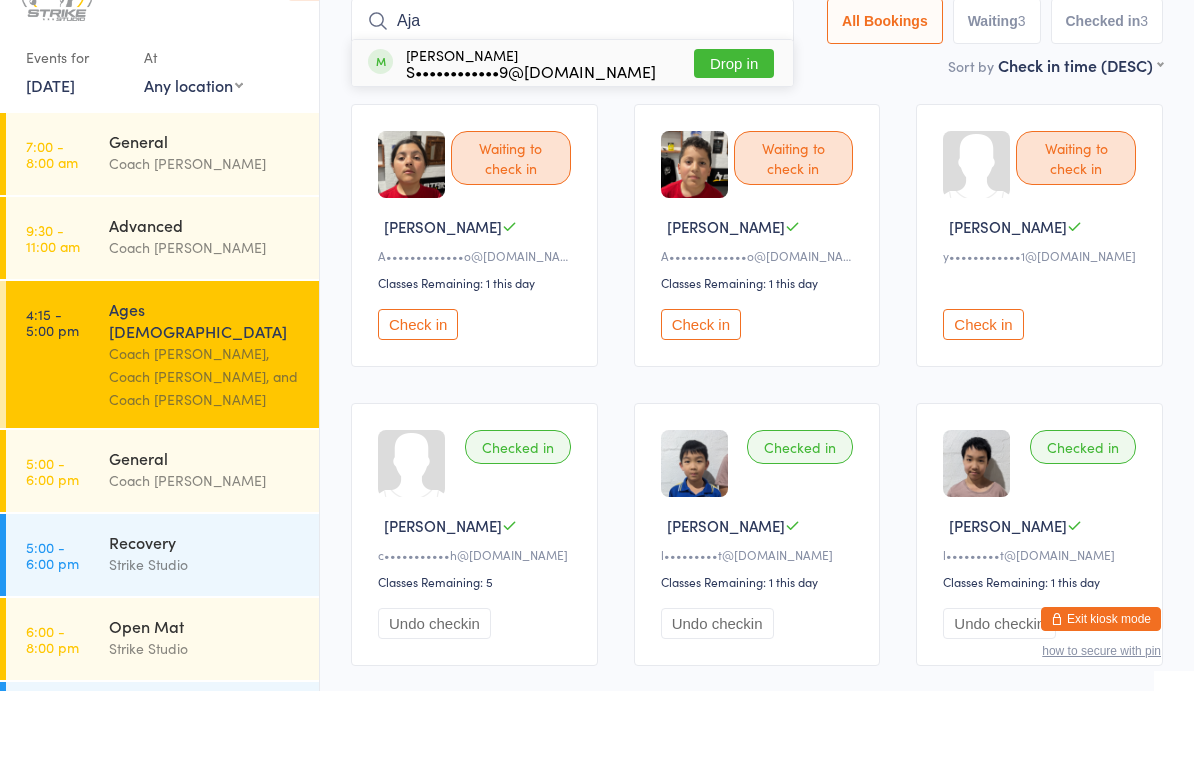 type on "Aja" 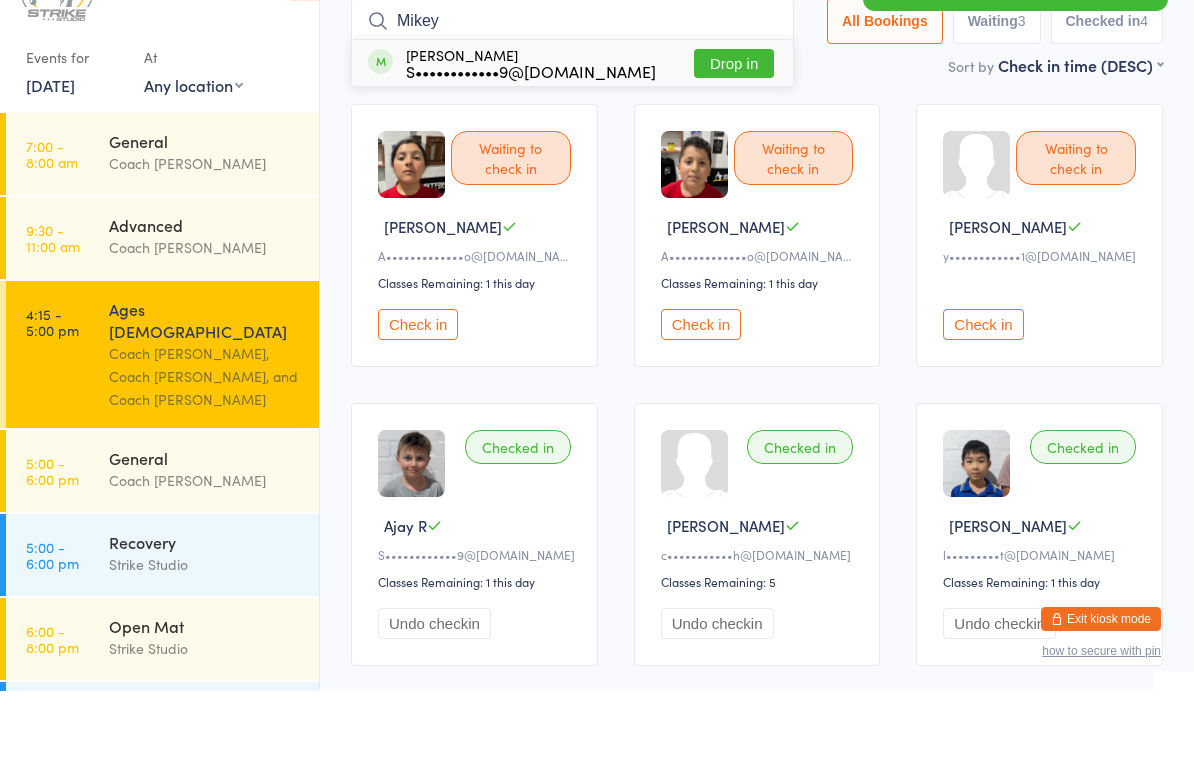 type on "Mikey" 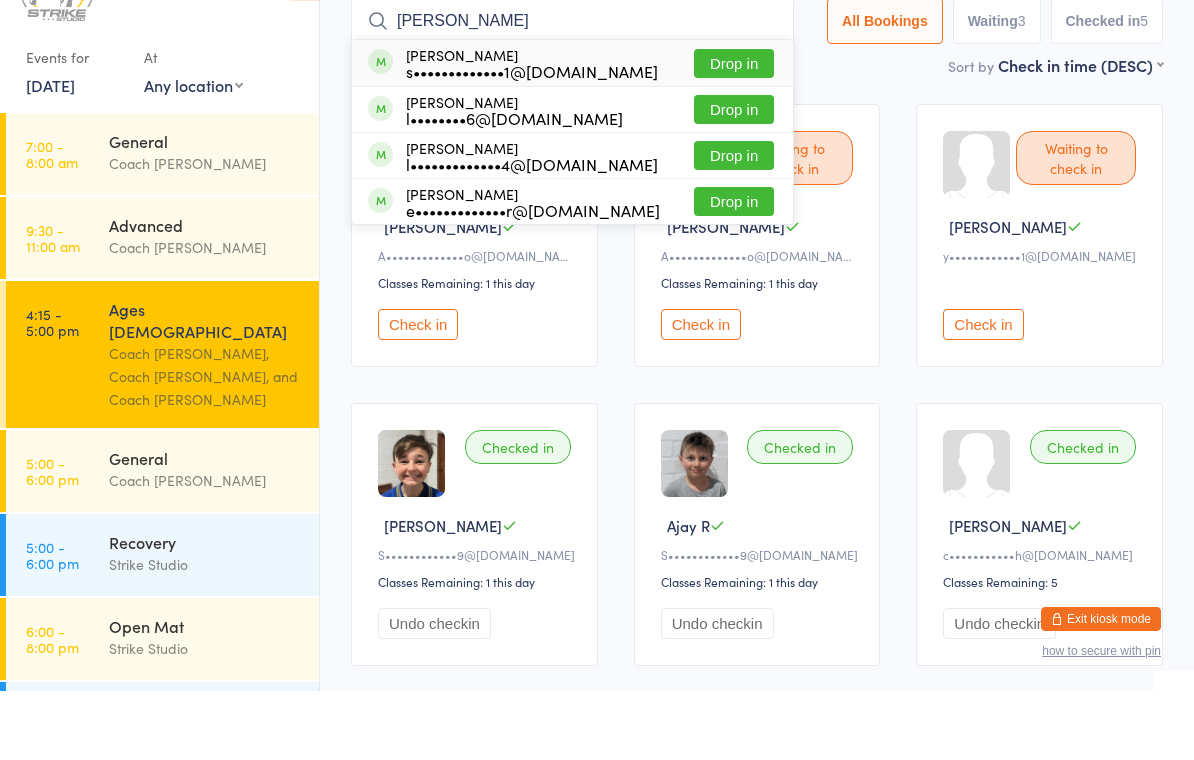 type on "Lucius" 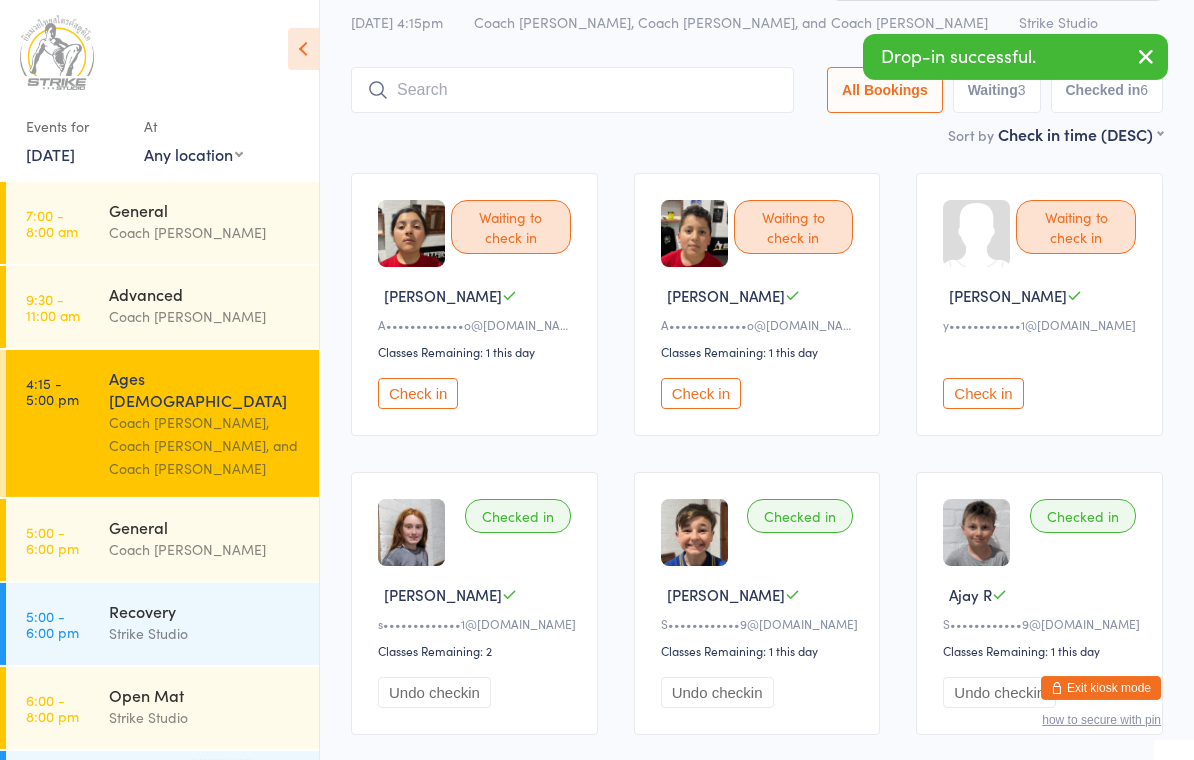 scroll, scrollTop: 0, scrollLeft: 0, axis: both 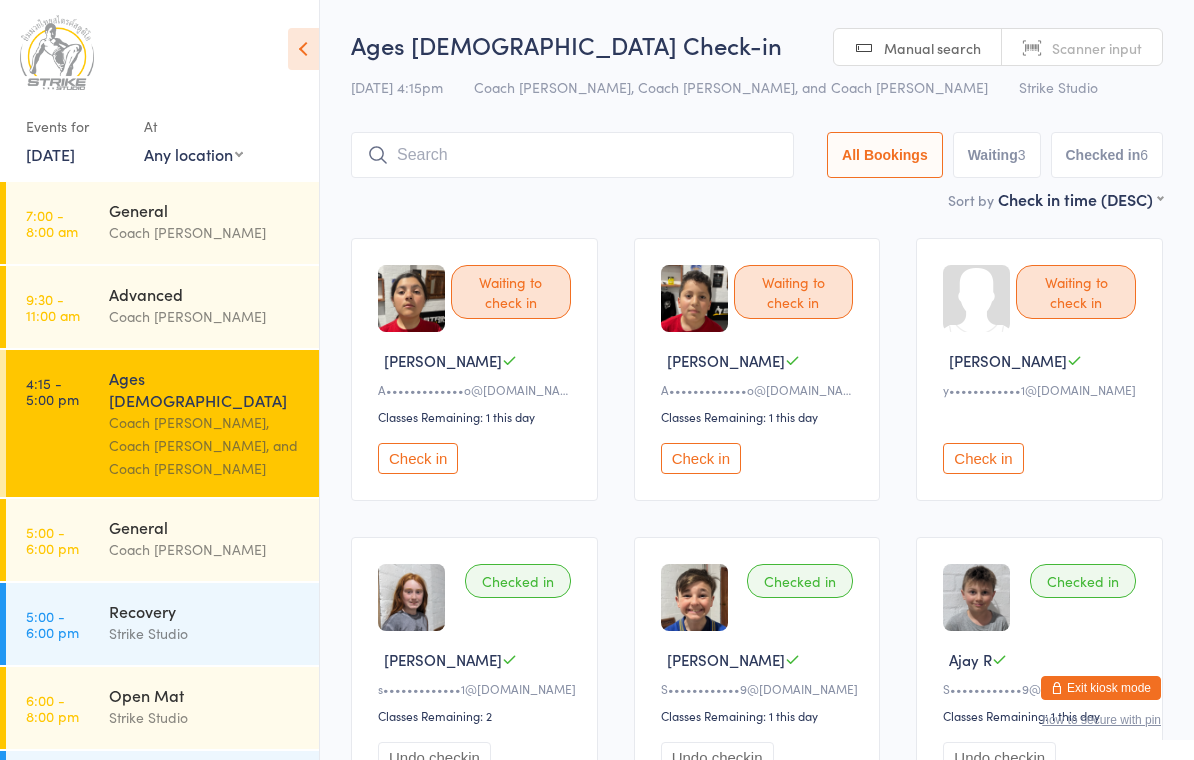 click on "Check in" at bounding box center (418, 458) 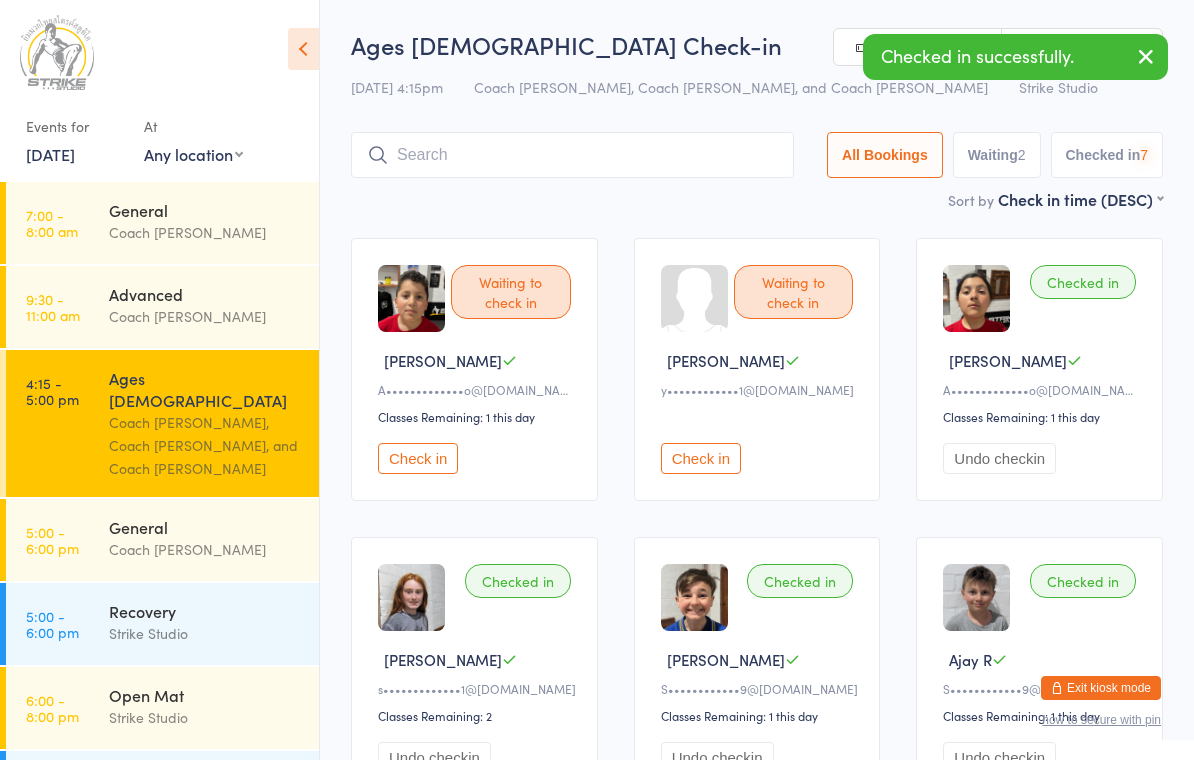 click on "Check in" at bounding box center (701, 458) 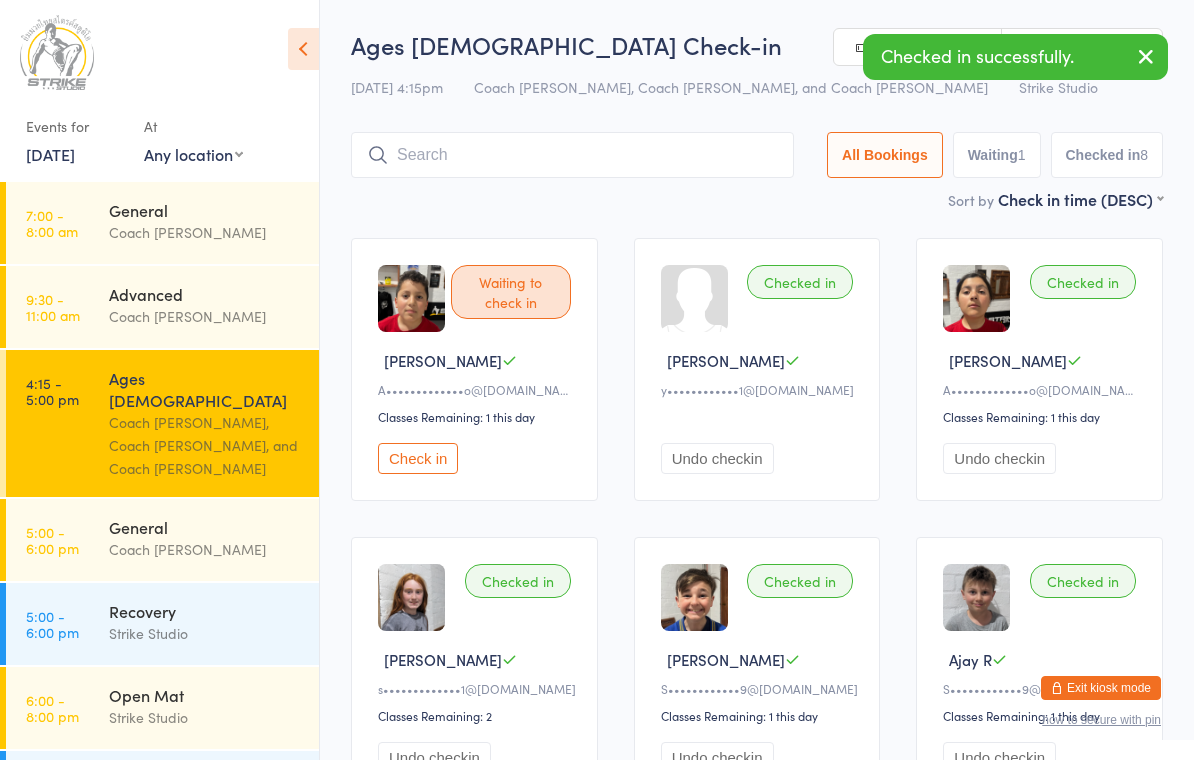 click on "Undo checkin" at bounding box center [717, 458] 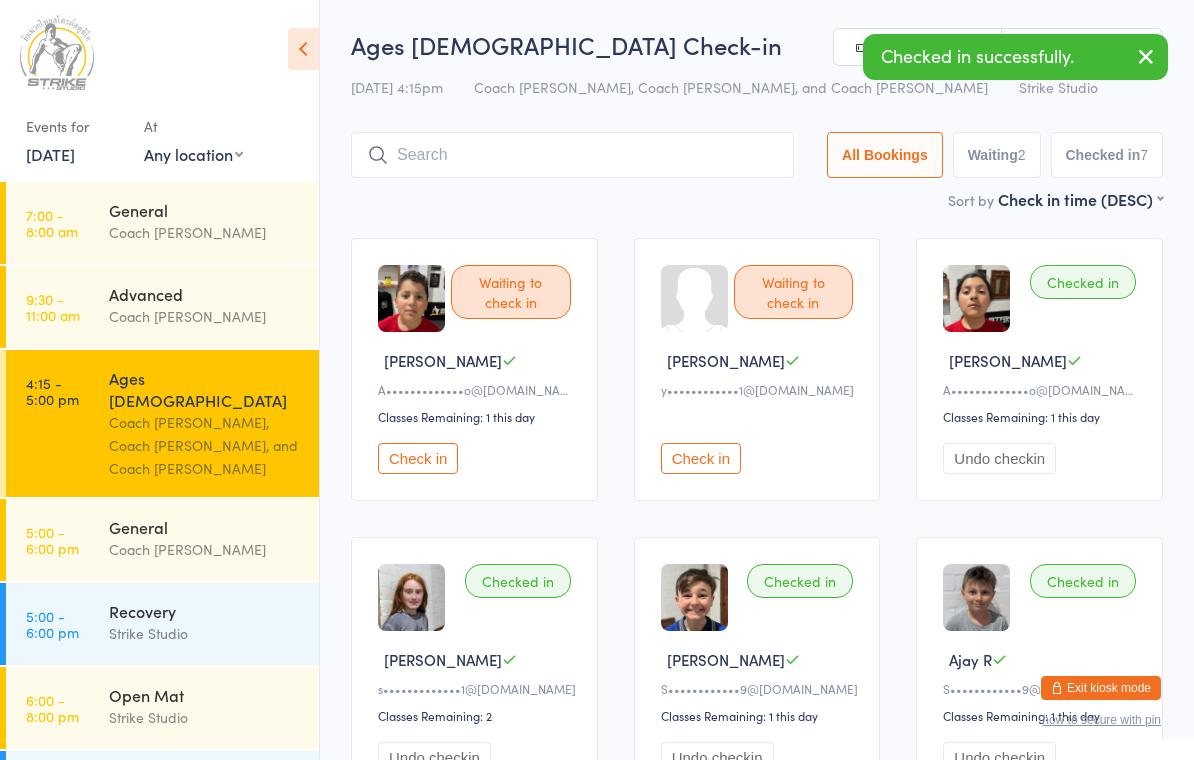 click on "Check in" at bounding box center (418, 458) 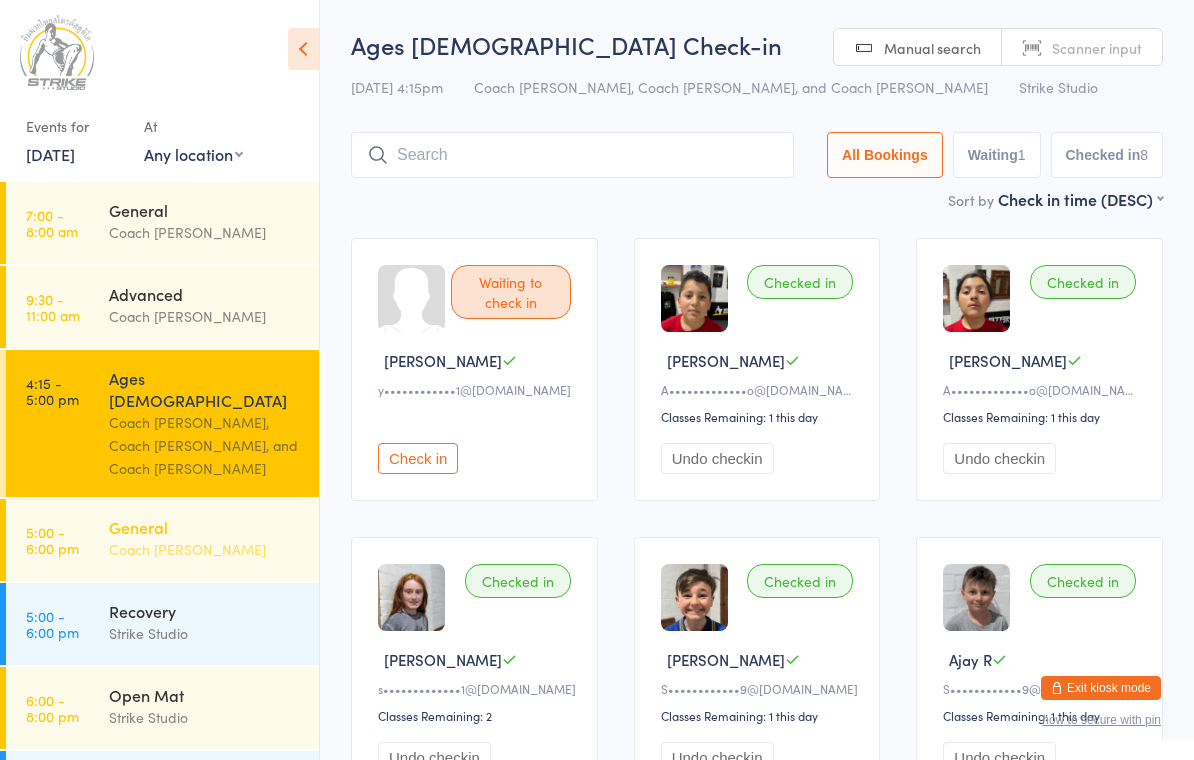 click on "Coach [PERSON_NAME]" at bounding box center (205, 549) 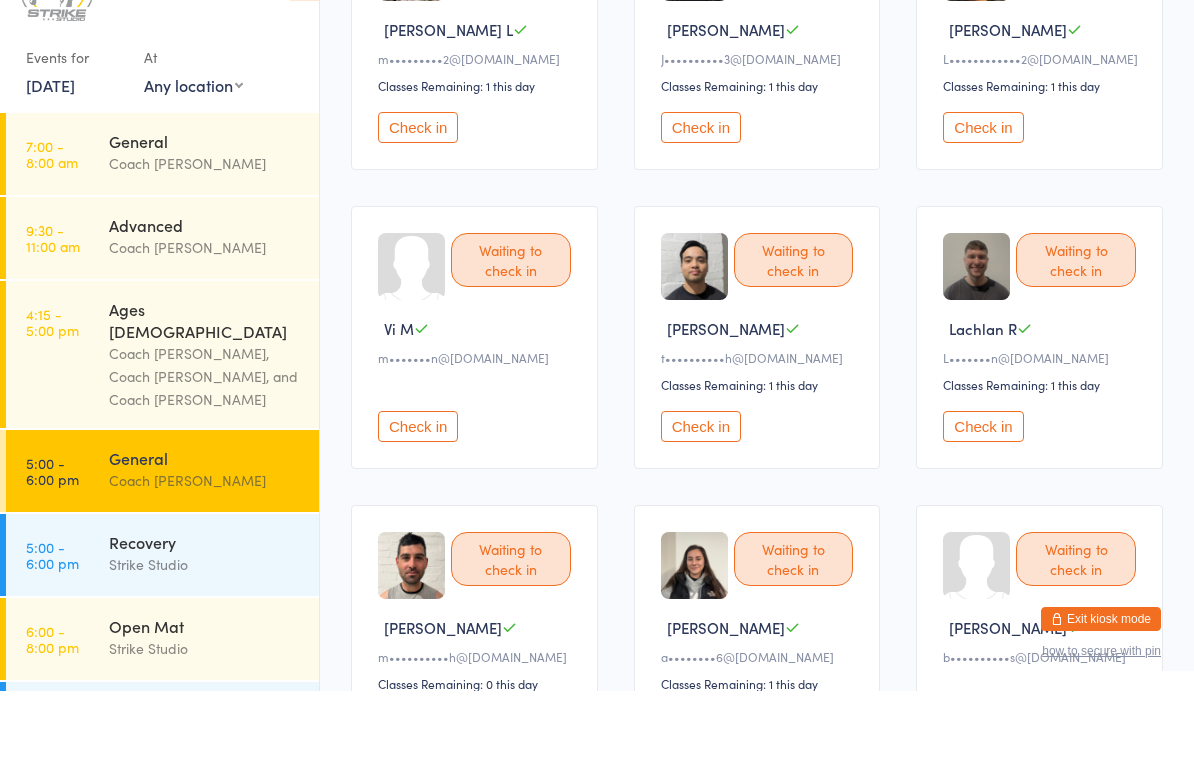 scroll, scrollTop: 568, scrollLeft: 0, axis: vertical 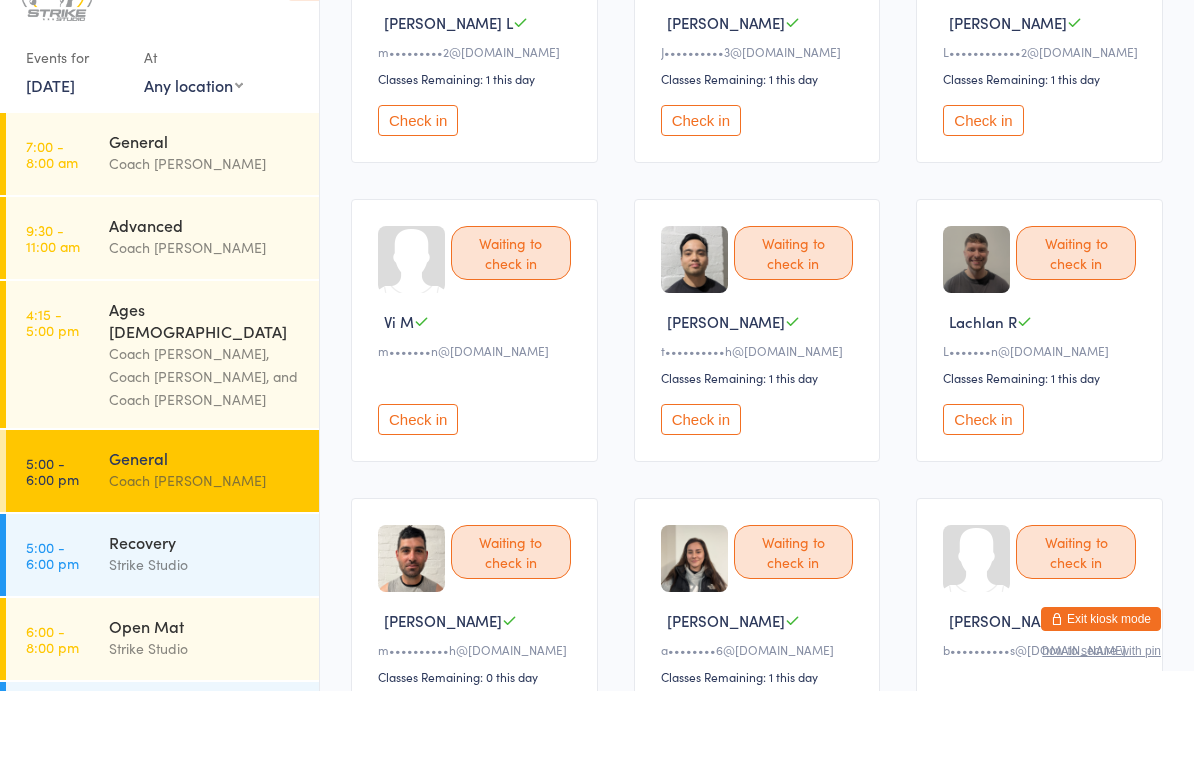 click on "Check in" at bounding box center [983, 488] 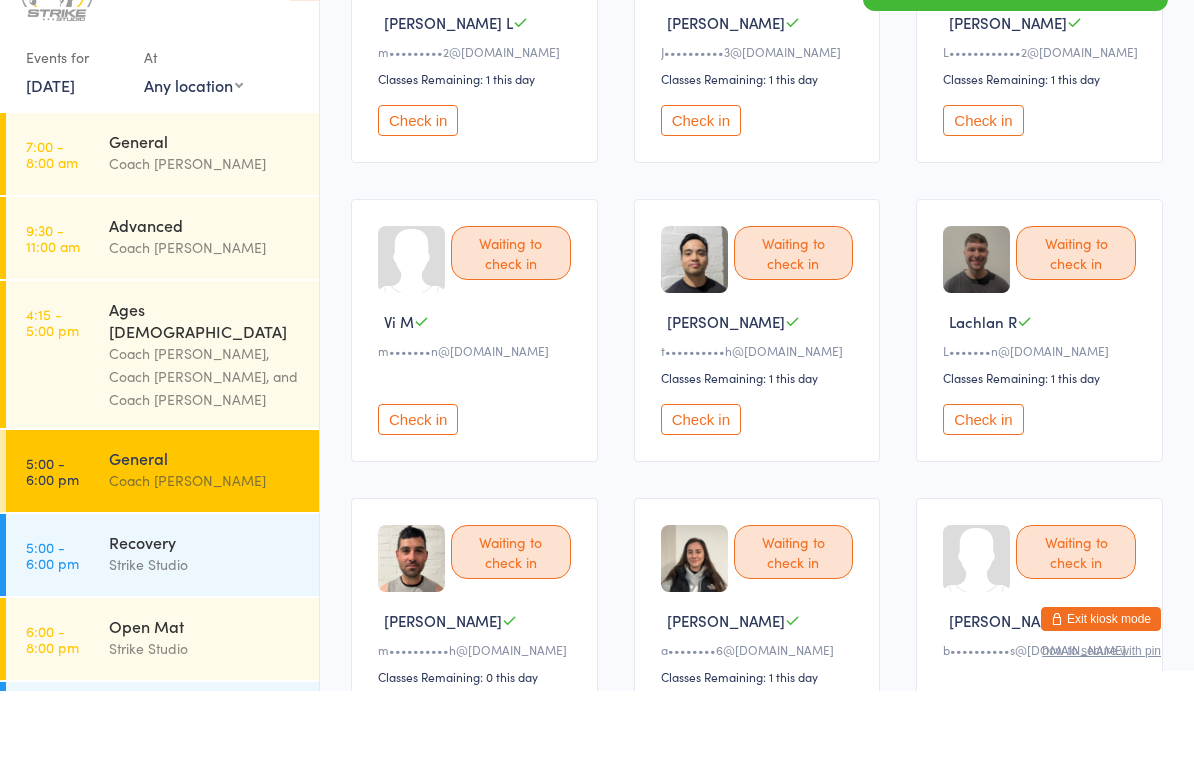 scroll, scrollTop: 638, scrollLeft: 0, axis: vertical 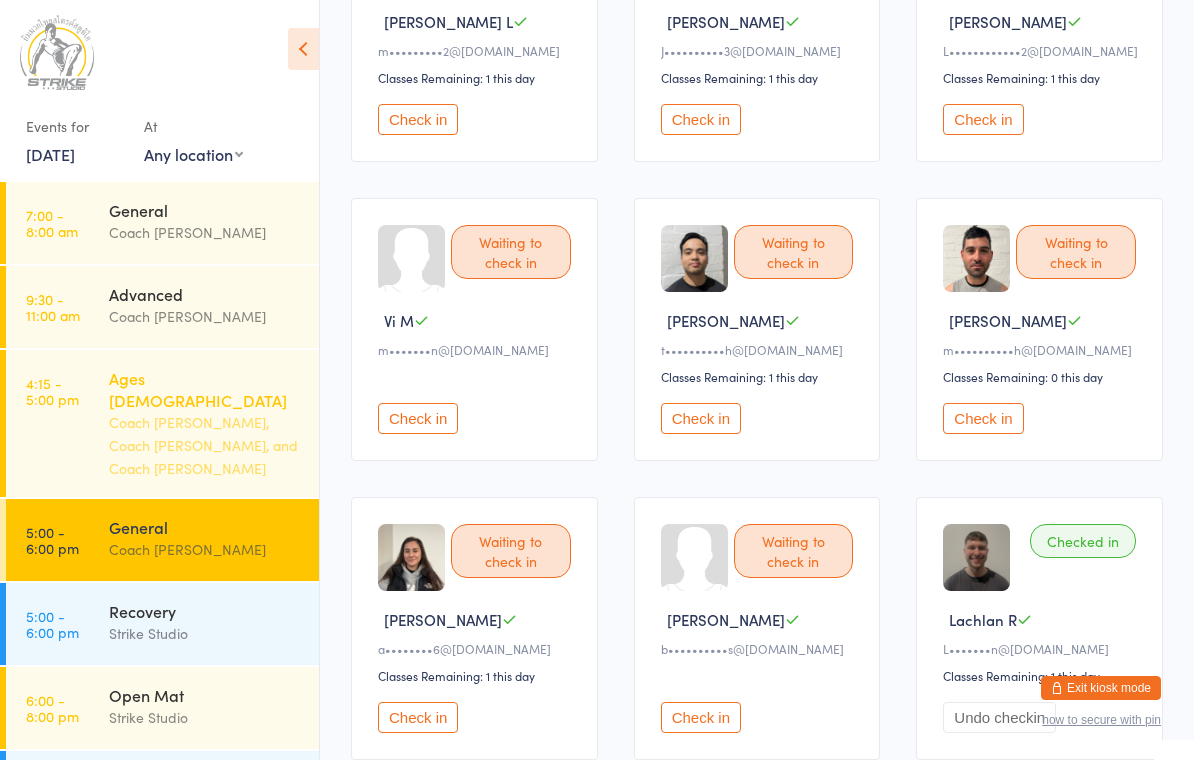 click on "Coach [PERSON_NAME], Coach [PERSON_NAME], and Coach [PERSON_NAME]" at bounding box center [205, 445] 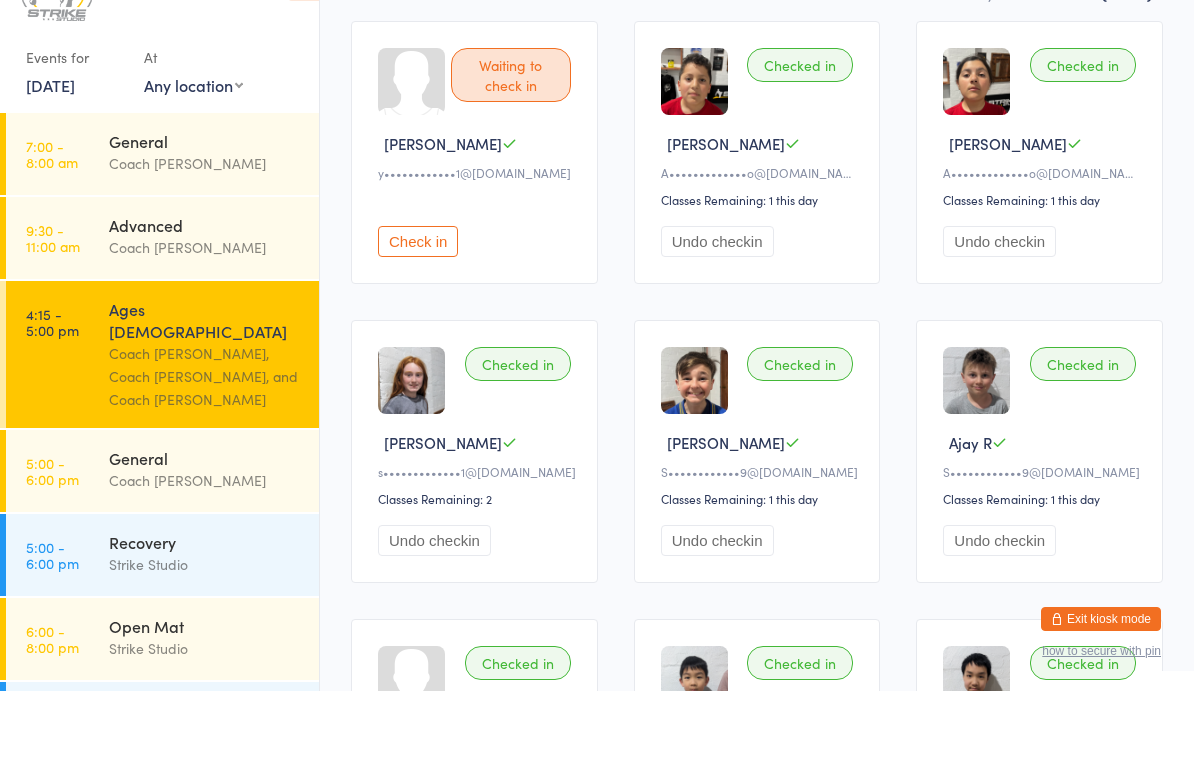 scroll, scrollTop: 149, scrollLeft: 0, axis: vertical 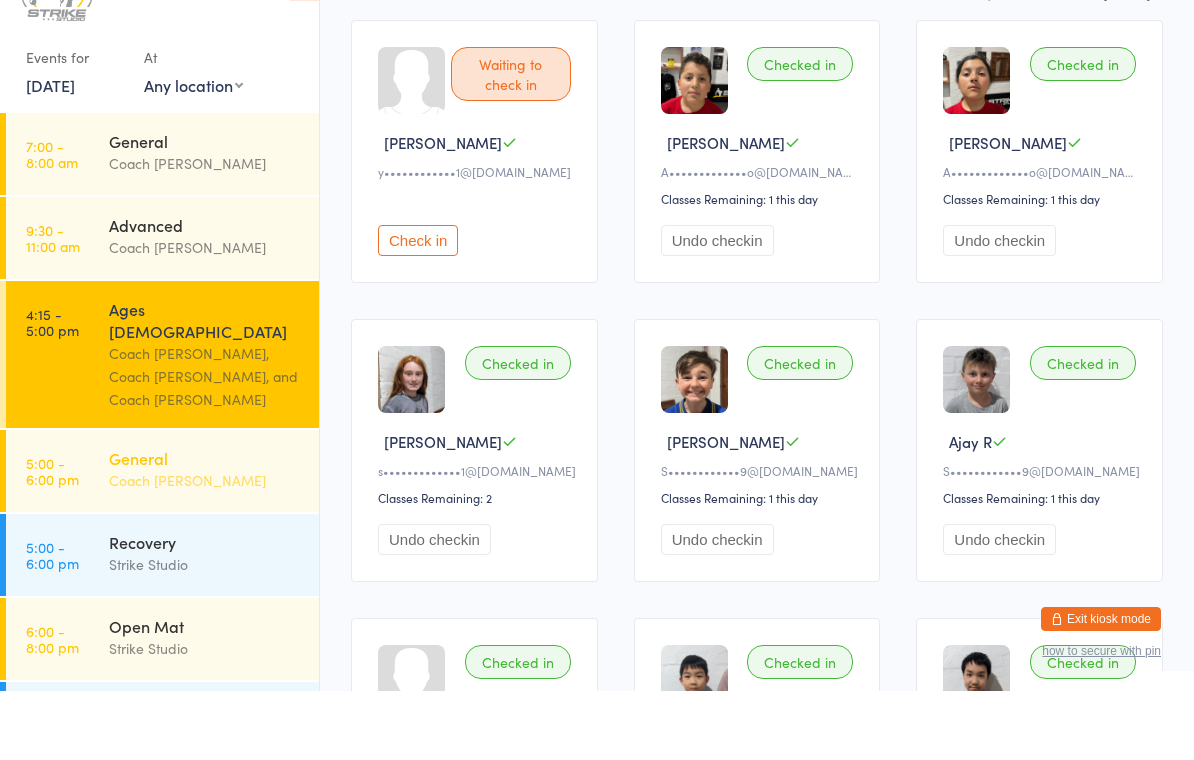 click on "General" at bounding box center [205, 527] 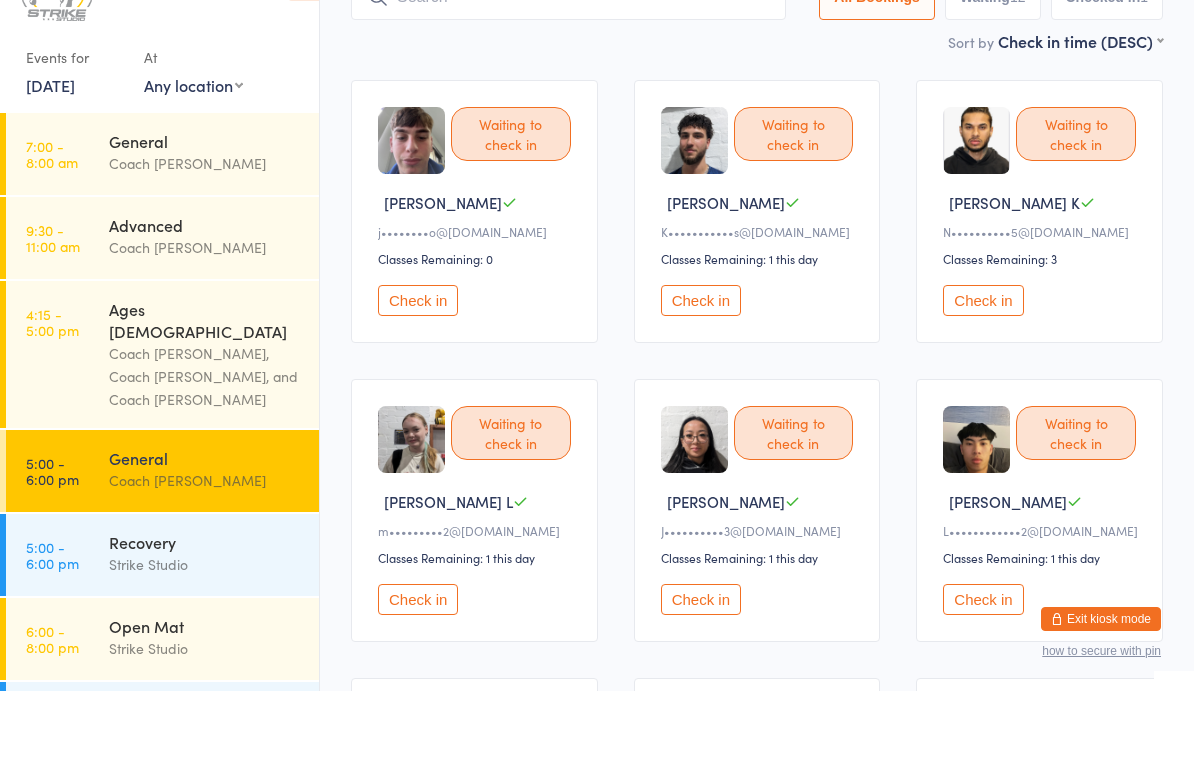scroll, scrollTop: 91, scrollLeft: 0, axis: vertical 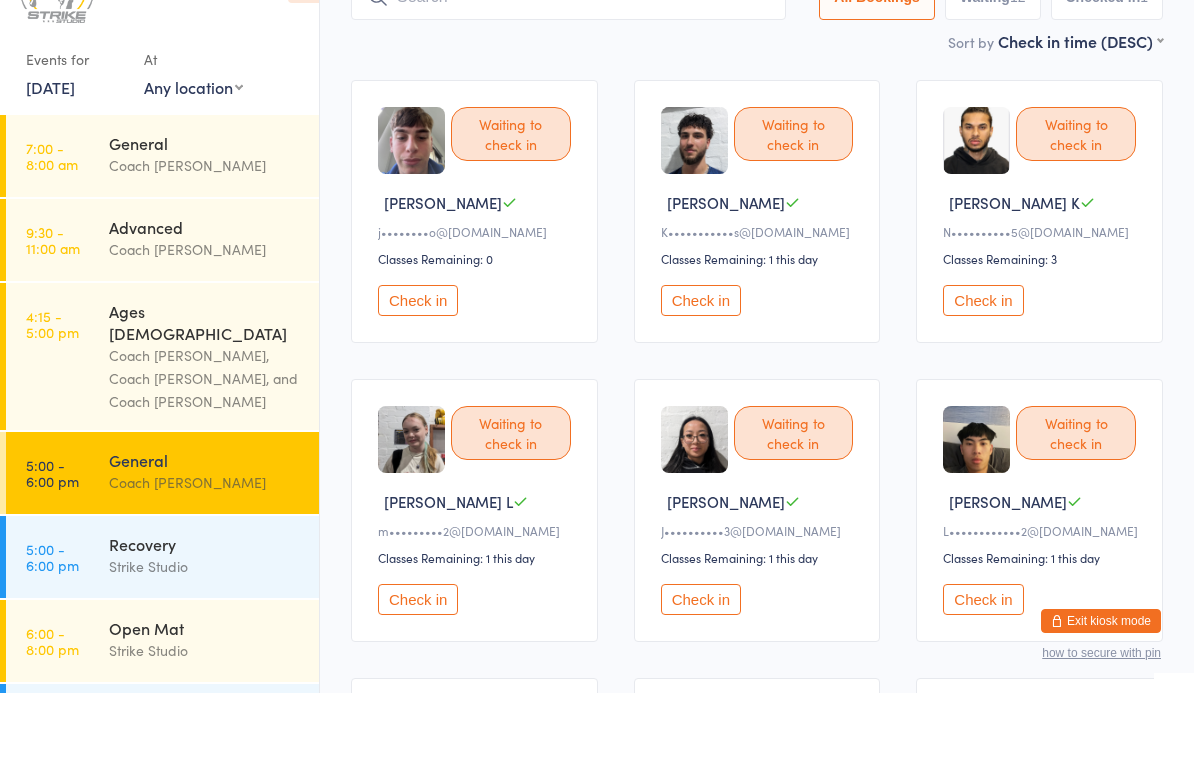 click on "Check in" at bounding box center [983, 666] 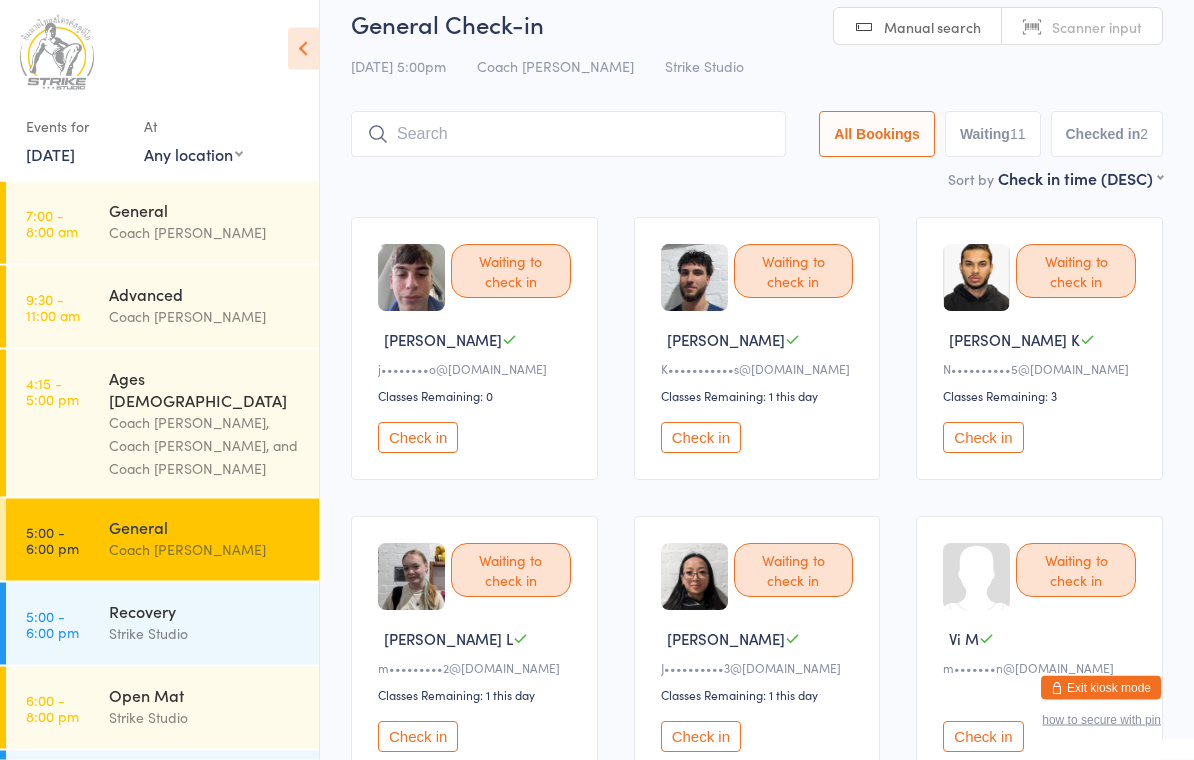 scroll, scrollTop: 0, scrollLeft: 0, axis: both 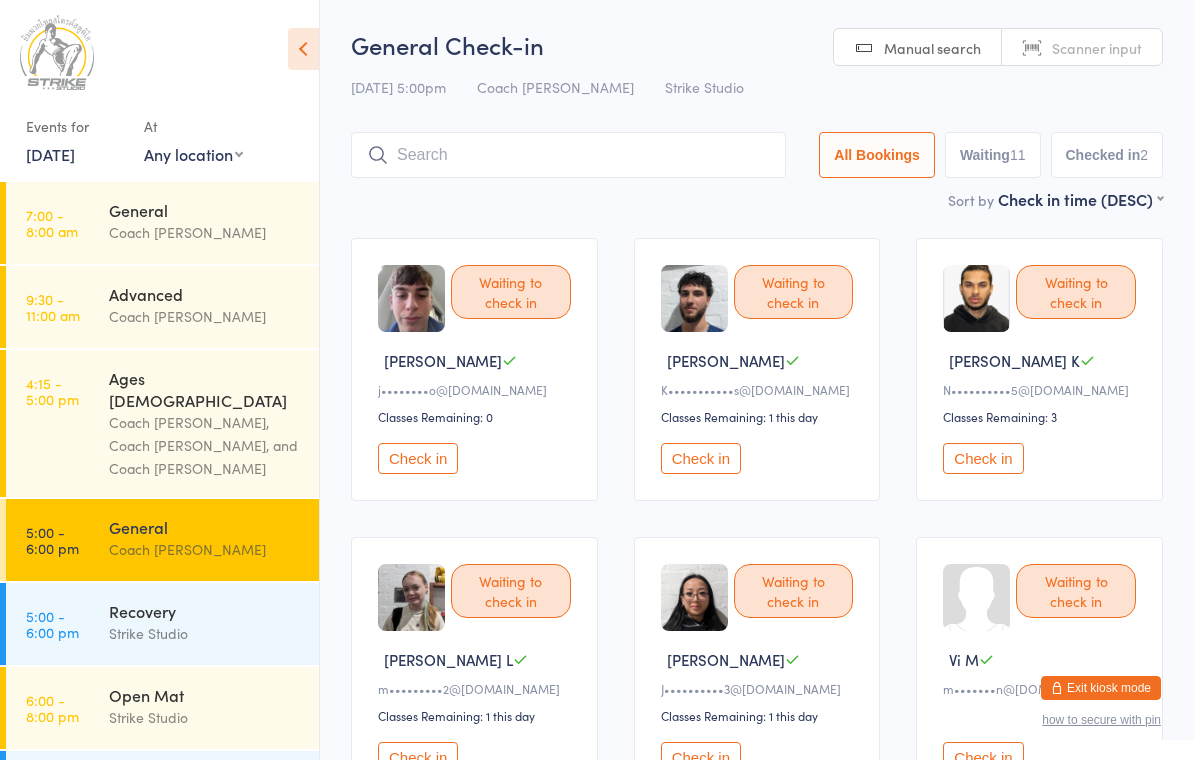 click at bounding box center (568, 155) 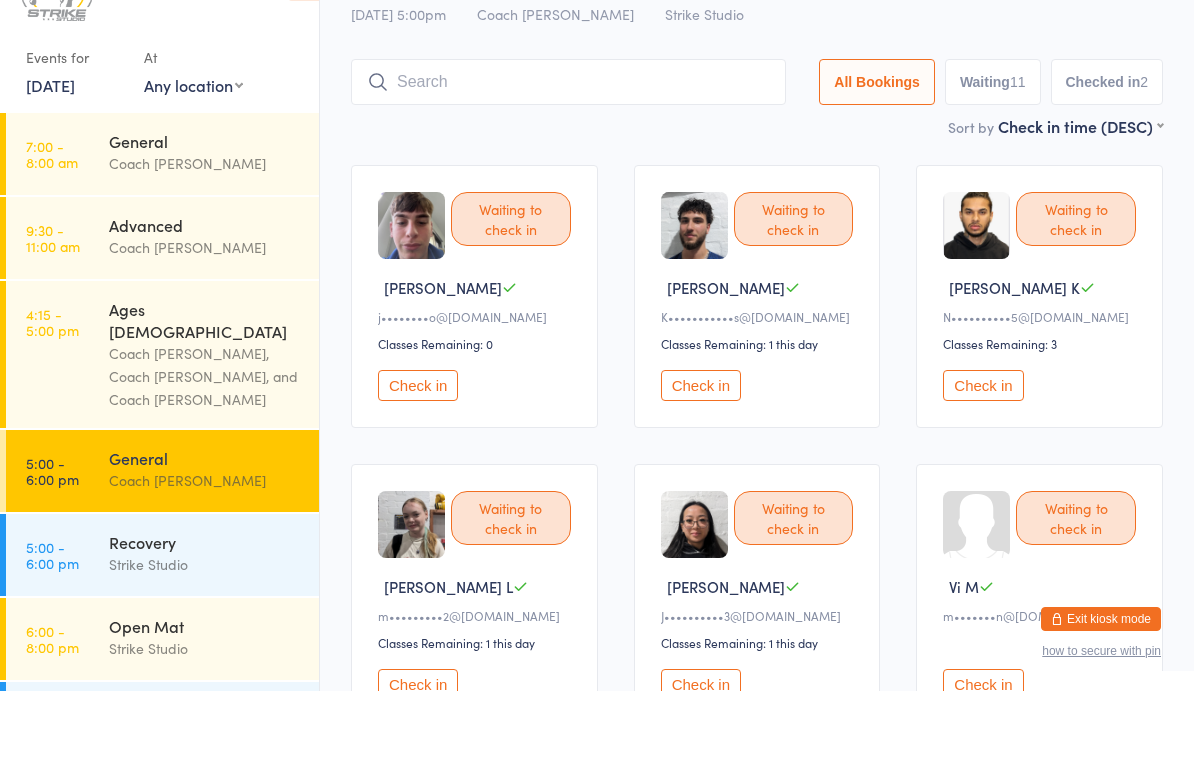 scroll, scrollTop: 65, scrollLeft: 0, axis: vertical 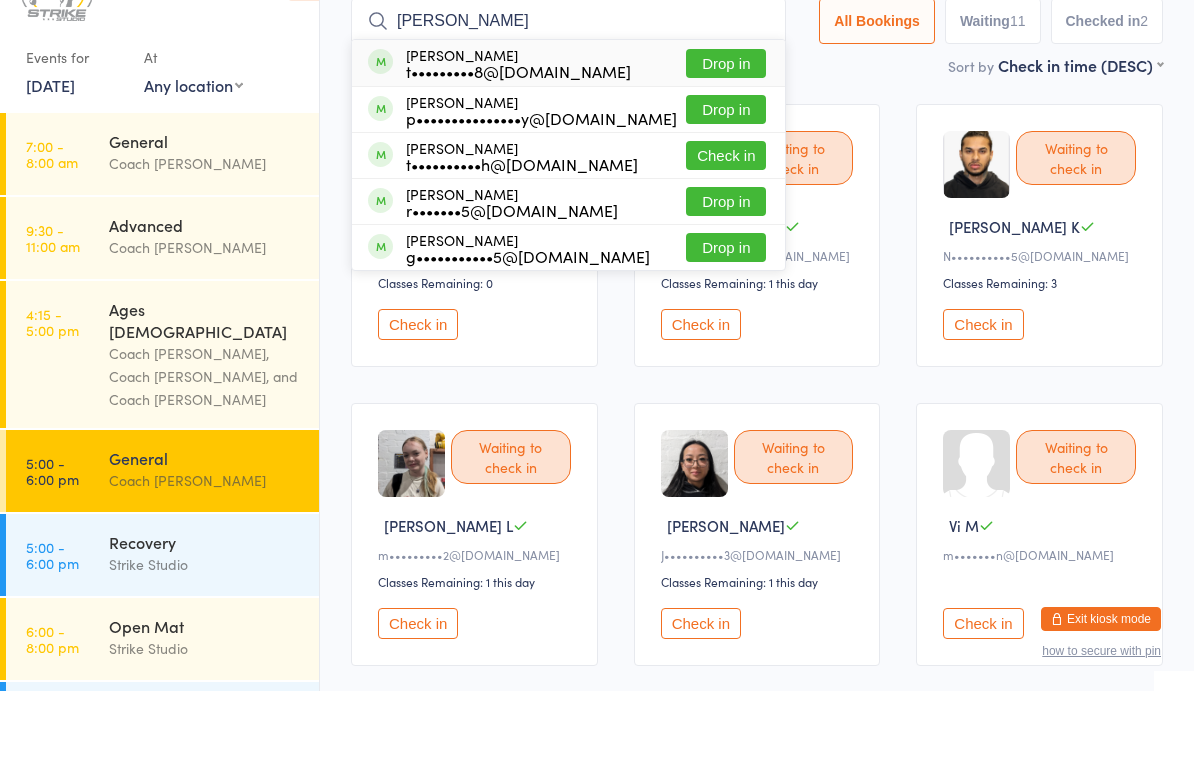 type on "Tom" 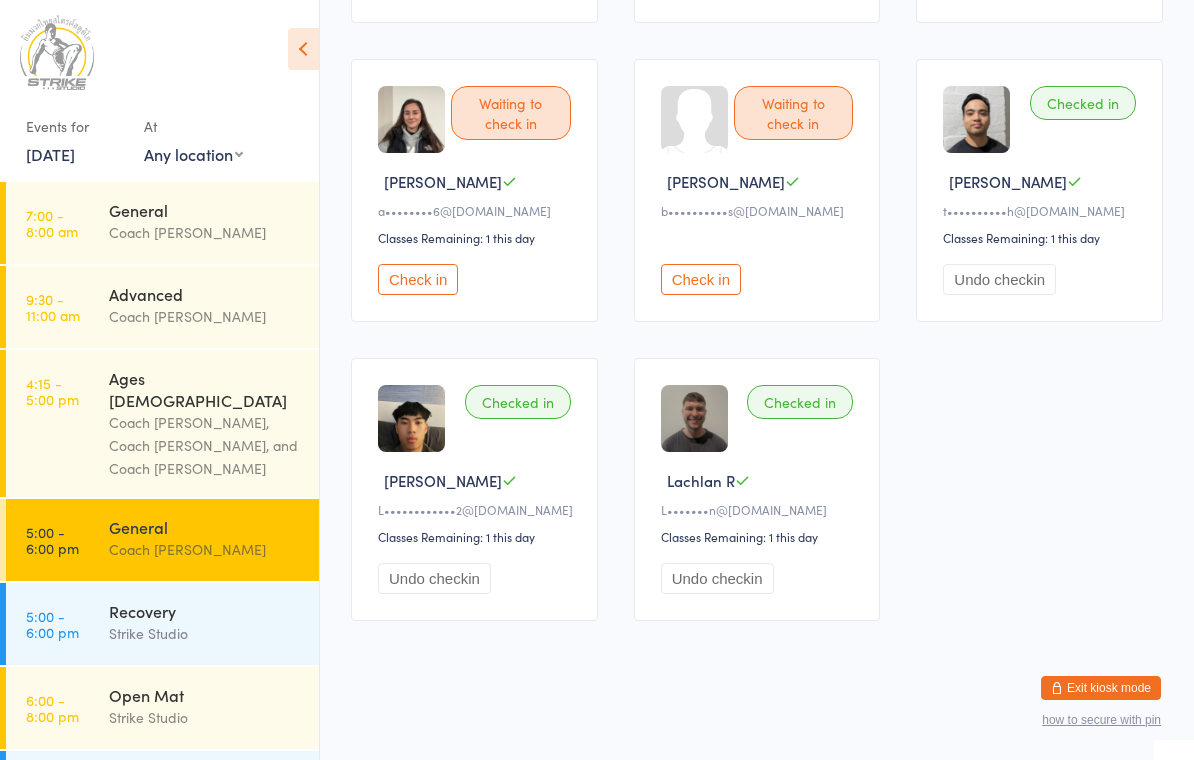 scroll, scrollTop: 1107, scrollLeft: 0, axis: vertical 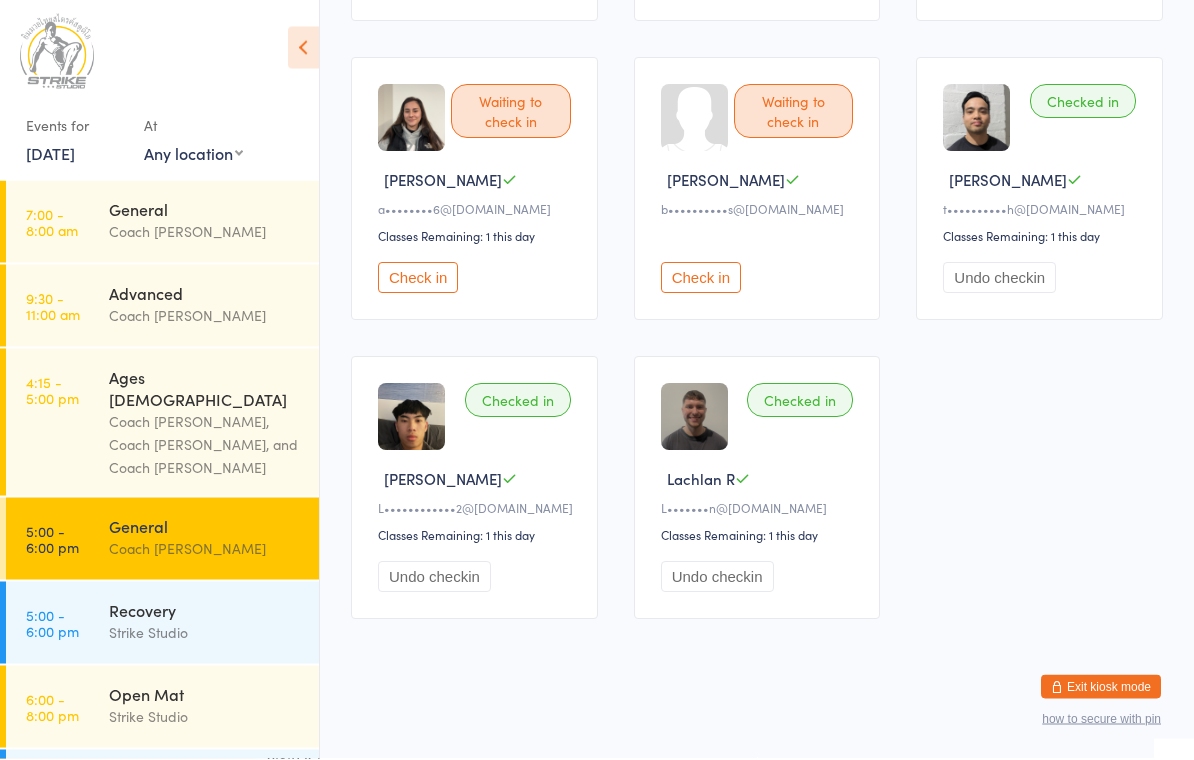 click on "Check in" at bounding box center [701, 279] 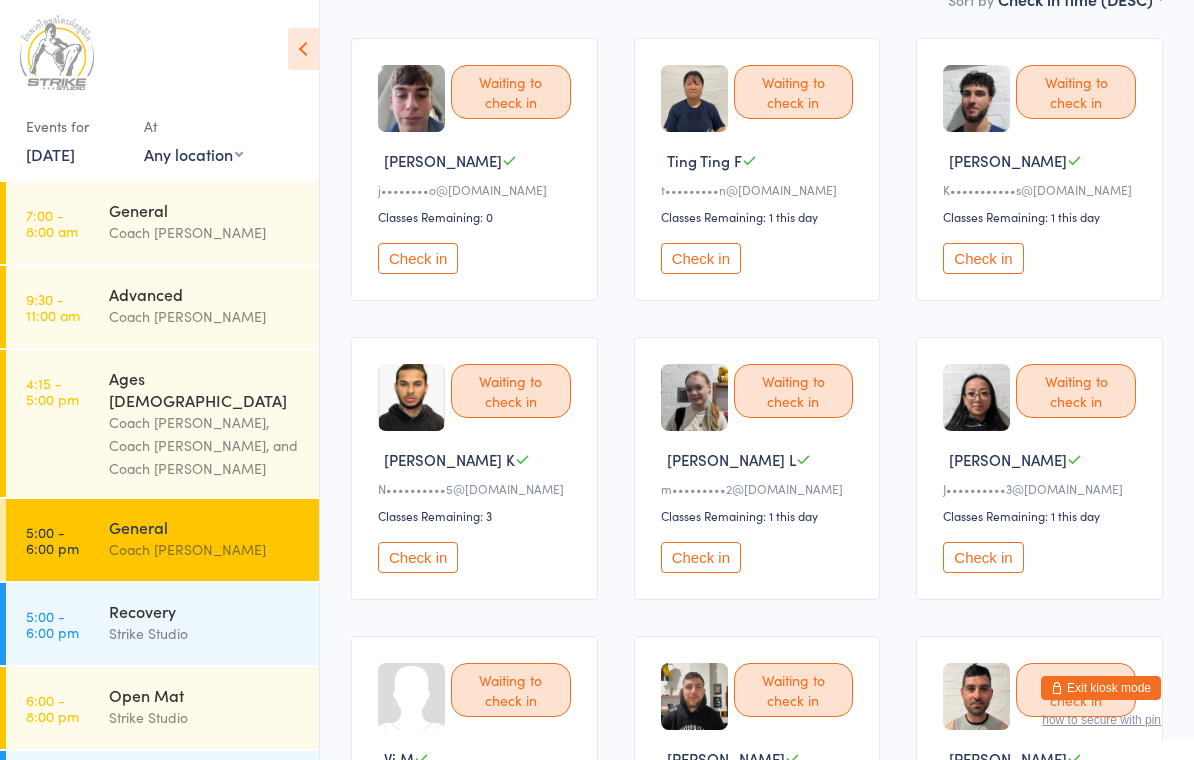 scroll, scrollTop: 0, scrollLeft: 0, axis: both 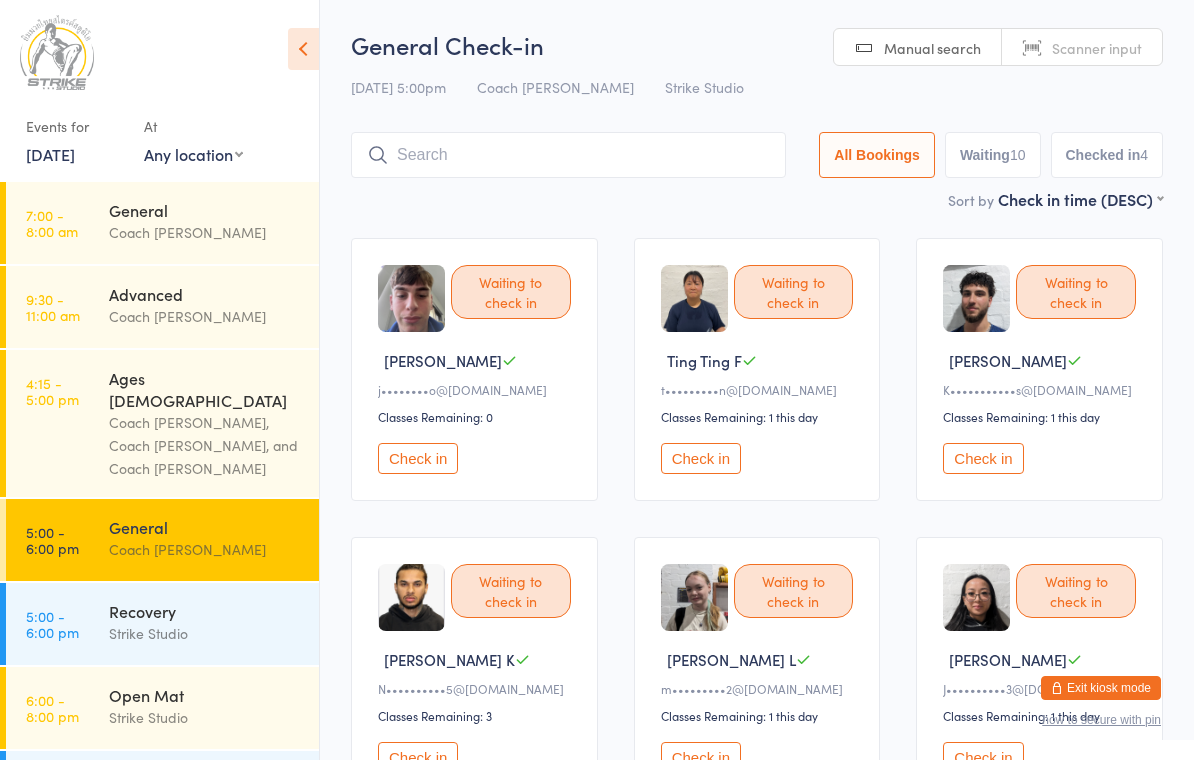 click on "Check in" at bounding box center (983, 458) 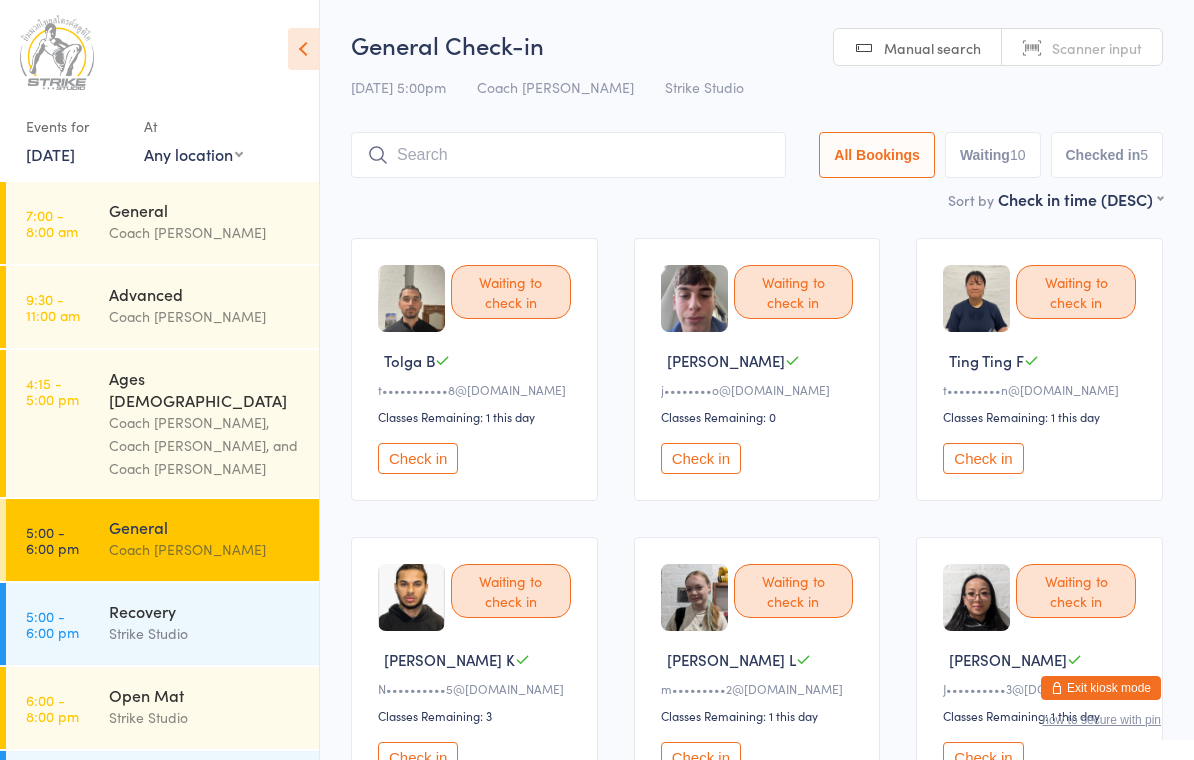 click at bounding box center [568, 155] 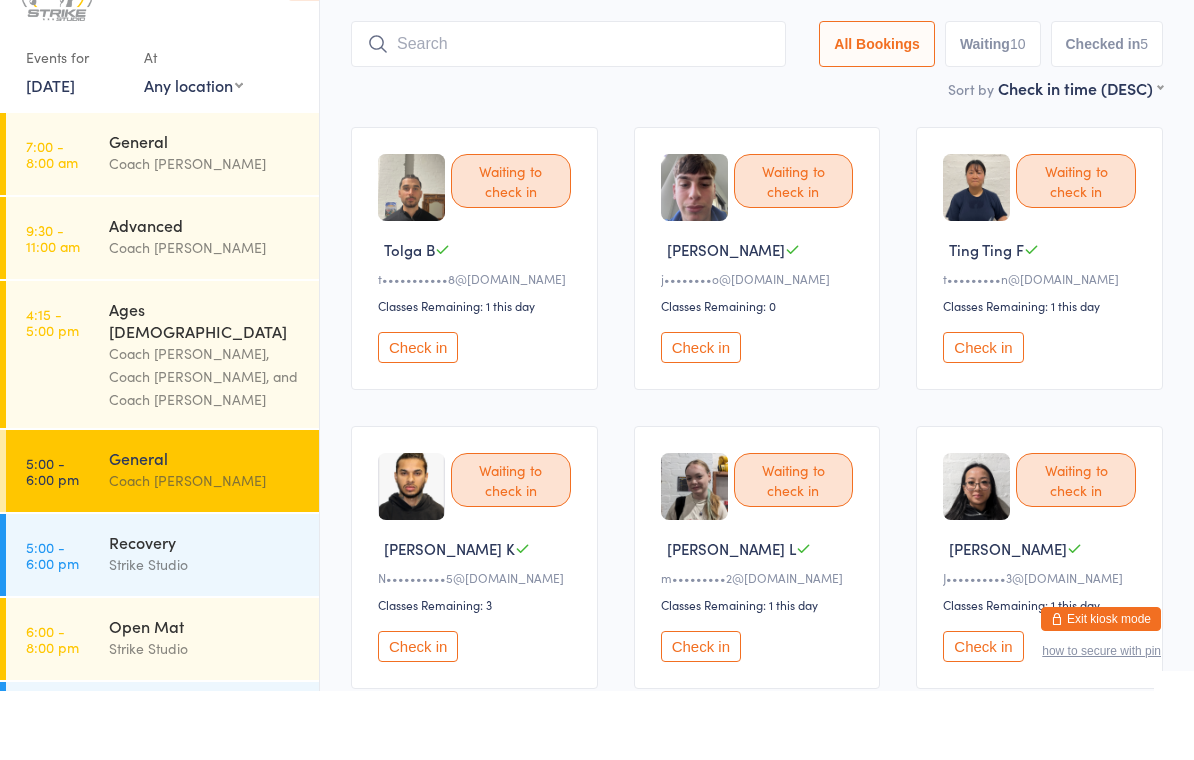 scroll, scrollTop: 65, scrollLeft: 0, axis: vertical 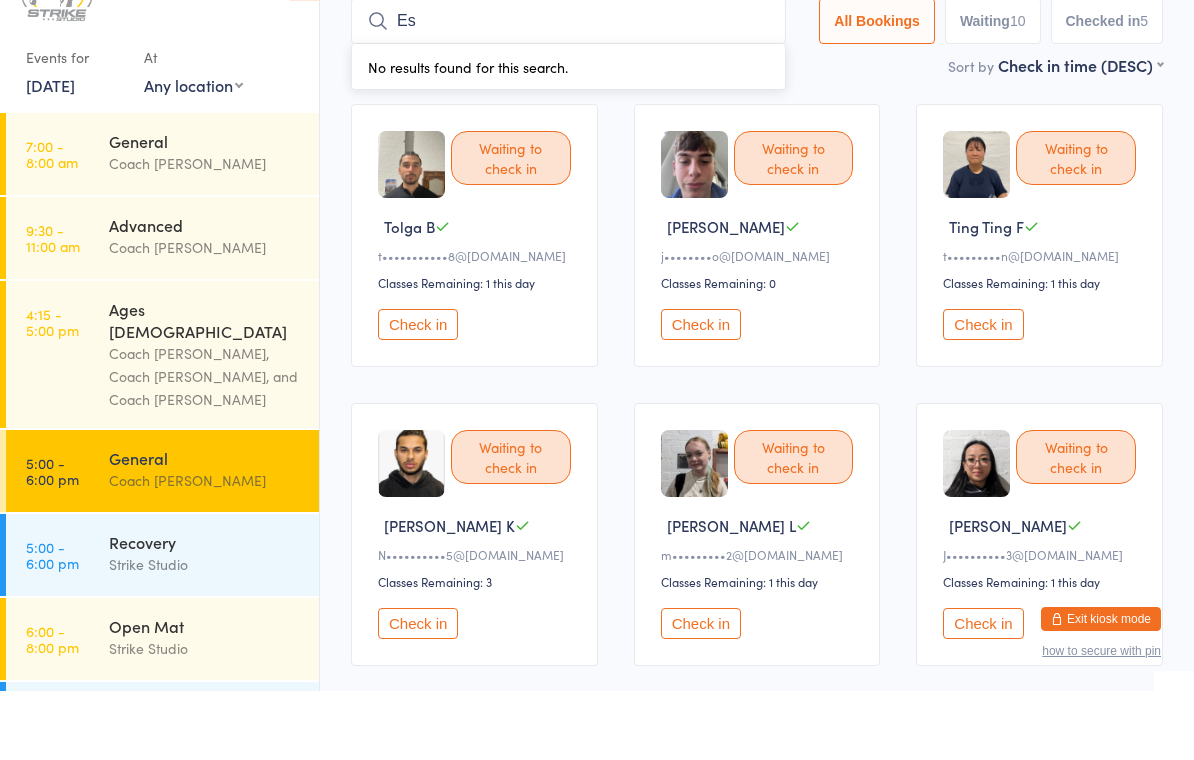 click on "Es" at bounding box center (568, 90) 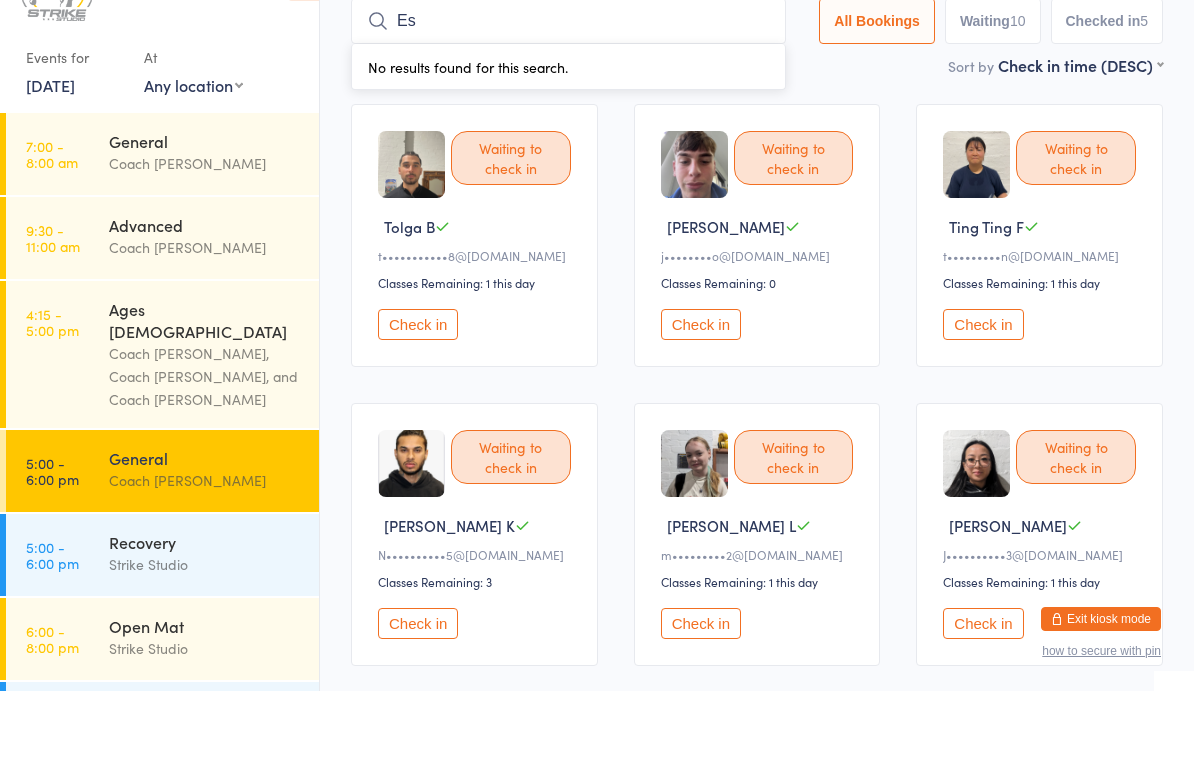 type on "E" 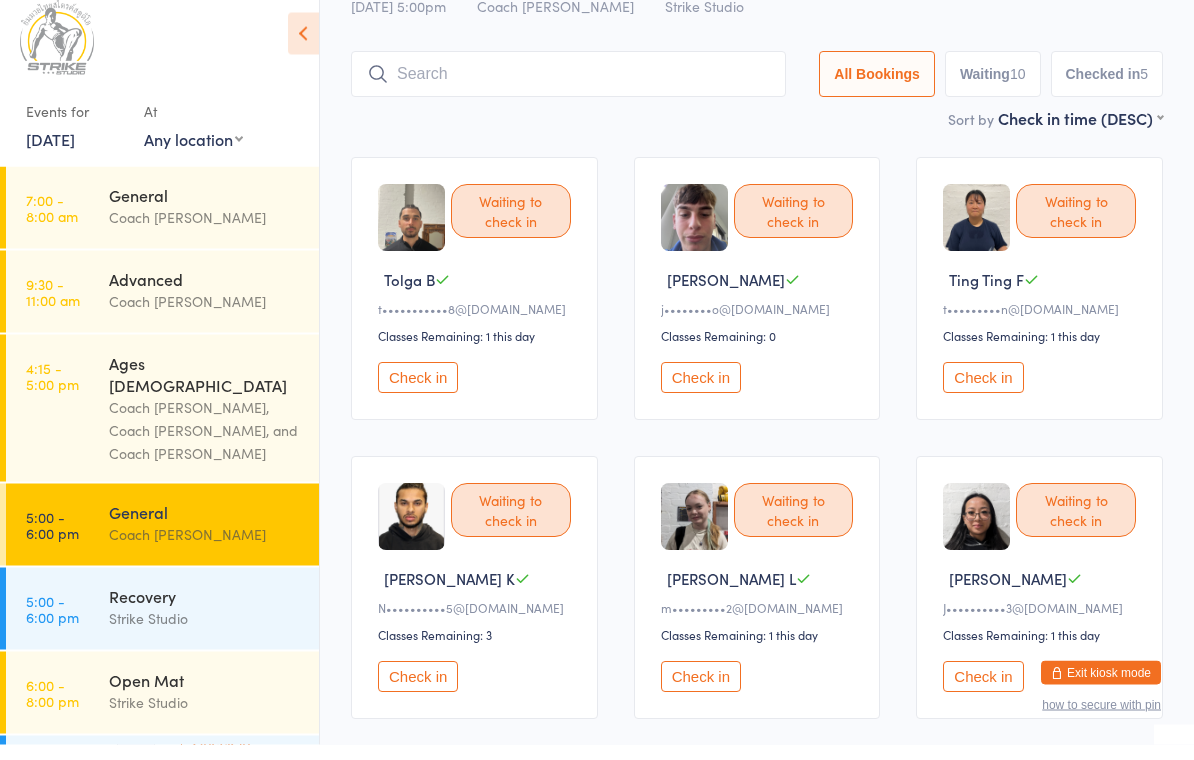 scroll, scrollTop: 0, scrollLeft: 0, axis: both 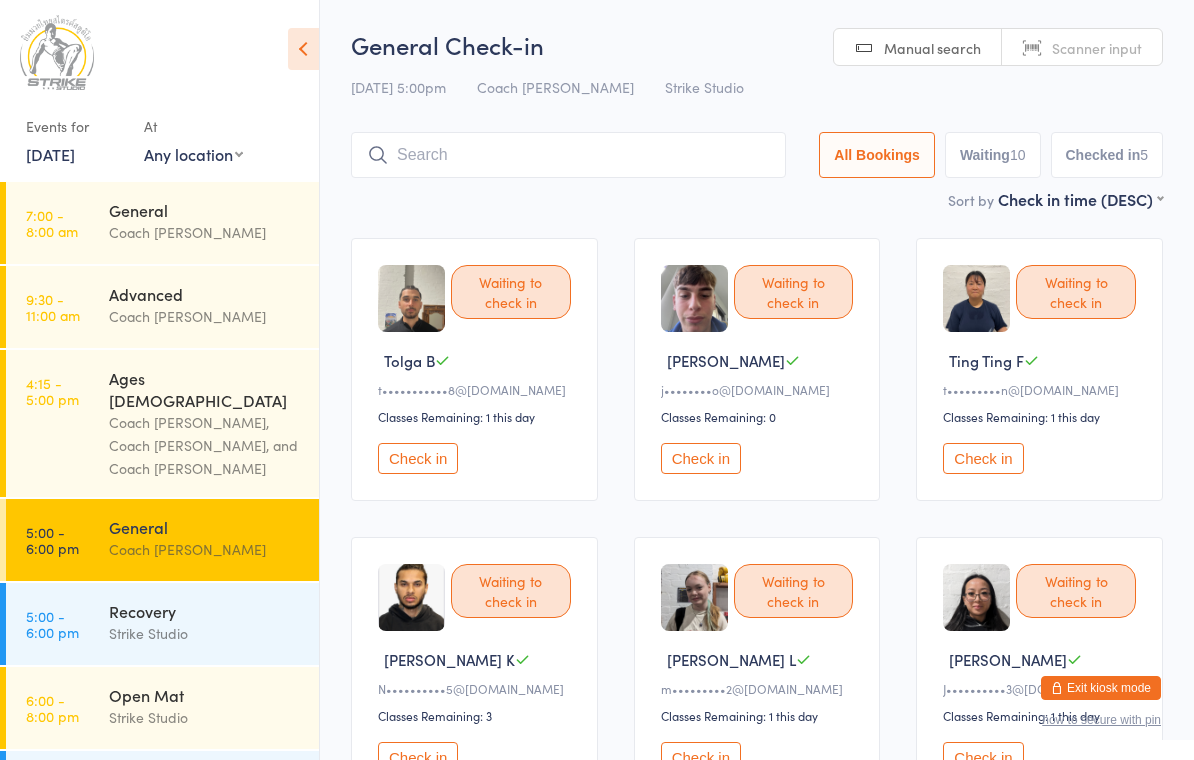 click at bounding box center [568, 155] 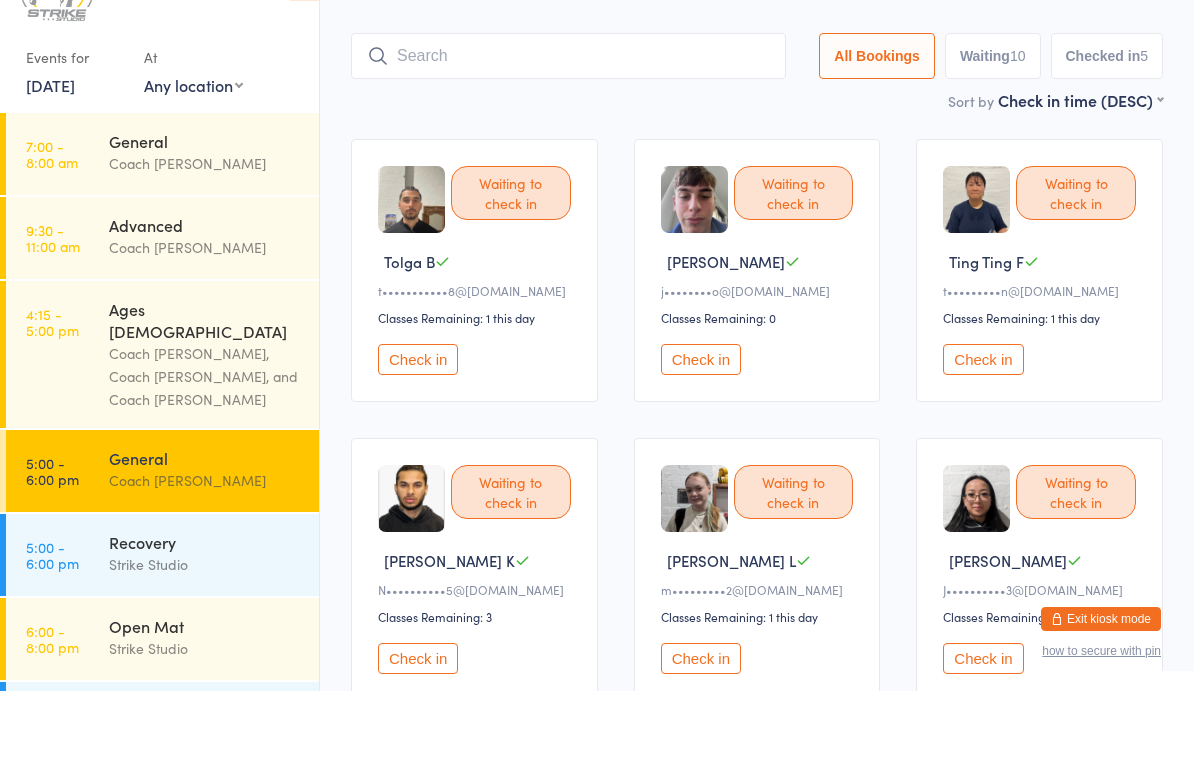 scroll, scrollTop: 65, scrollLeft: 0, axis: vertical 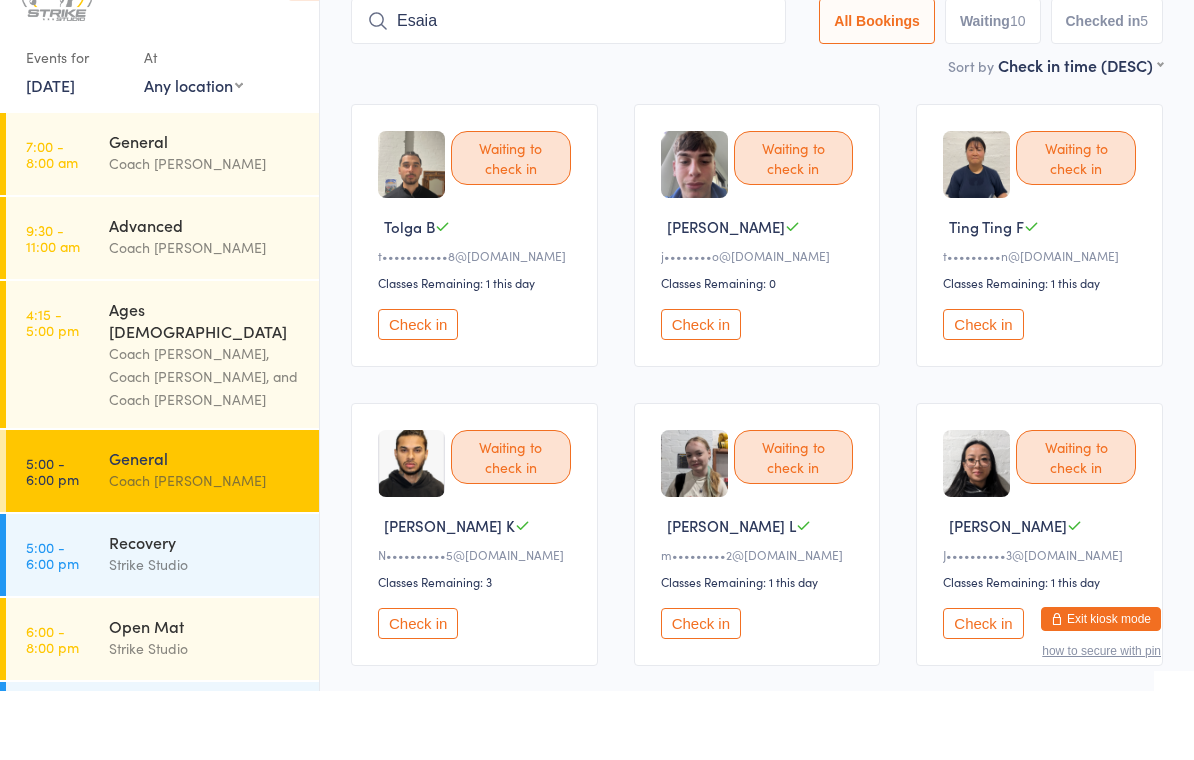 type on "Esaias" 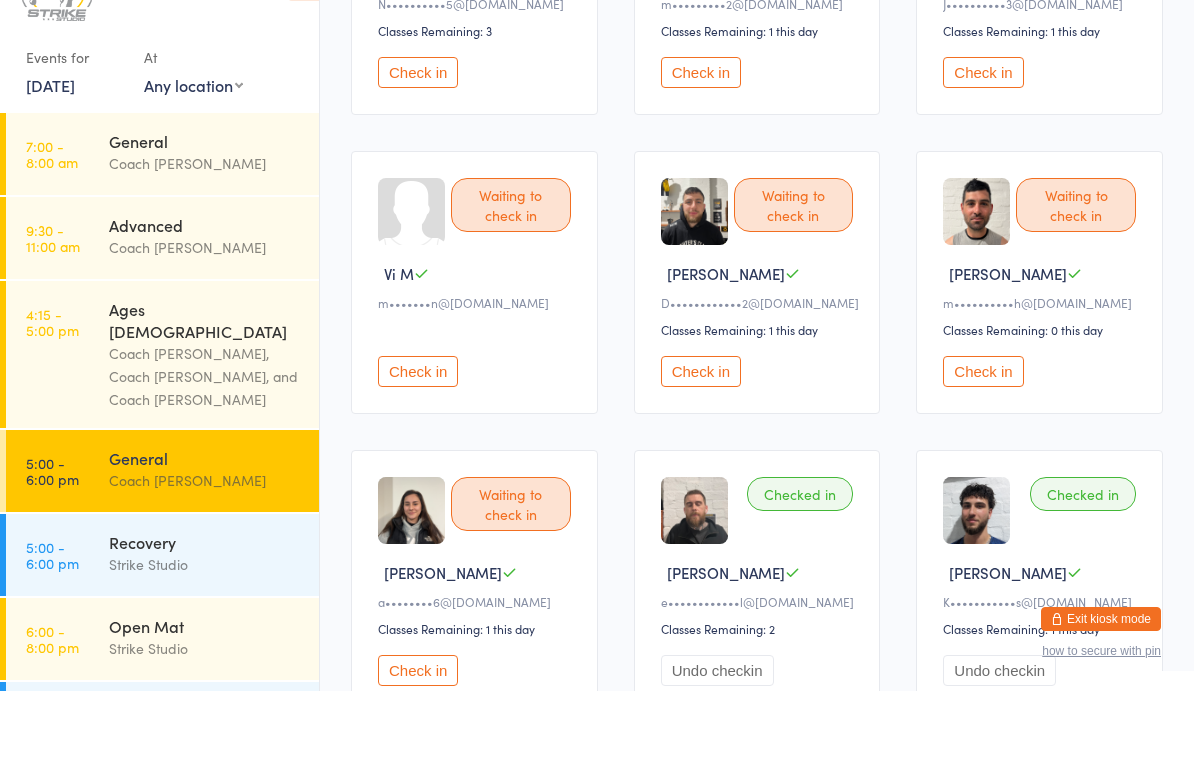 scroll, scrollTop: 620, scrollLeft: 0, axis: vertical 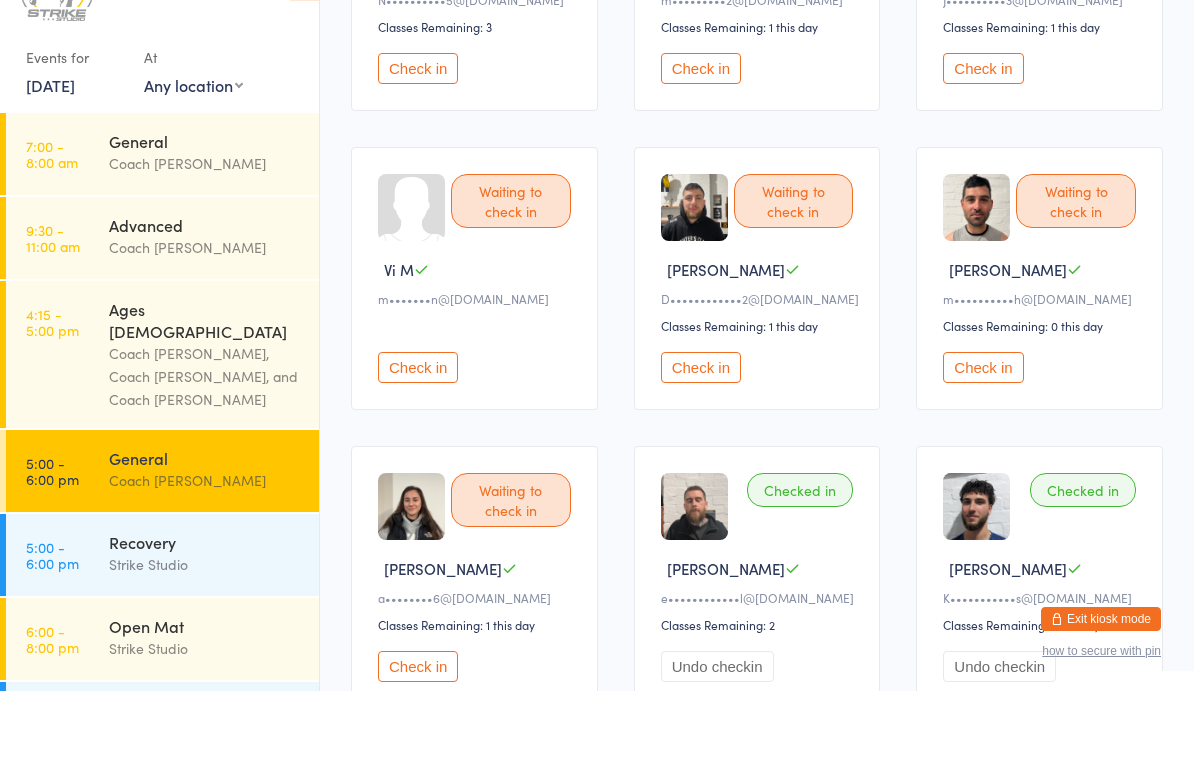 click on "Check in" at bounding box center [983, 436] 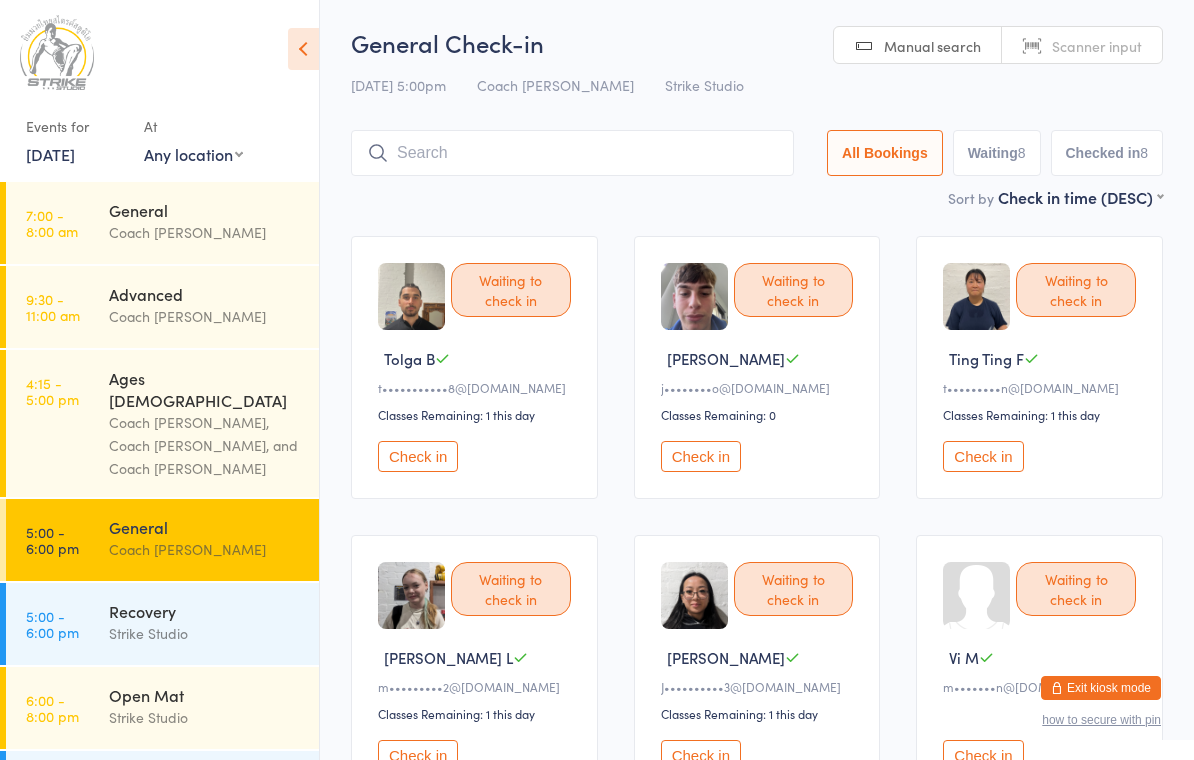 scroll, scrollTop: 0, scrollLeft: 0, axis: both 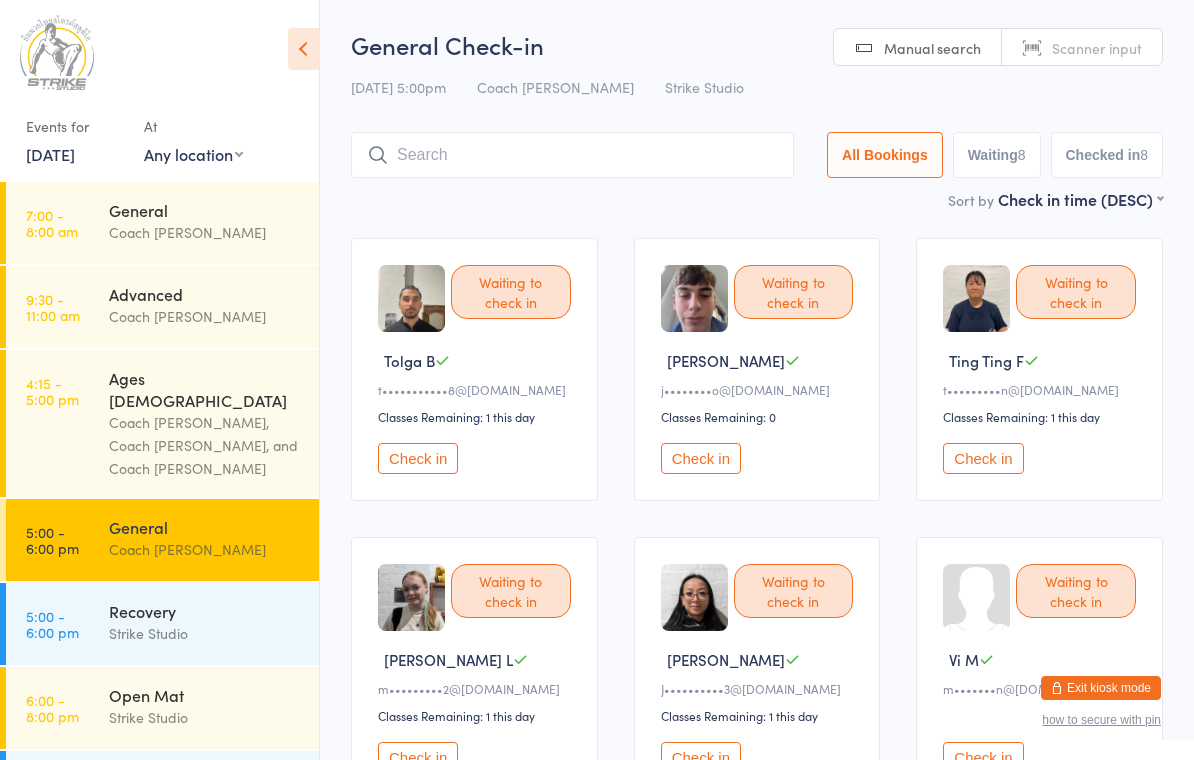 click on "Check in" at bounding box center [701, 458] 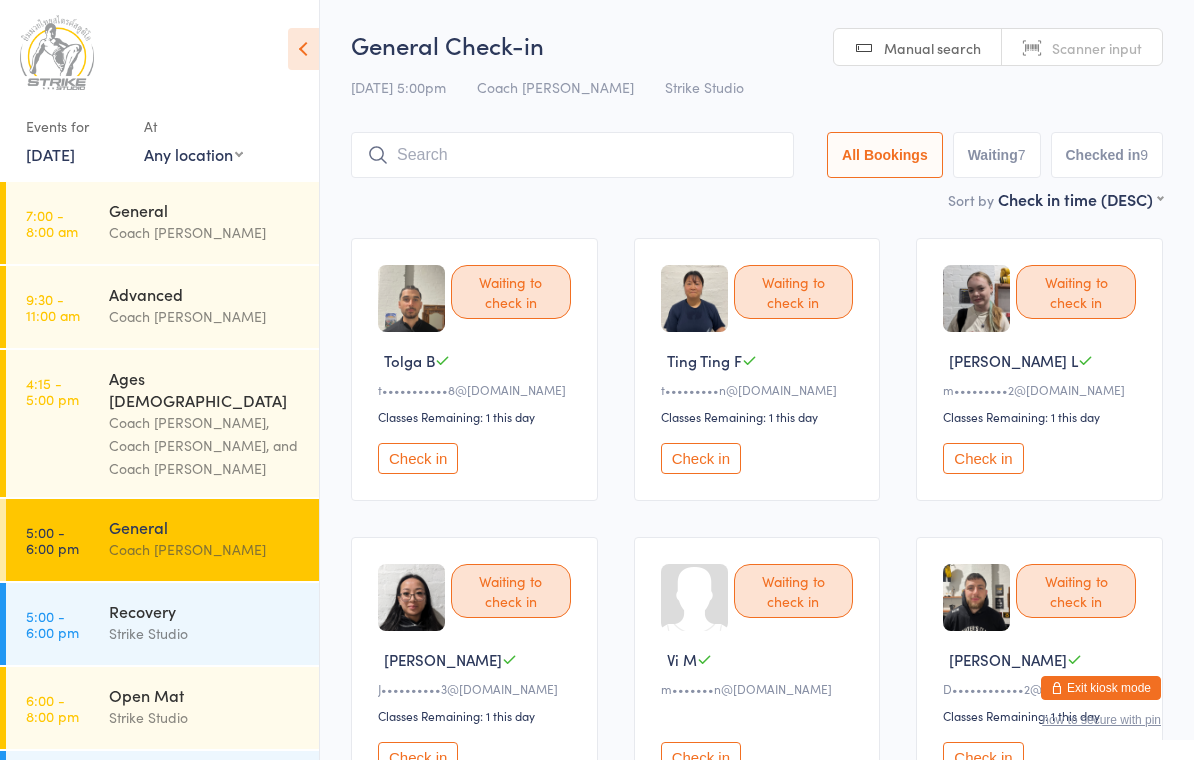 click on "Check in" at bounding box center (983, 458) 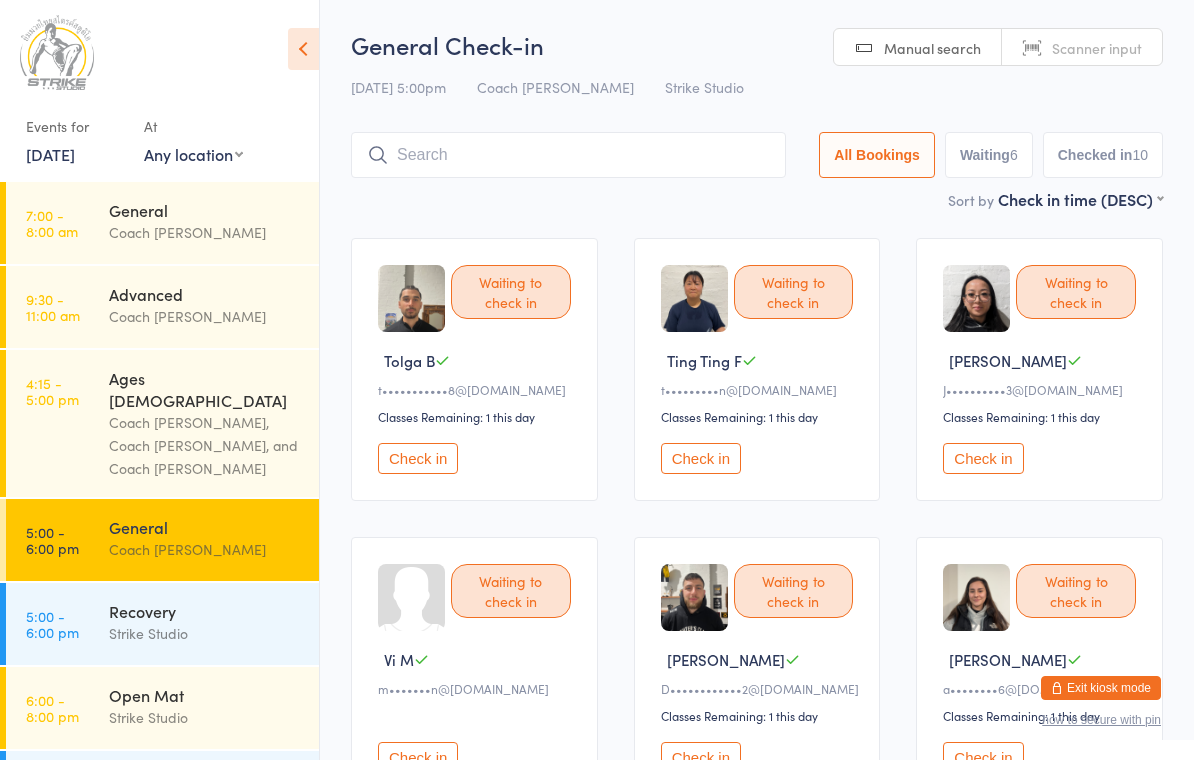 click on "General Check-in [DATE] 5:00pm  Coach [PERSON_NAME] Studio  Manual search Scanner input All Bookings Waiting  6 Checked in  10" at bounding box center [757, 108] 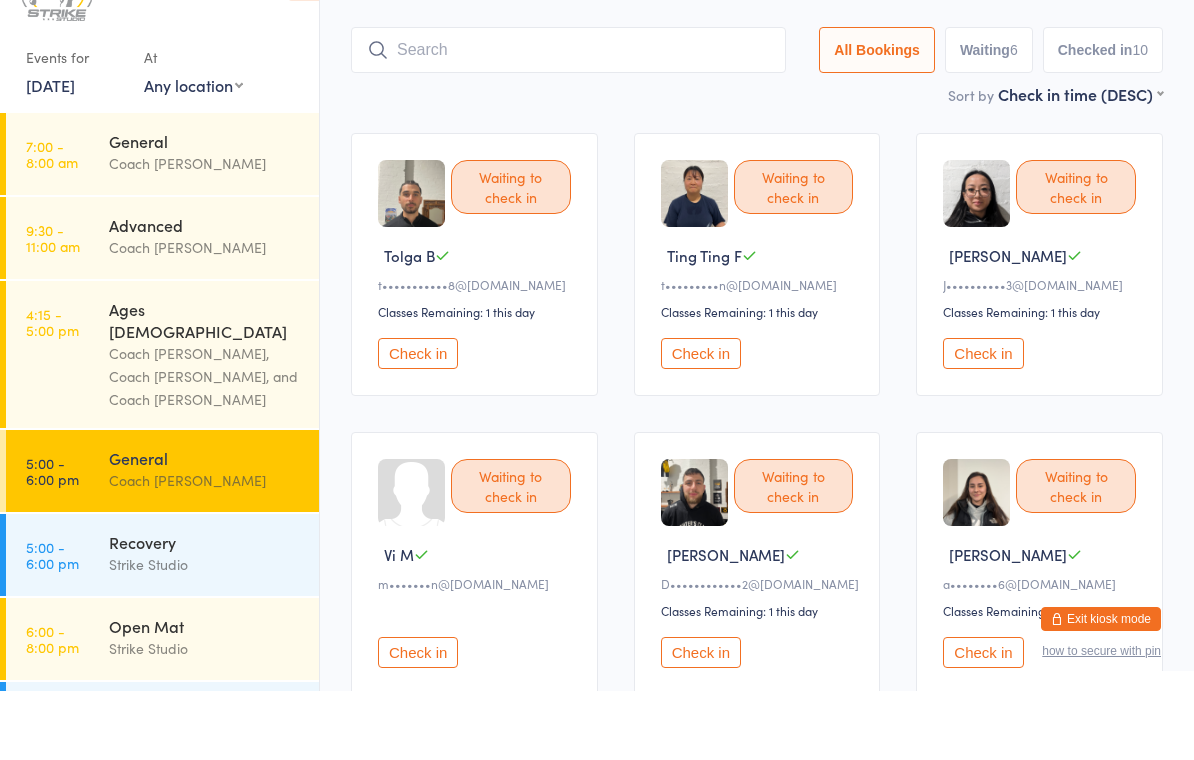 scroll, scrollTop: 65, scrollLeft: 0, axis: vertical 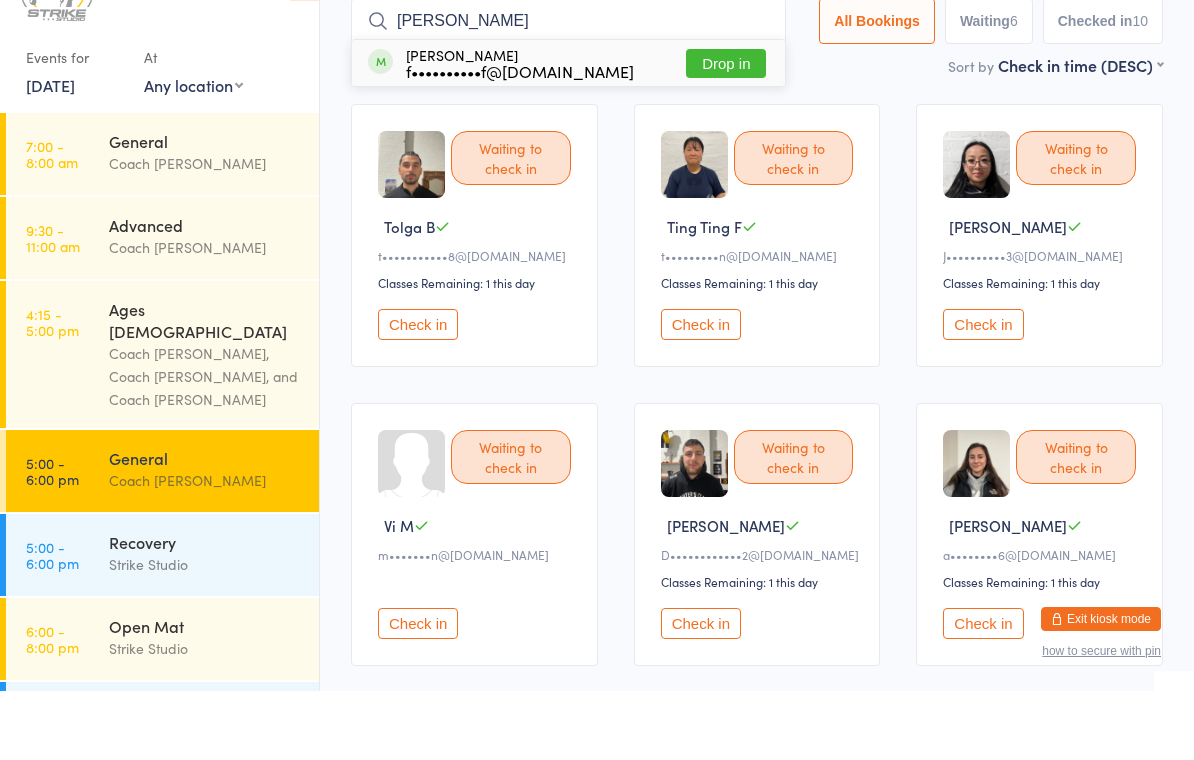 type on "[PERSON_NAME]" 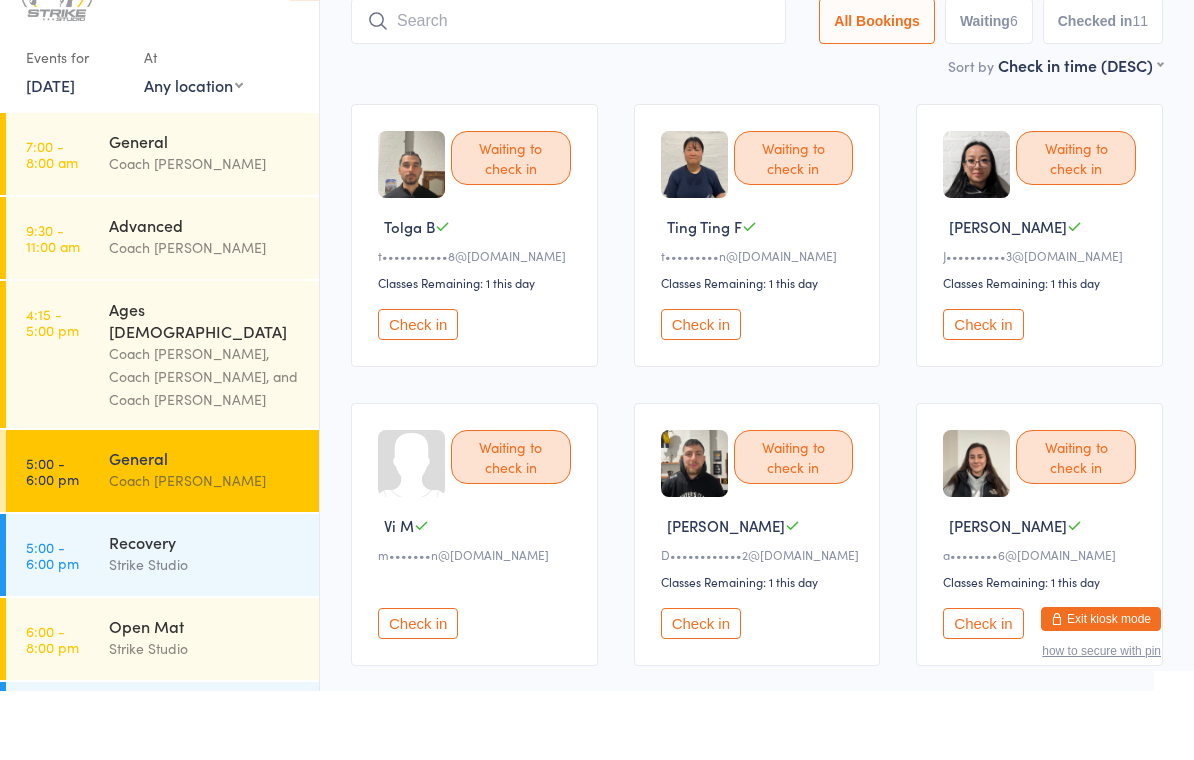 click on "Check in" at bounding box center (701, 393) 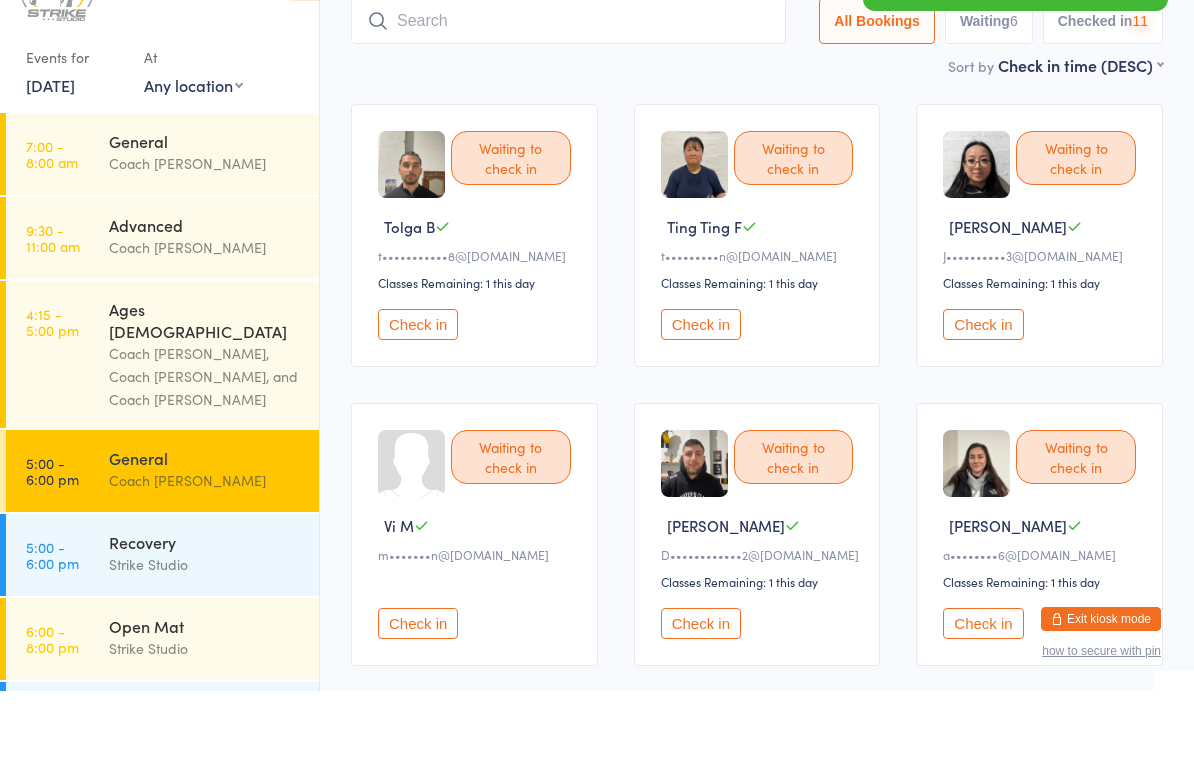 scroll, scrollTop: 134, scrollLeft: 0, axis: vertical 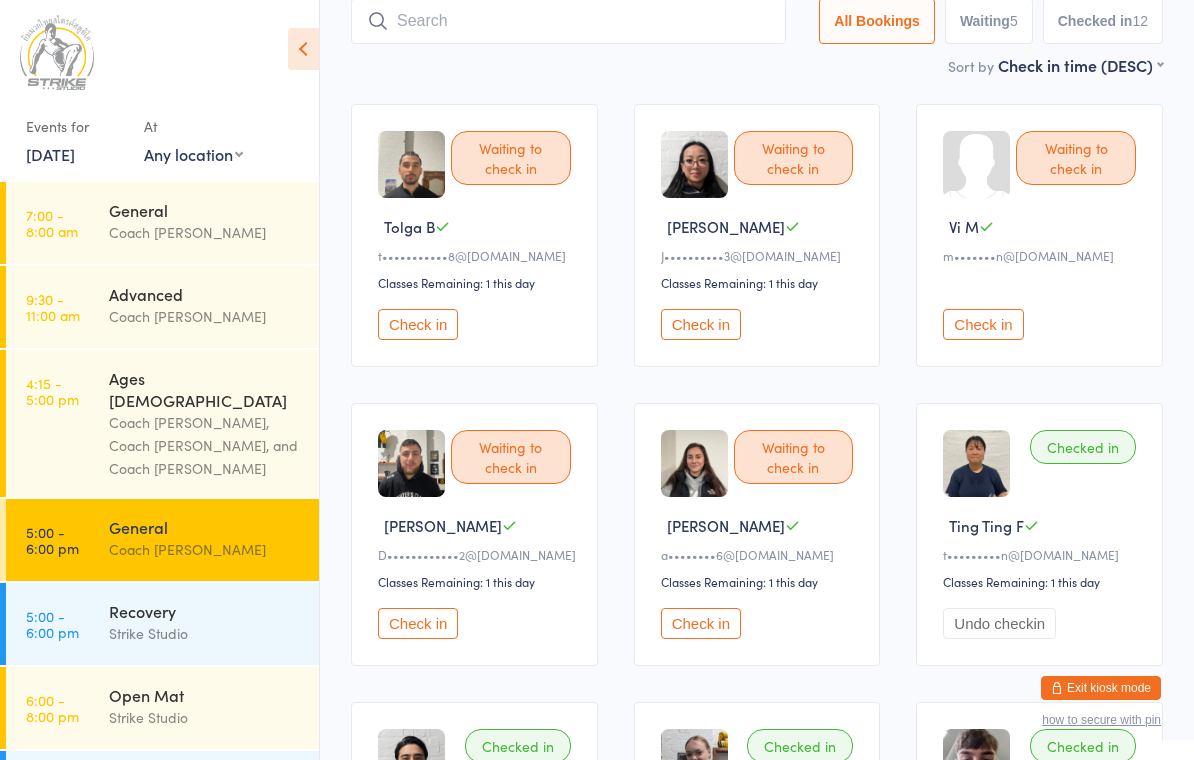 click on "Waiting to check in Tolga B  t•••••••••••8@[DOMAIN_NAME] Classes Remaining: 1 this day   Check in" at bounding box center (474, 235) 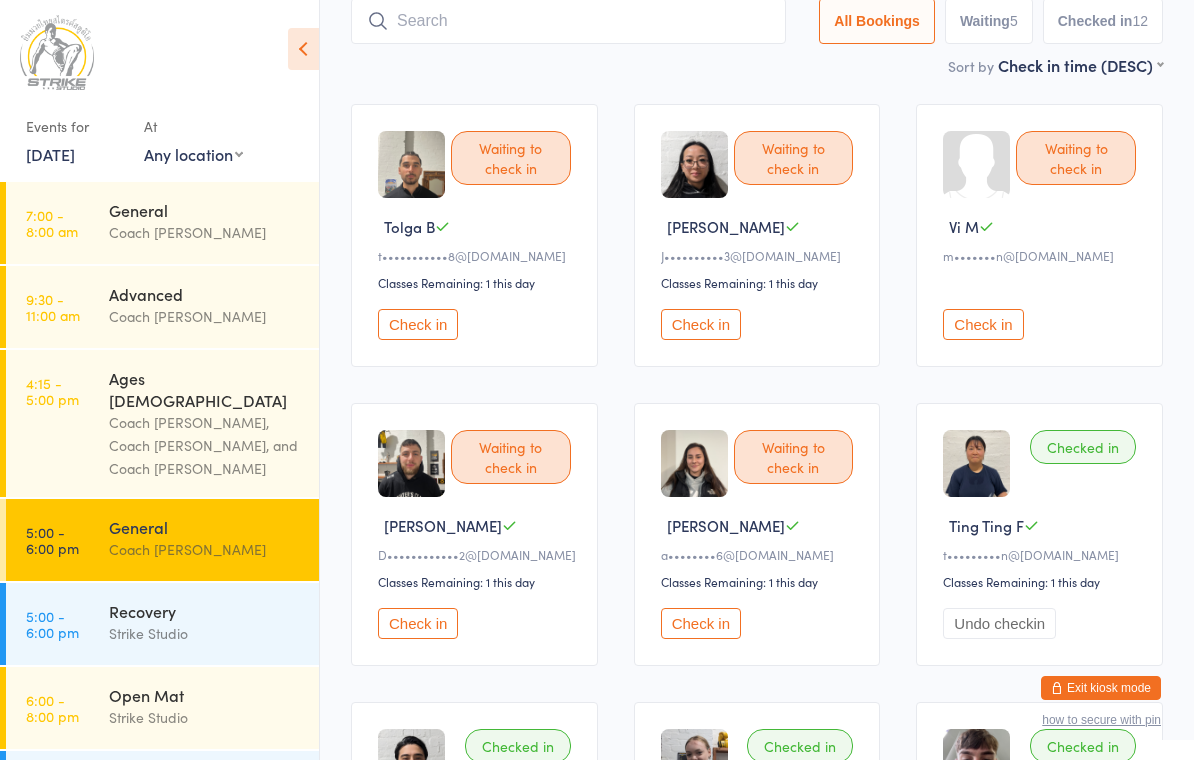 click on "Check in" at bounding box center [418, 324] 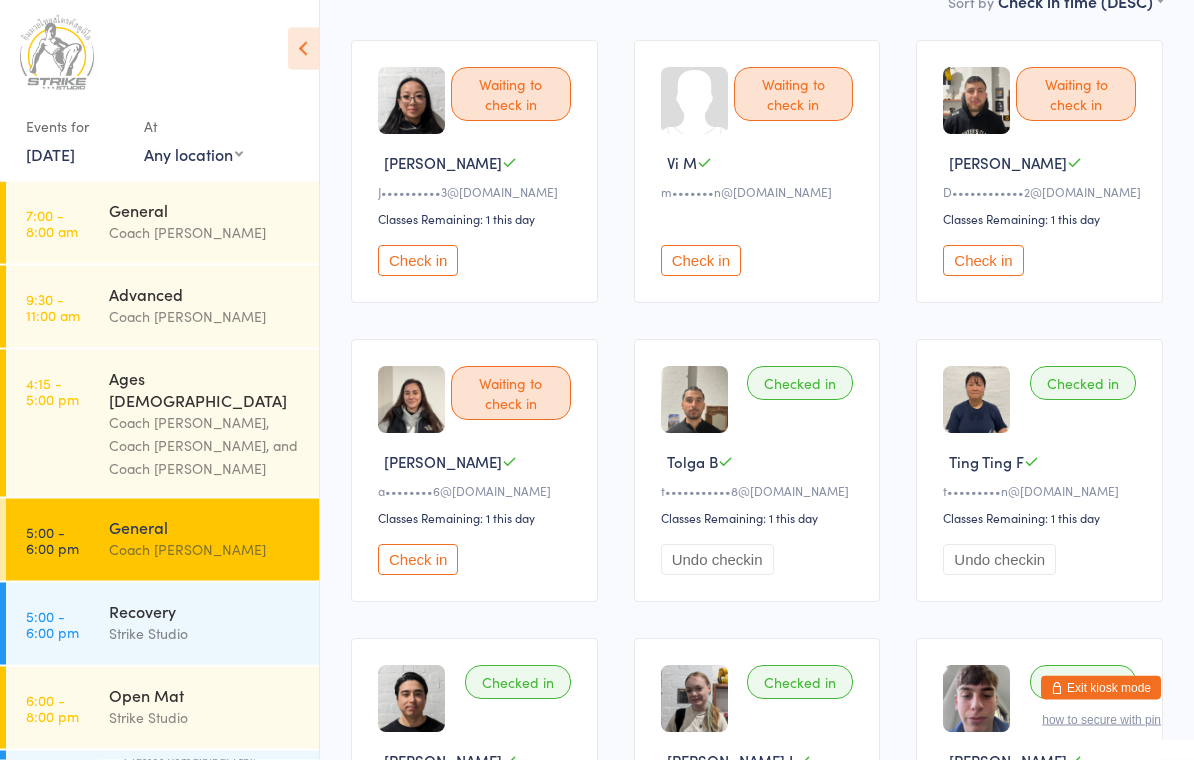 scroll, scrollTop: 206, scrollLeft: 0, axis: vertical 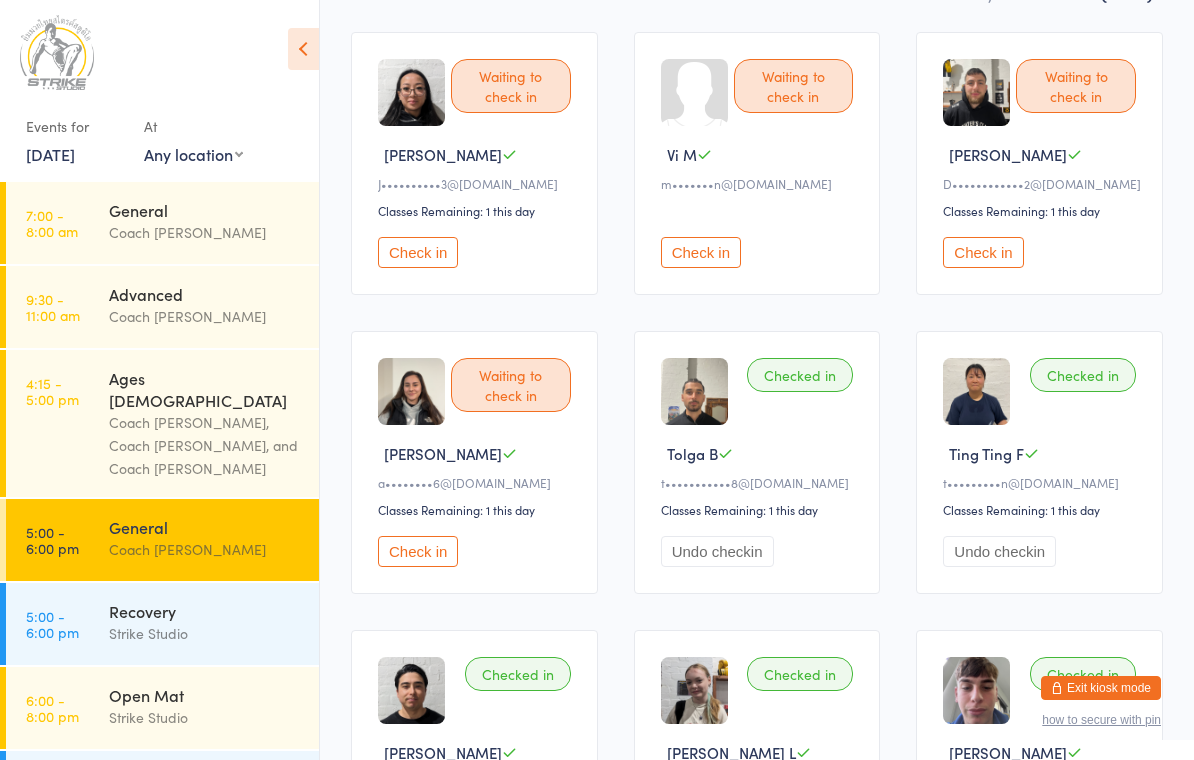click on "Check in" at bounding box center (701, 252) 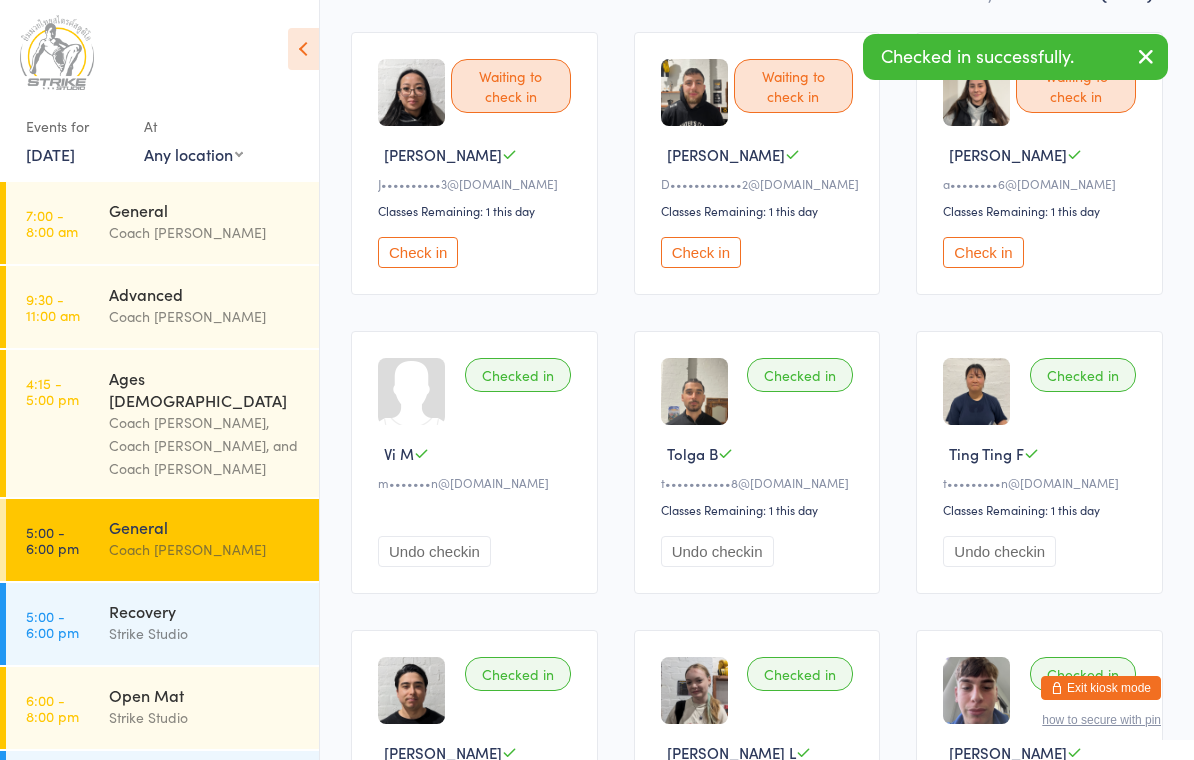 click at bounding box center (1146, 56) 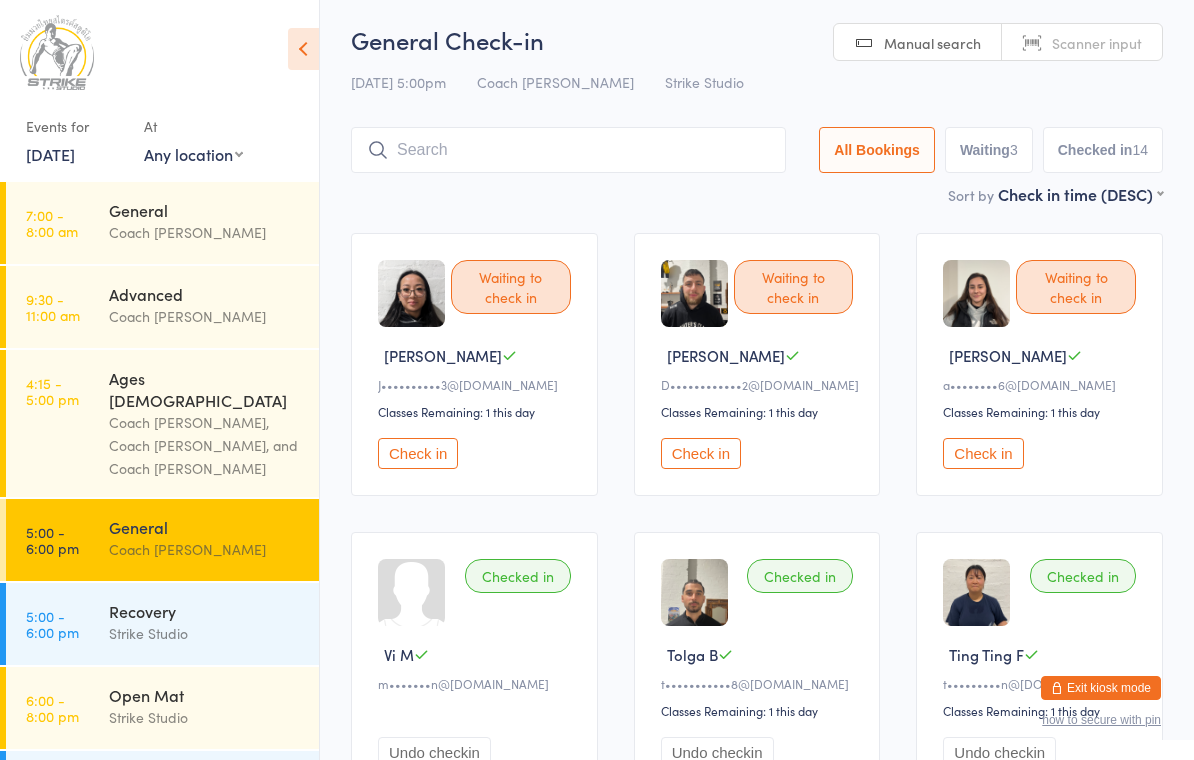 scroll, scrollTop: 0, scrollLeft: 0, axis: both 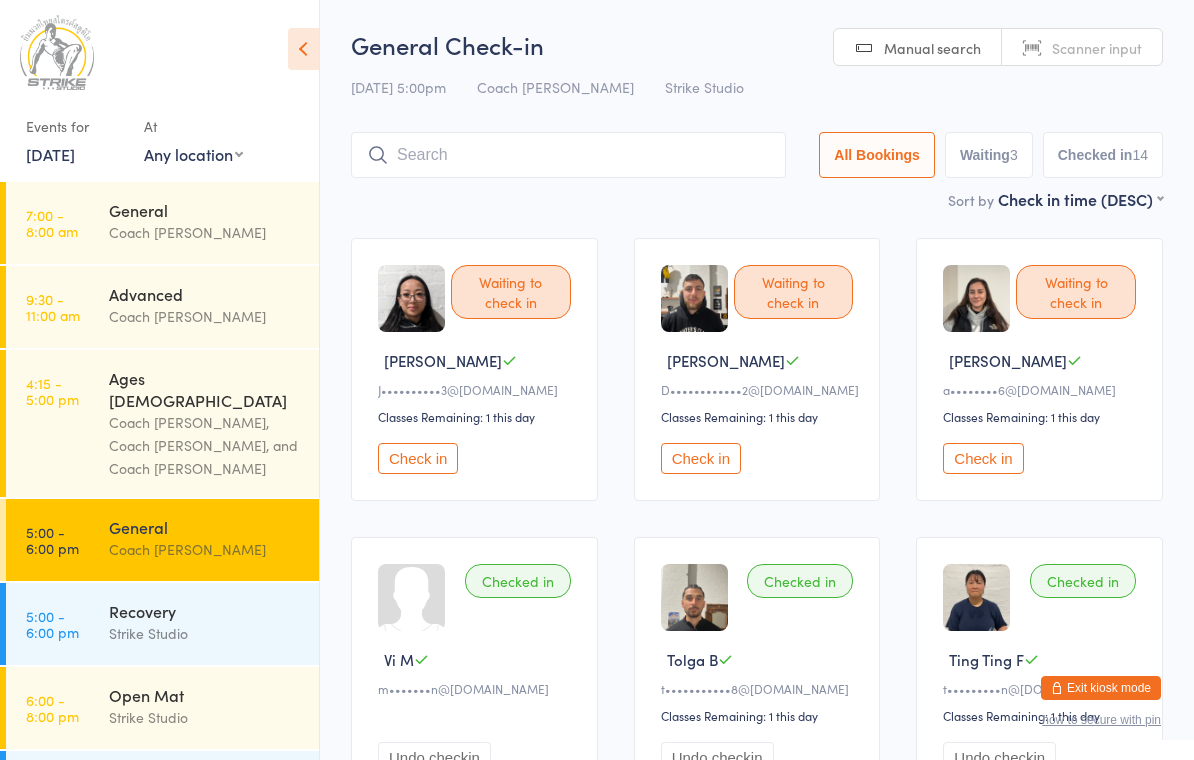 click on "Check in" at bounding box center (701, 458) 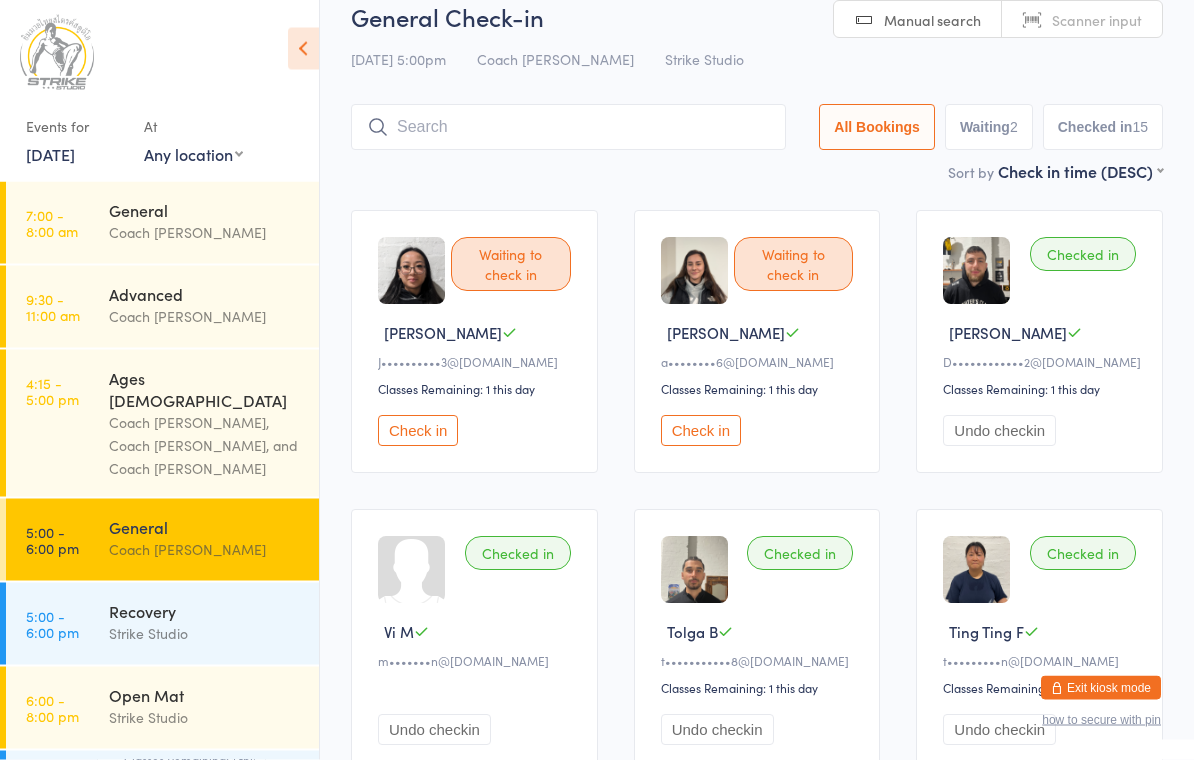 scroll, scrollTop: 0, scrollLeft: 0, axis: both 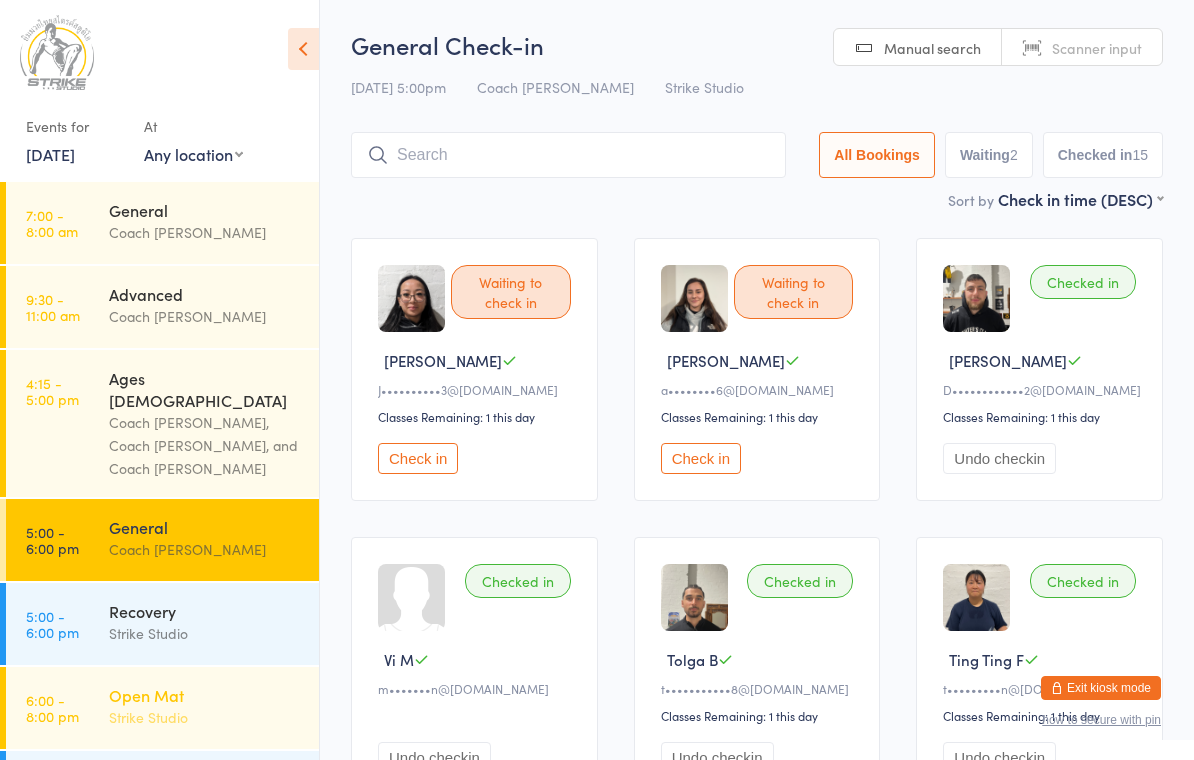 click on "Strike Studio" at bounding box center [205, 717] 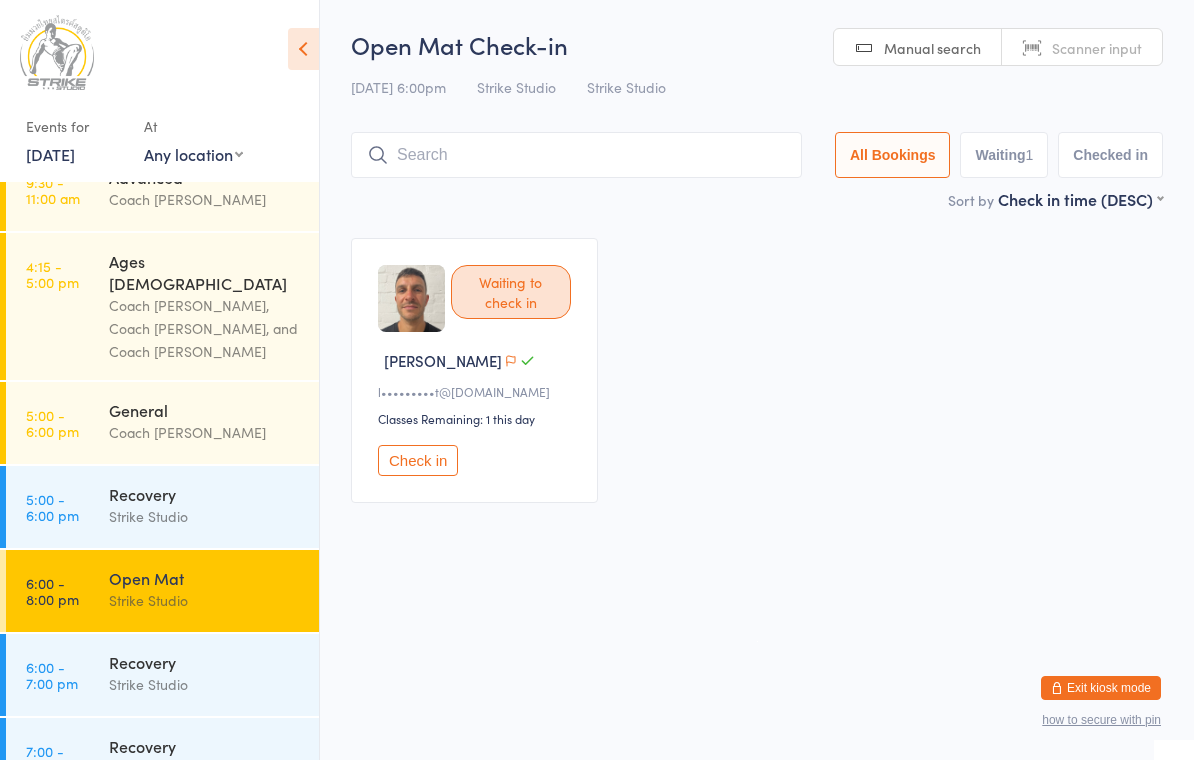 scroll, scrollTop: 116, scrollLeft: 0, axis: vertical 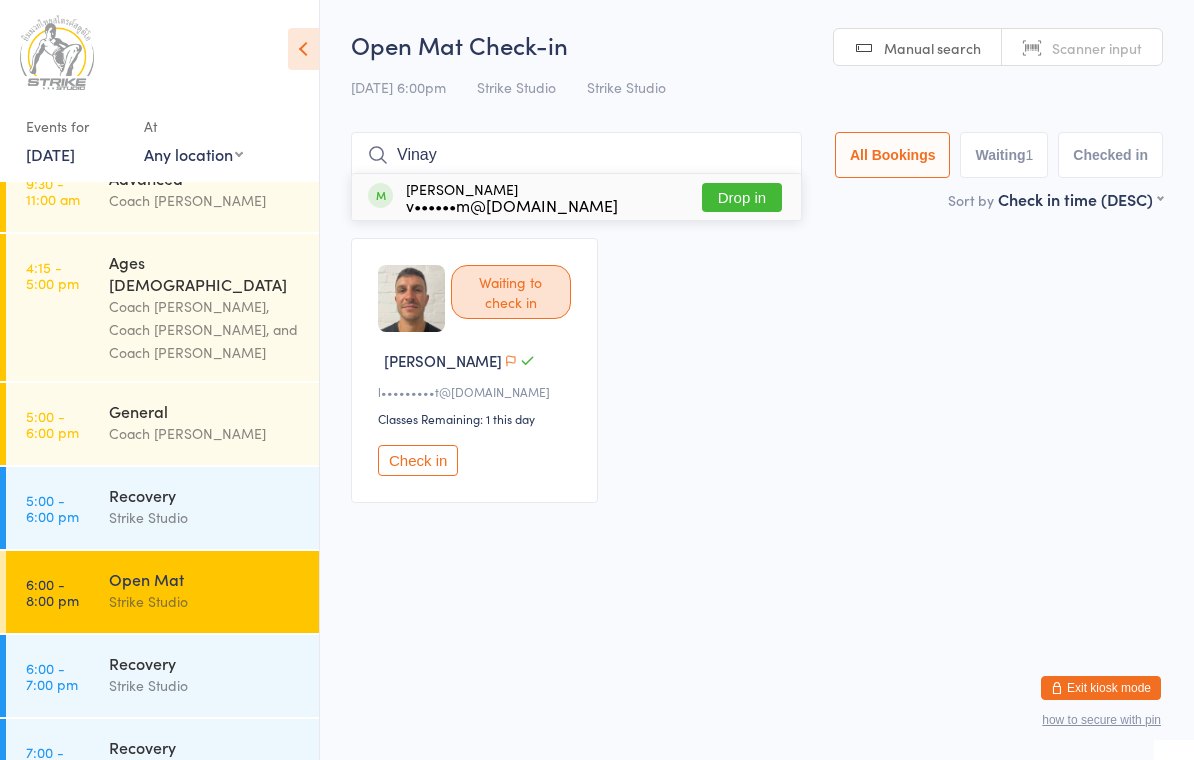 type on "Vinay" 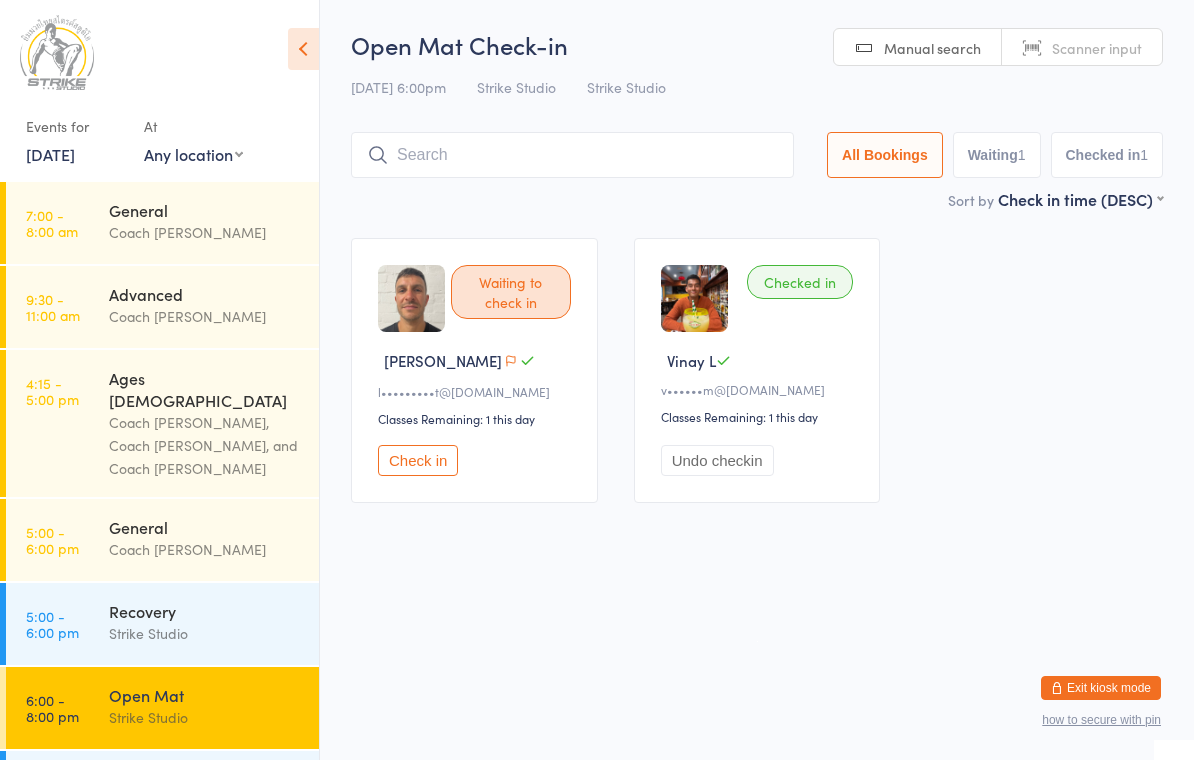 scroll, scrollTop: 0, scrollLeft: 0, axis: both 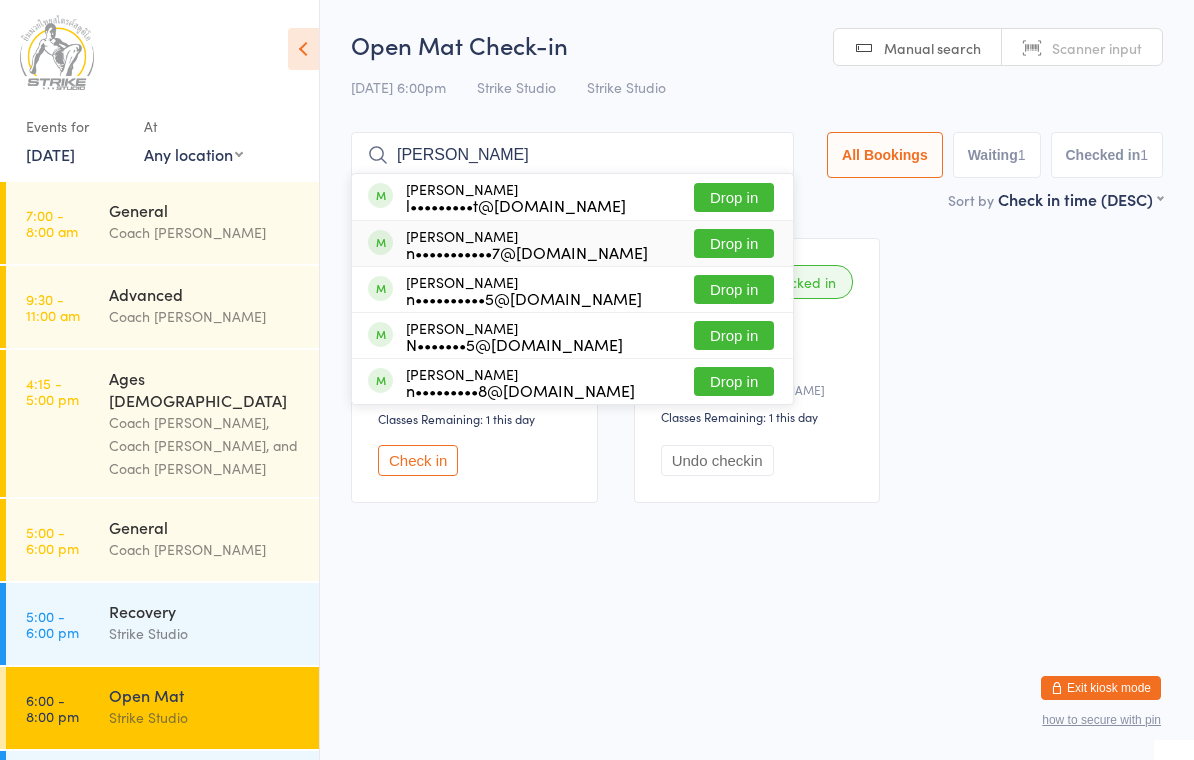 type on "[PERSON_NAME]" 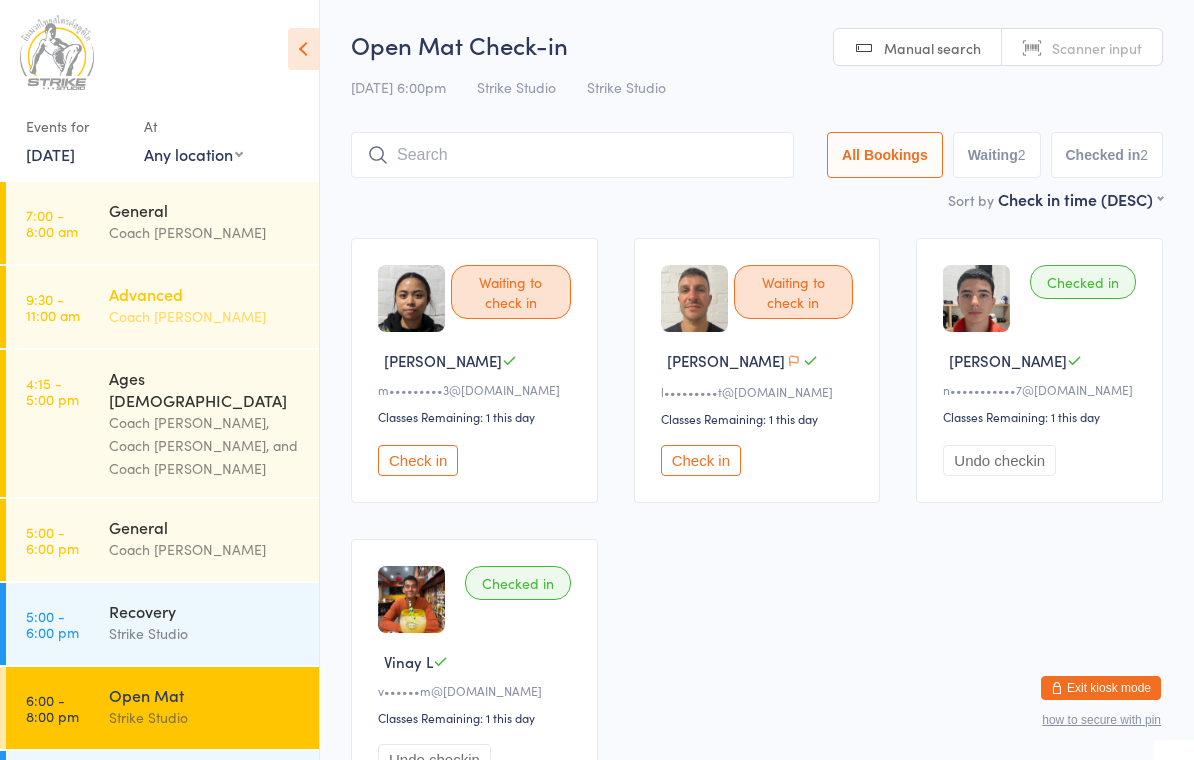 click on "Coach [PERSON_NAME]" at bounding box center [205, 316] 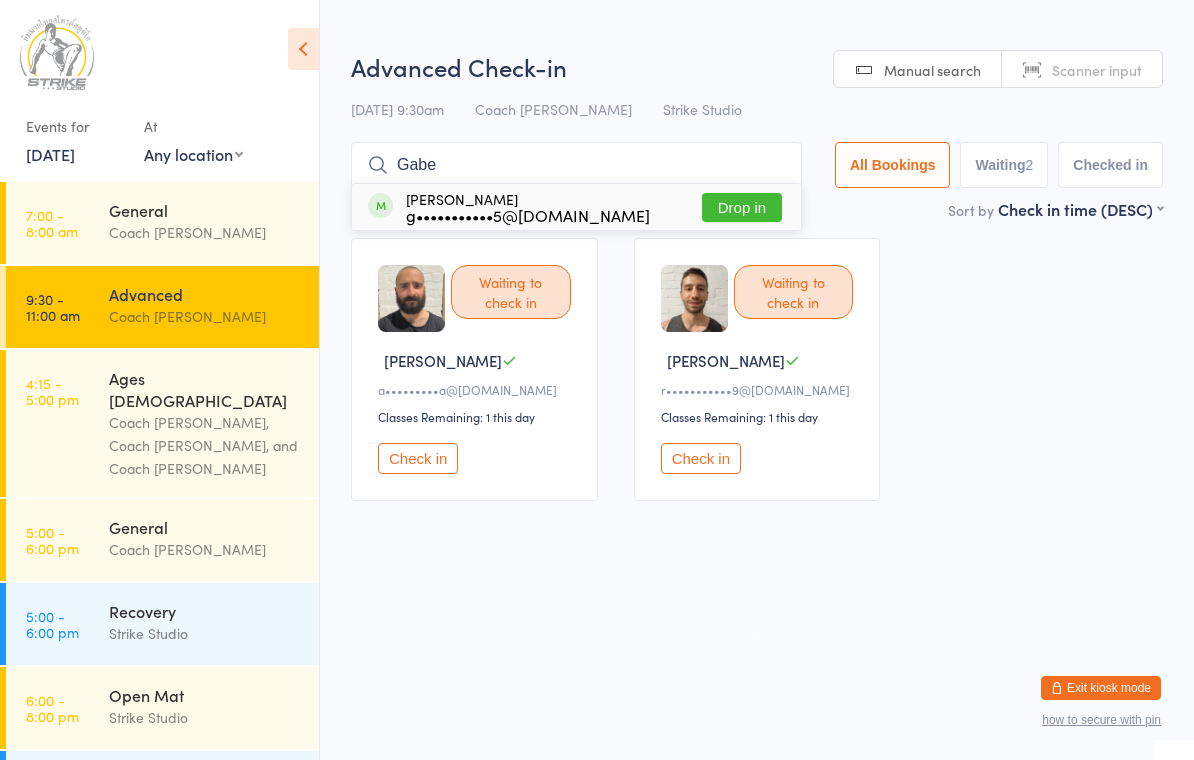 type on "Gabe" 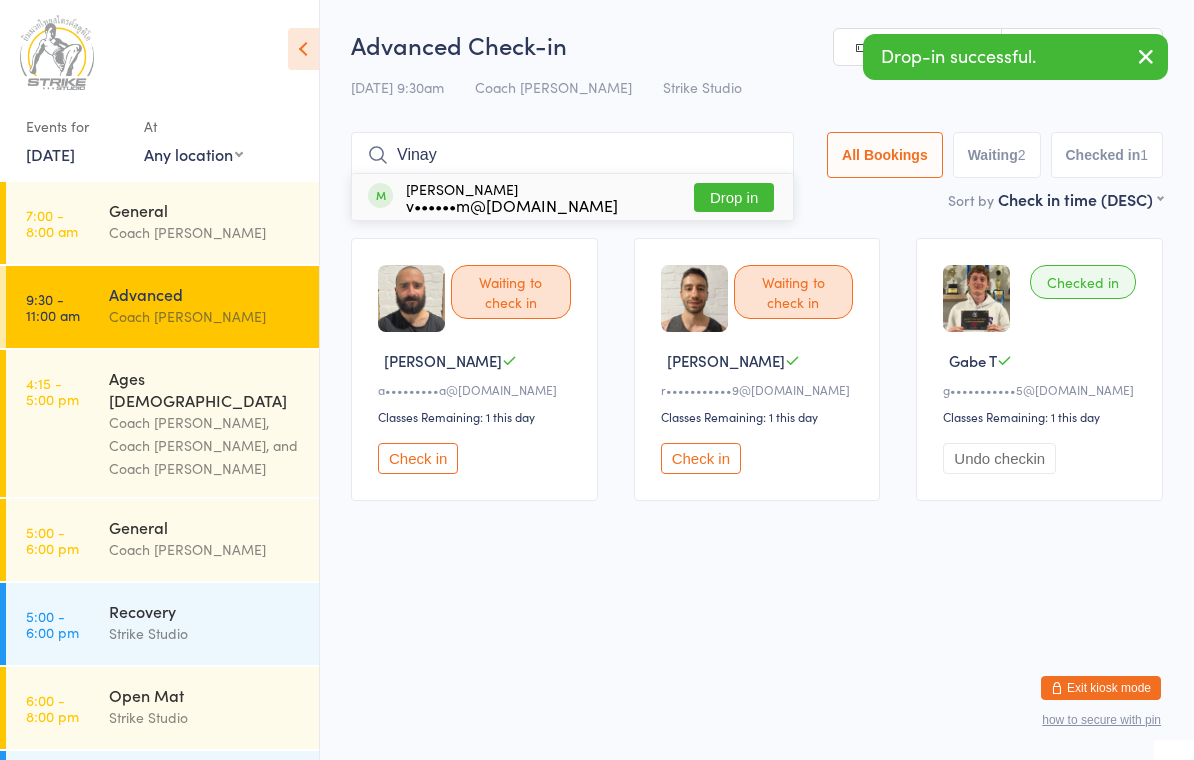 type on "Vinay" 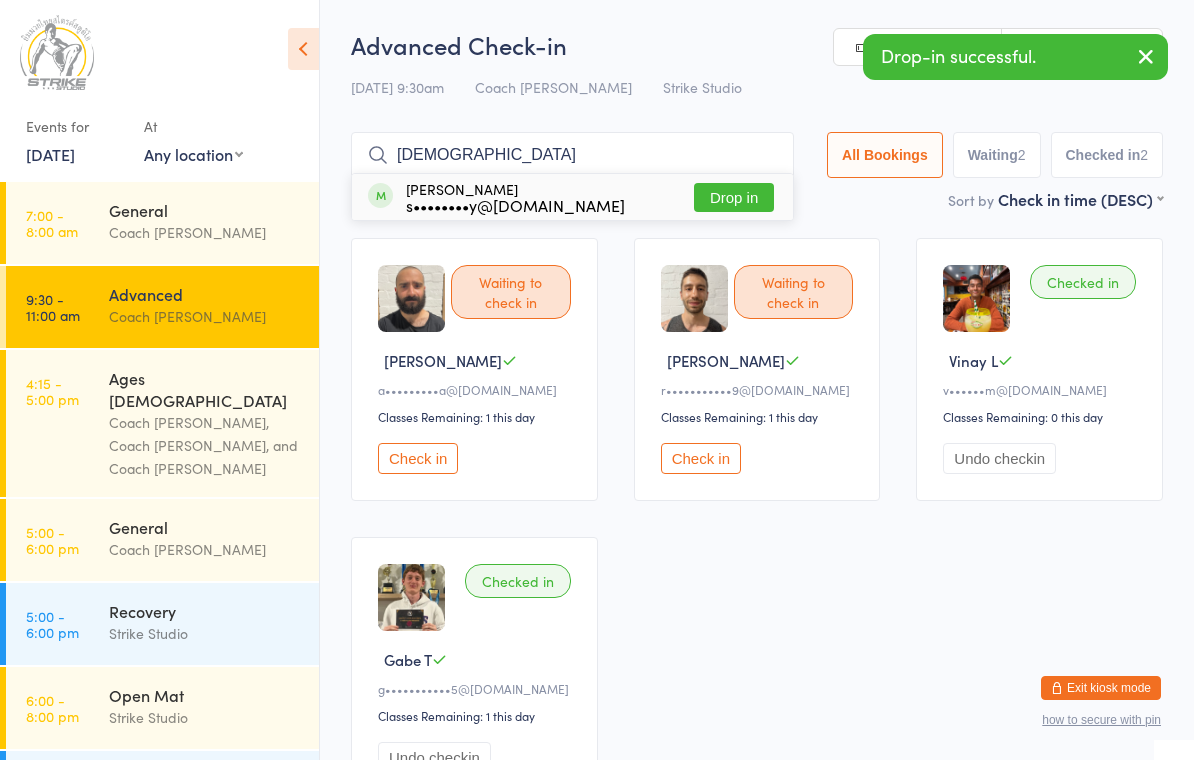 type on "[DEMOGRAPHIC_DATA]" 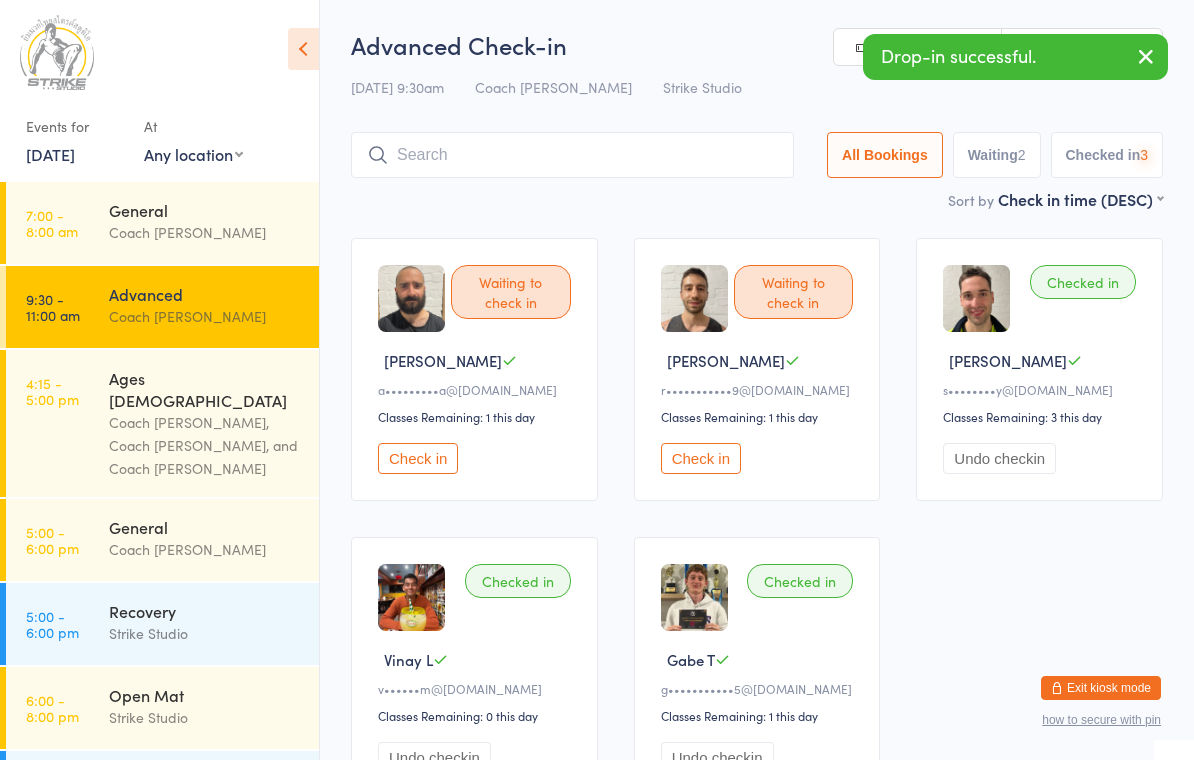 click on "Check in" at bounding box center (418, 458) 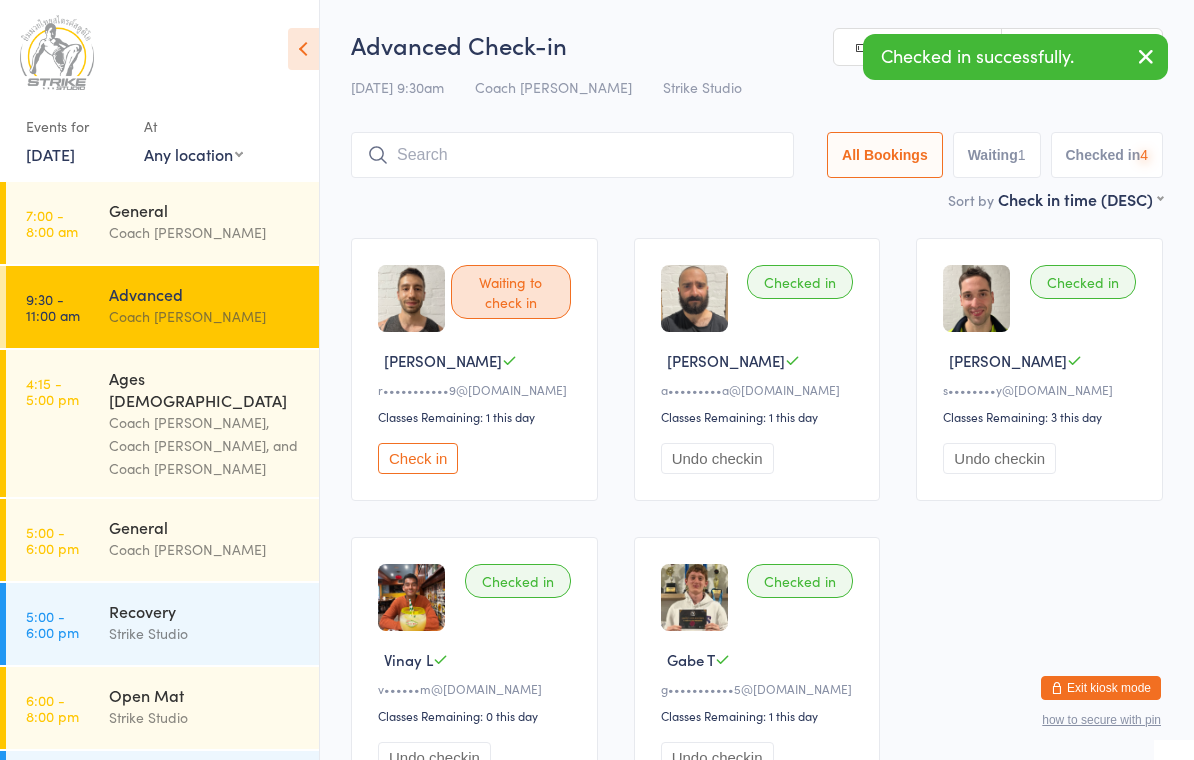 click on "Check in" at bounding box center [418, 458] 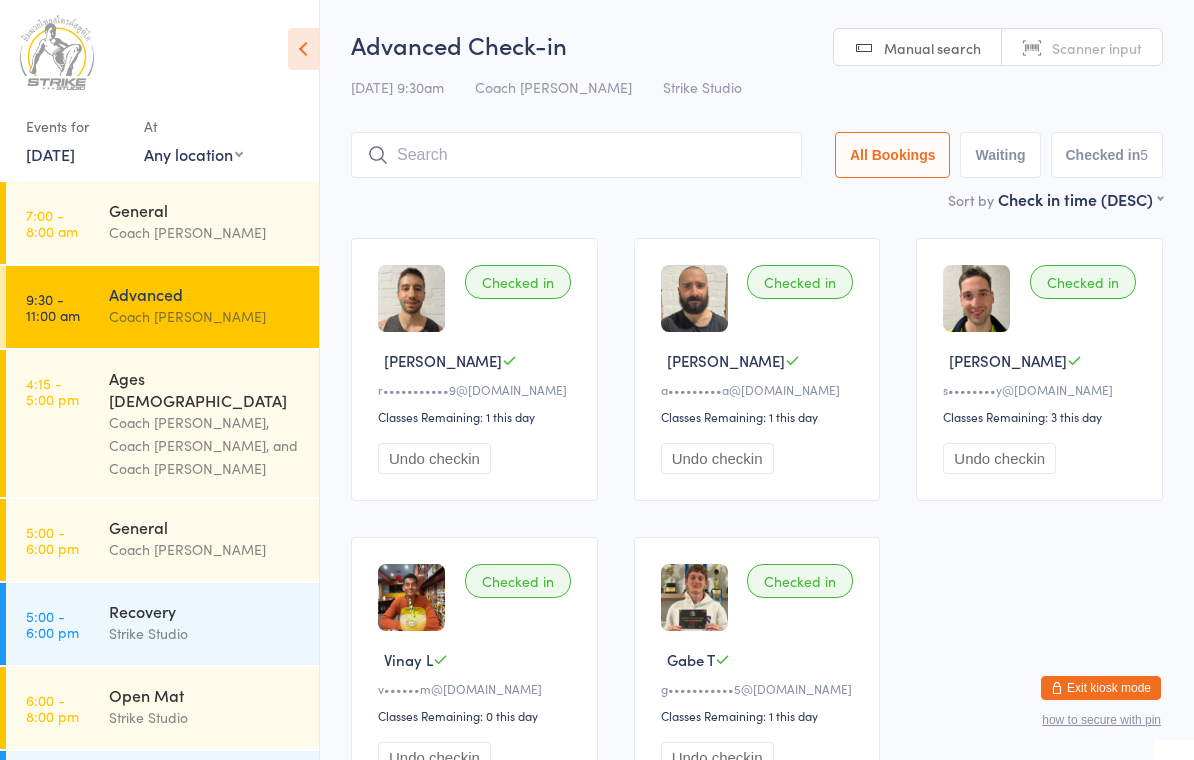 click at bounding box center [576, 155] 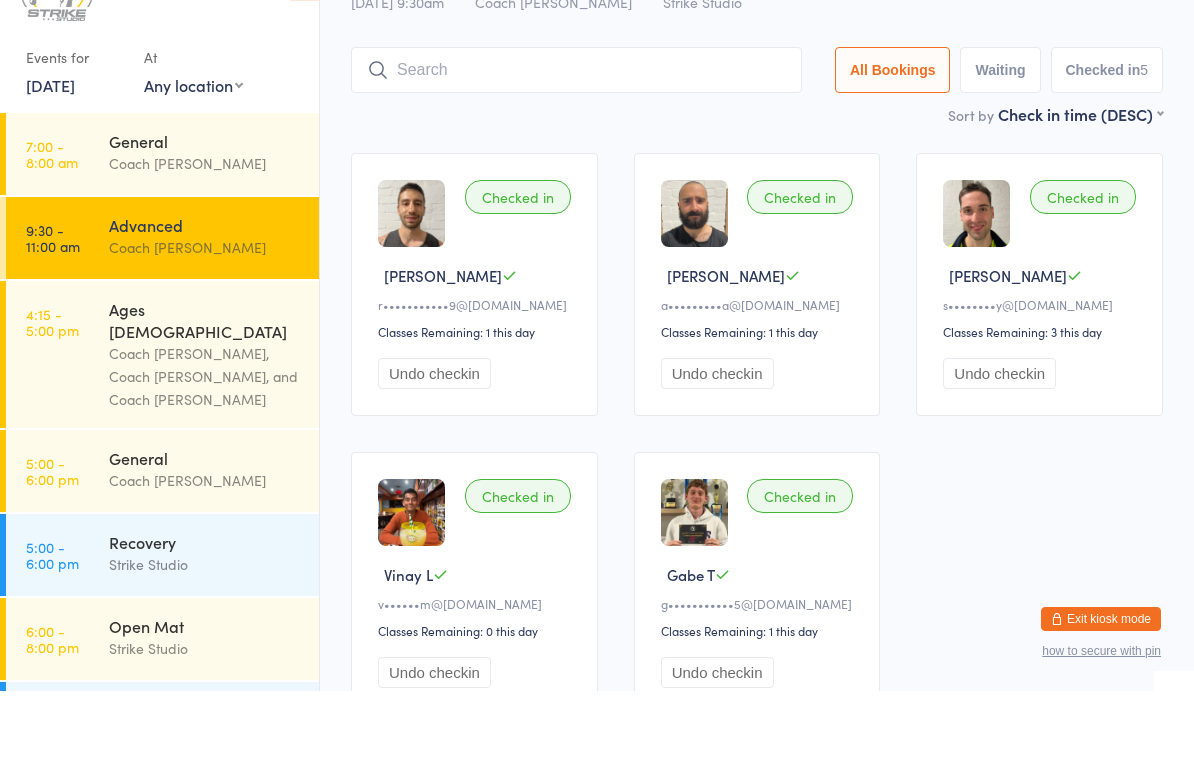 scroll, scrollTop: 65, scrollLeft: 0, axis: vertical 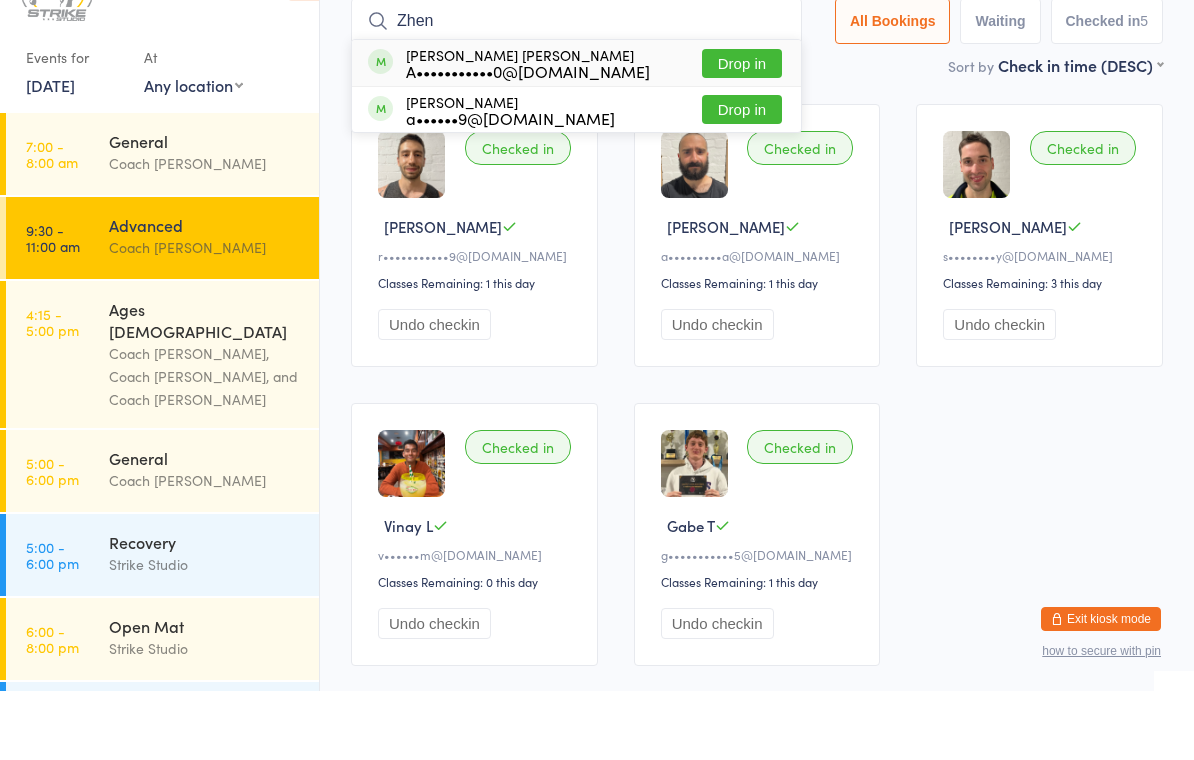 type on "Zhen" 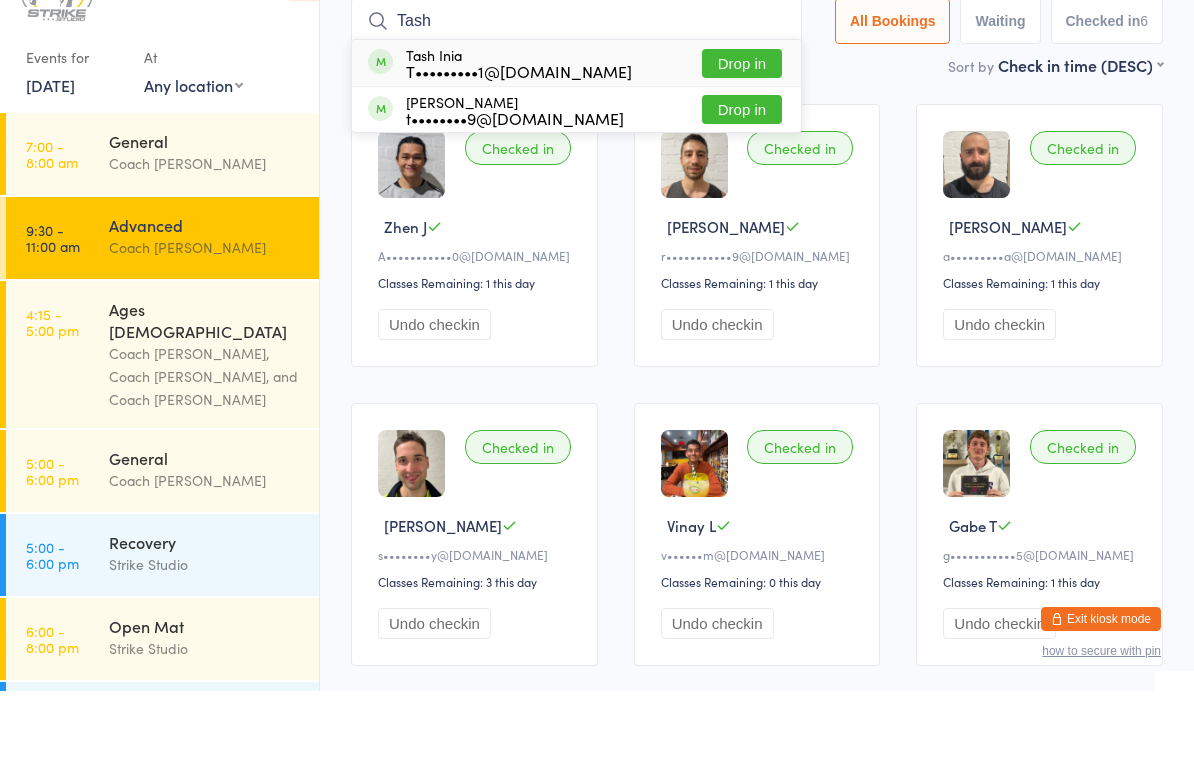 type on "Tash" 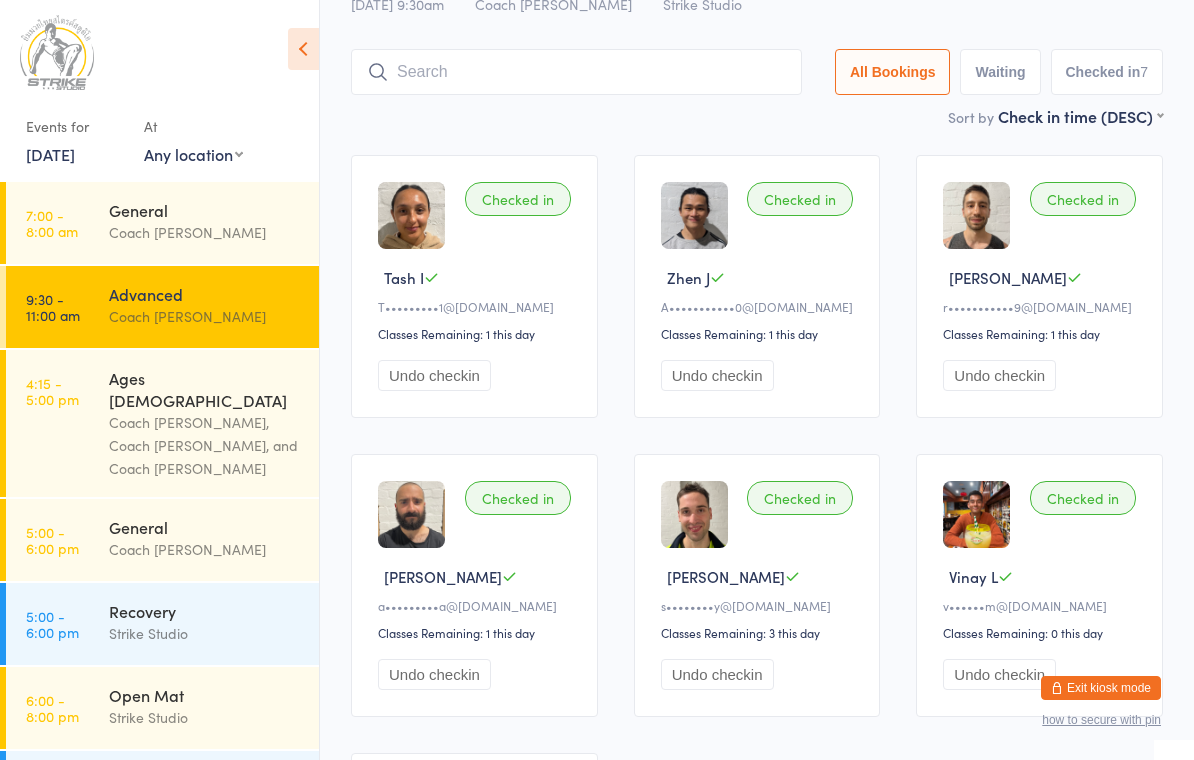 scroll, scrollTop: 81, scrollLeft: 0, axis: vertical 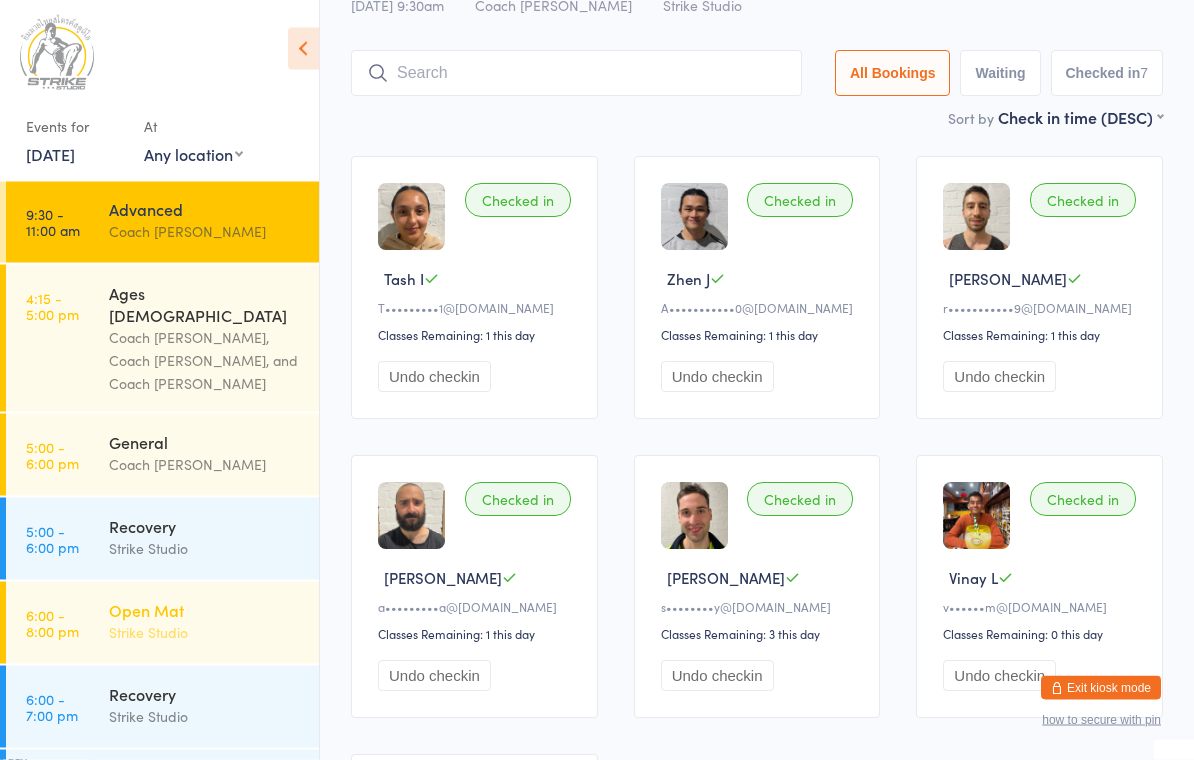 click on "Strike Studio" at bounding box center [205, 632] 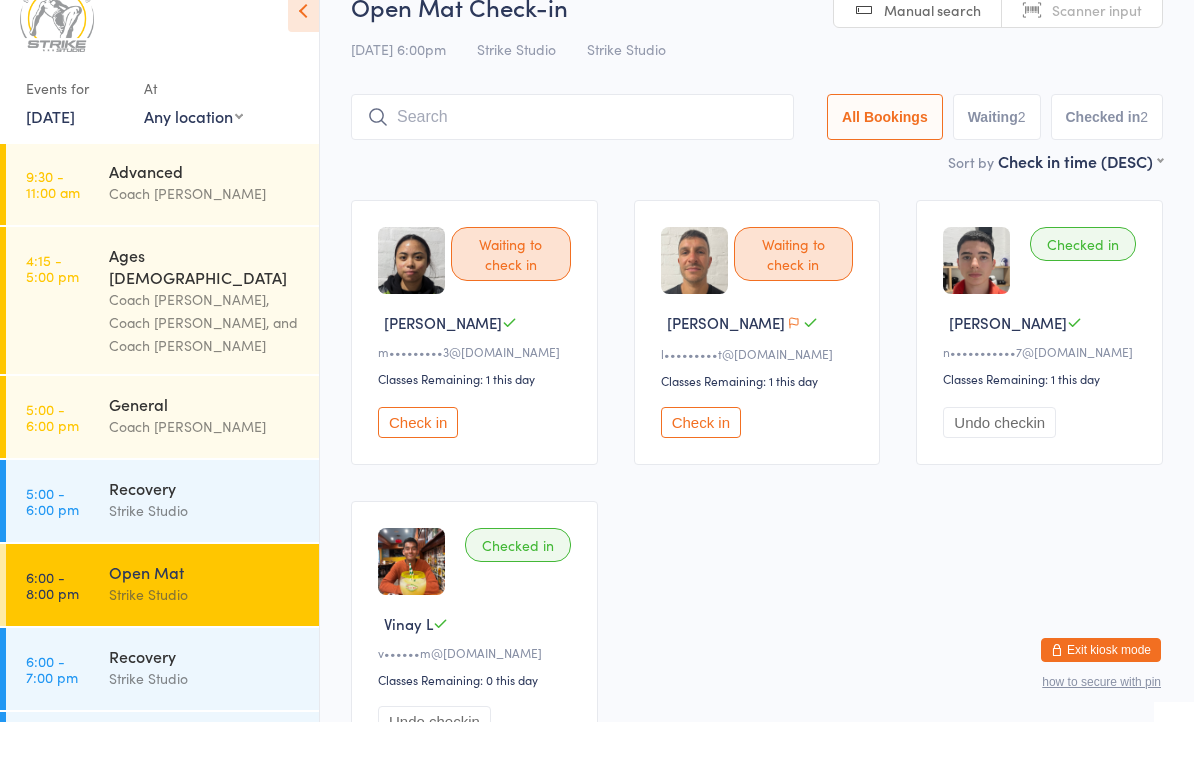 click at bounding box center (572, 155) 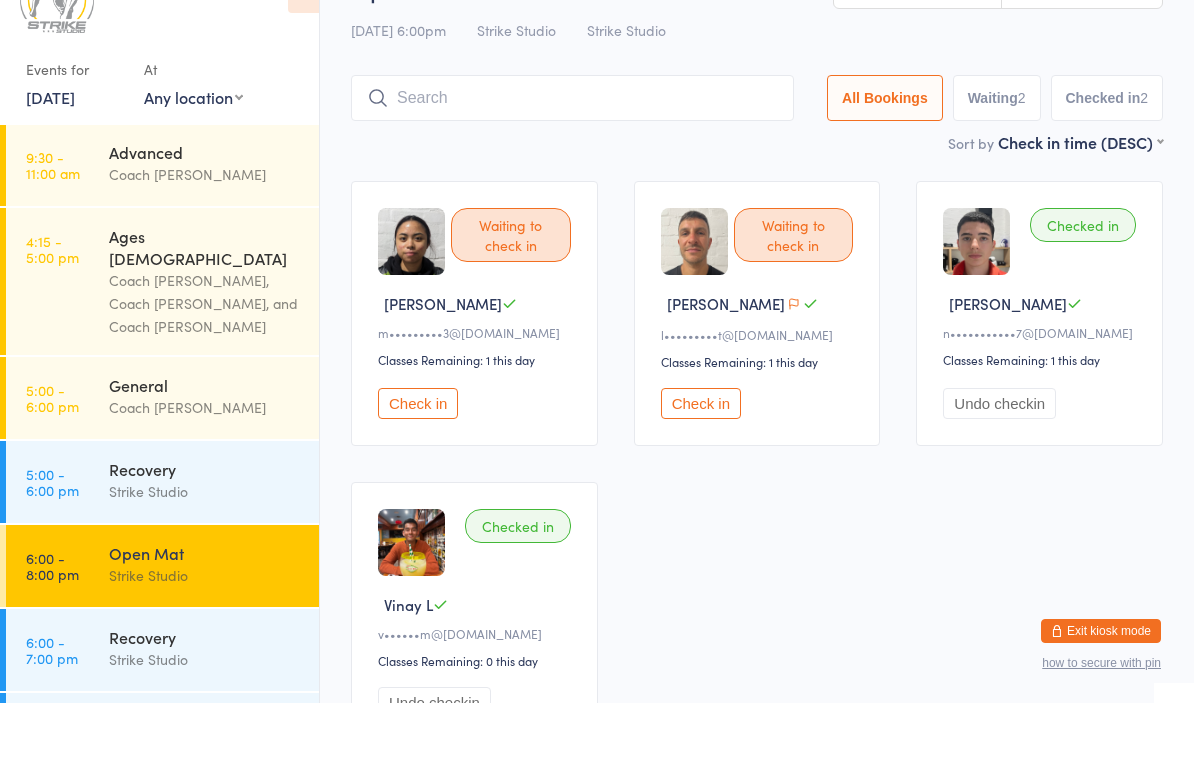 scroll, scrollTop: 65, scrollLeft: 0, axis: vertical 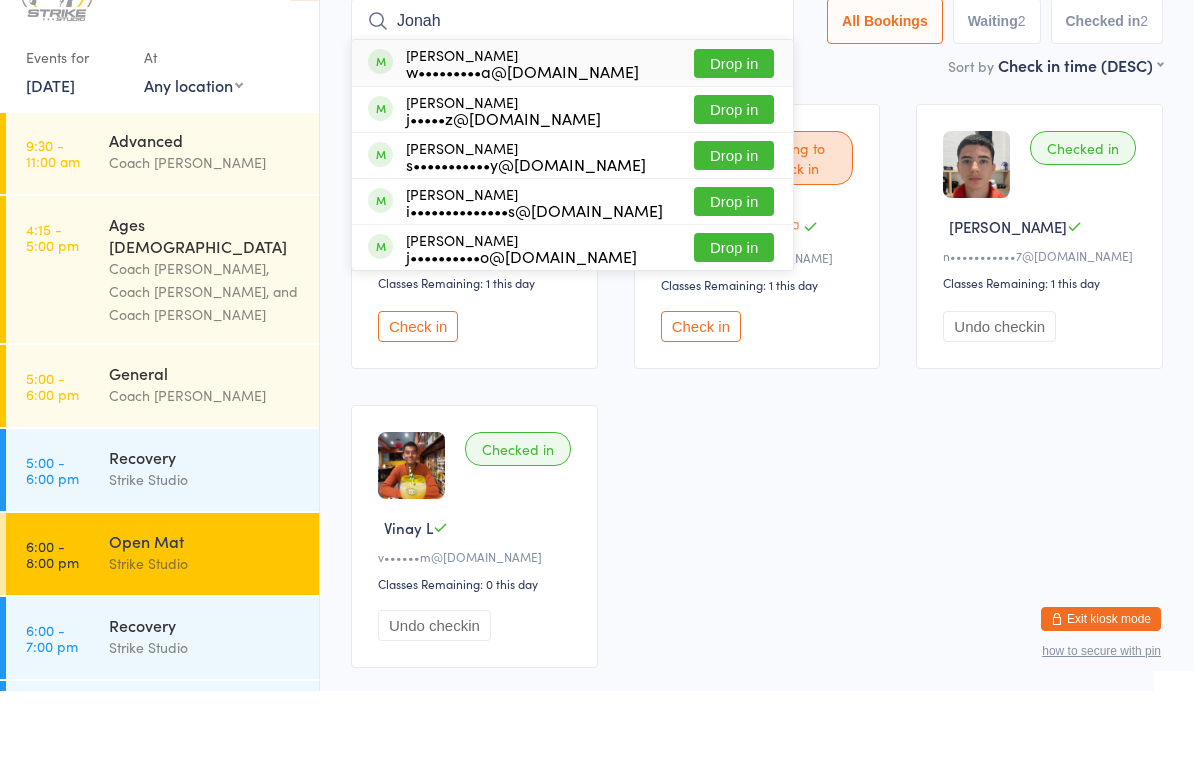type on "Jonah" 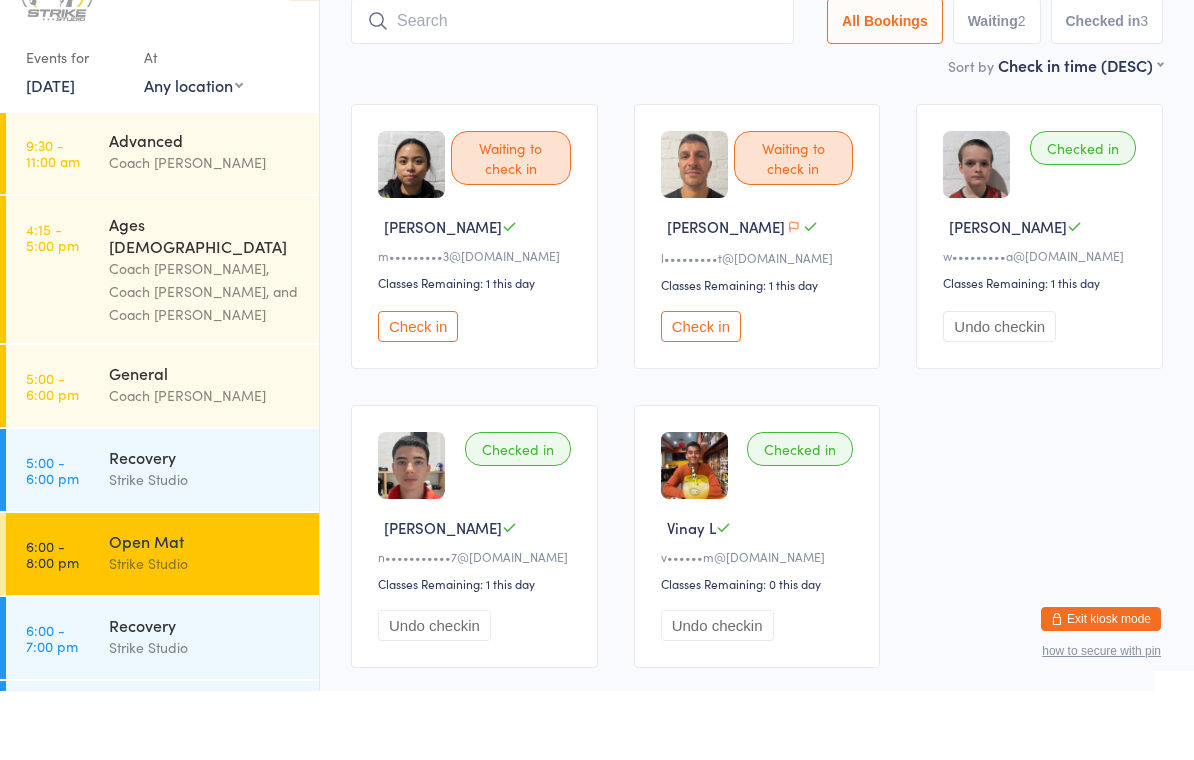 click on "Check in" at bounding box center [418, 395] 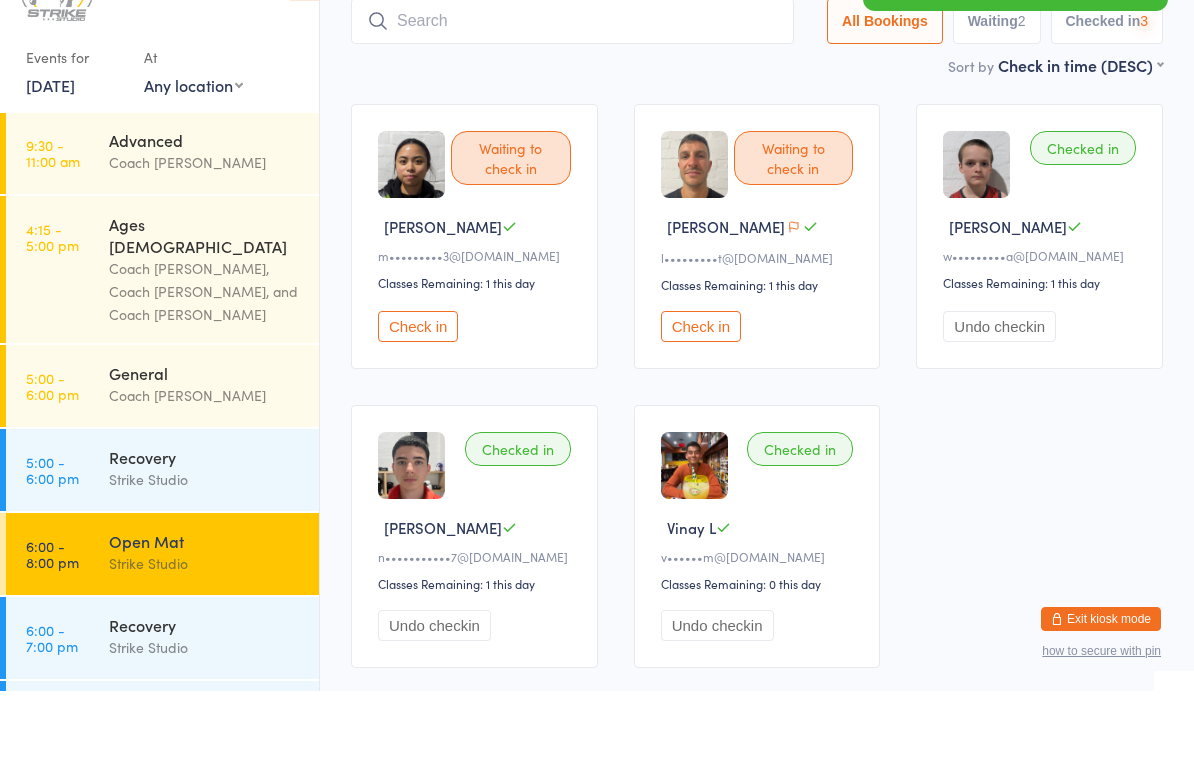 scroll, scrollTop: 134, scrollLeft: 0, axis: vertical 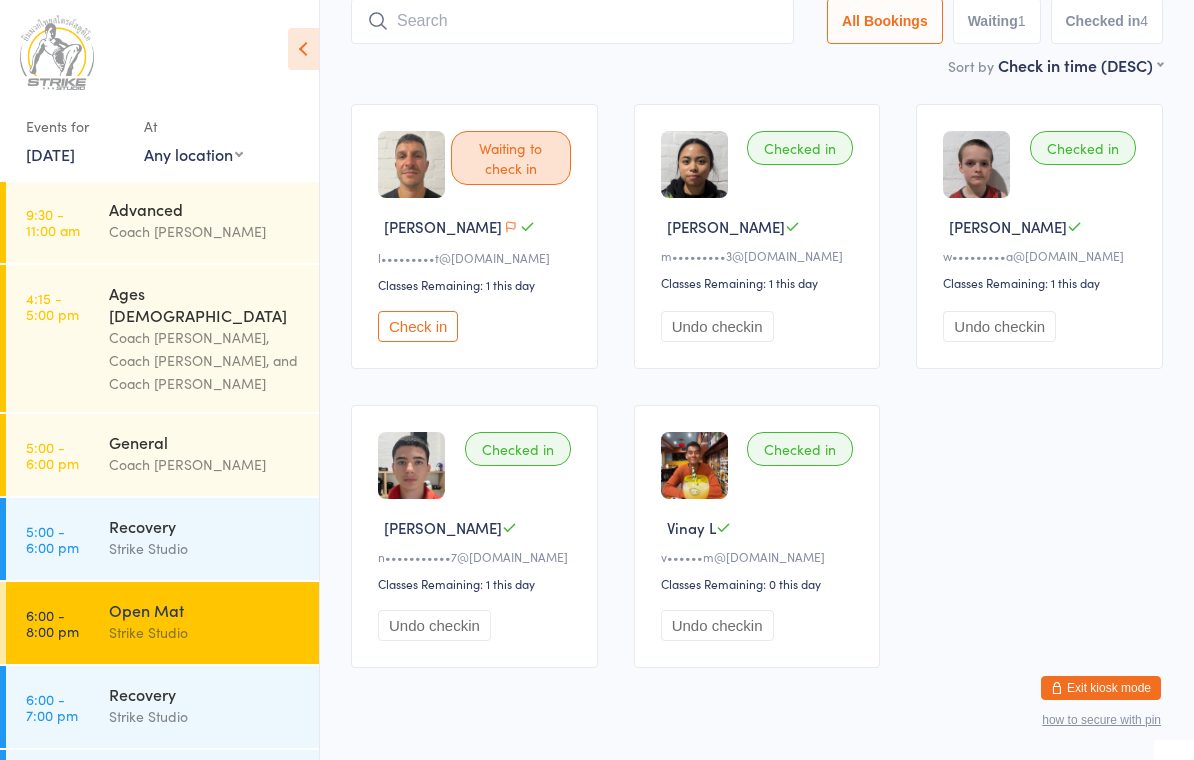click on "Check in" at bounding box center [418, 326] 